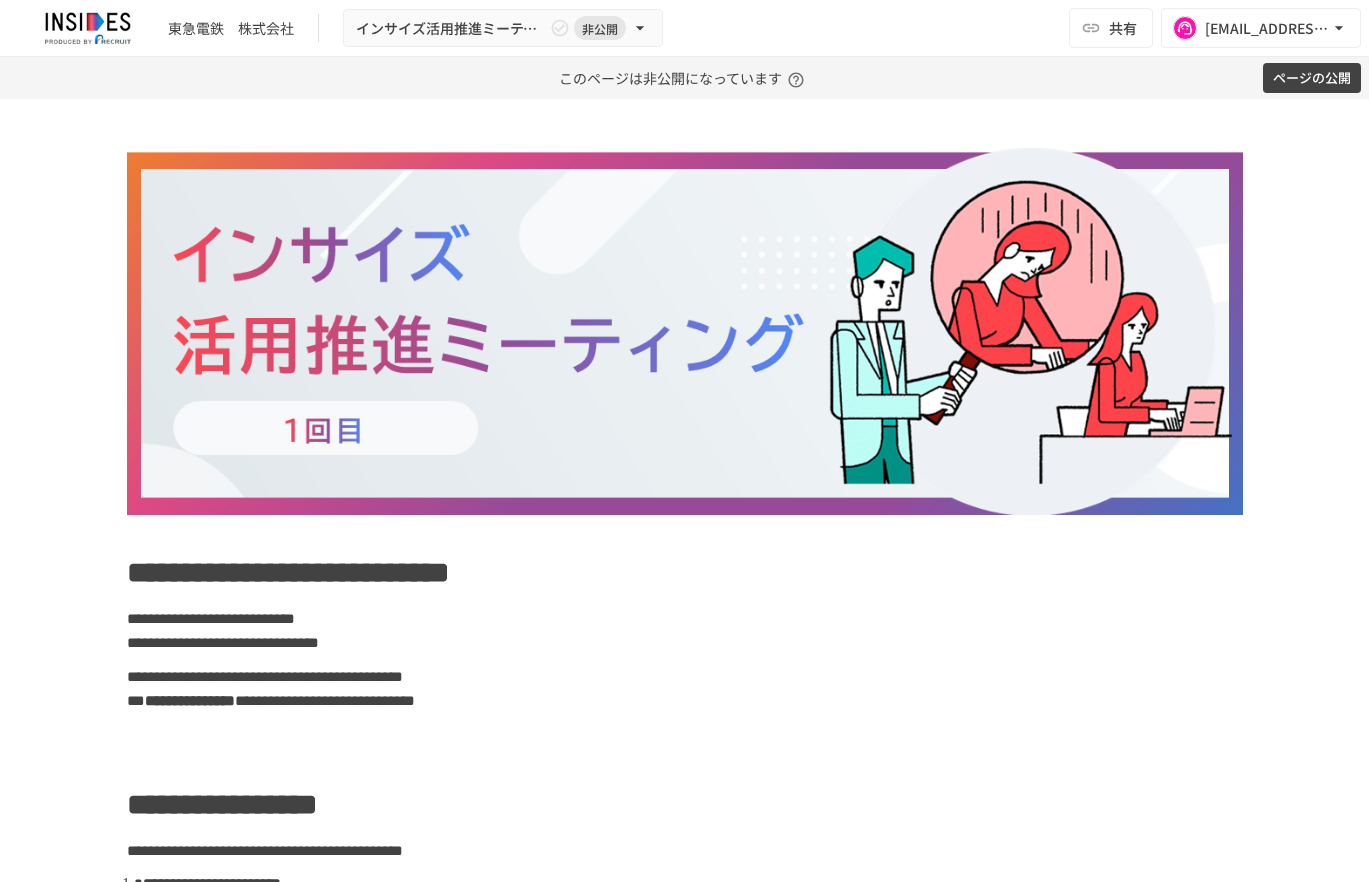 scroll, scrollTop: 0, scrollLeft: 0, axis: both 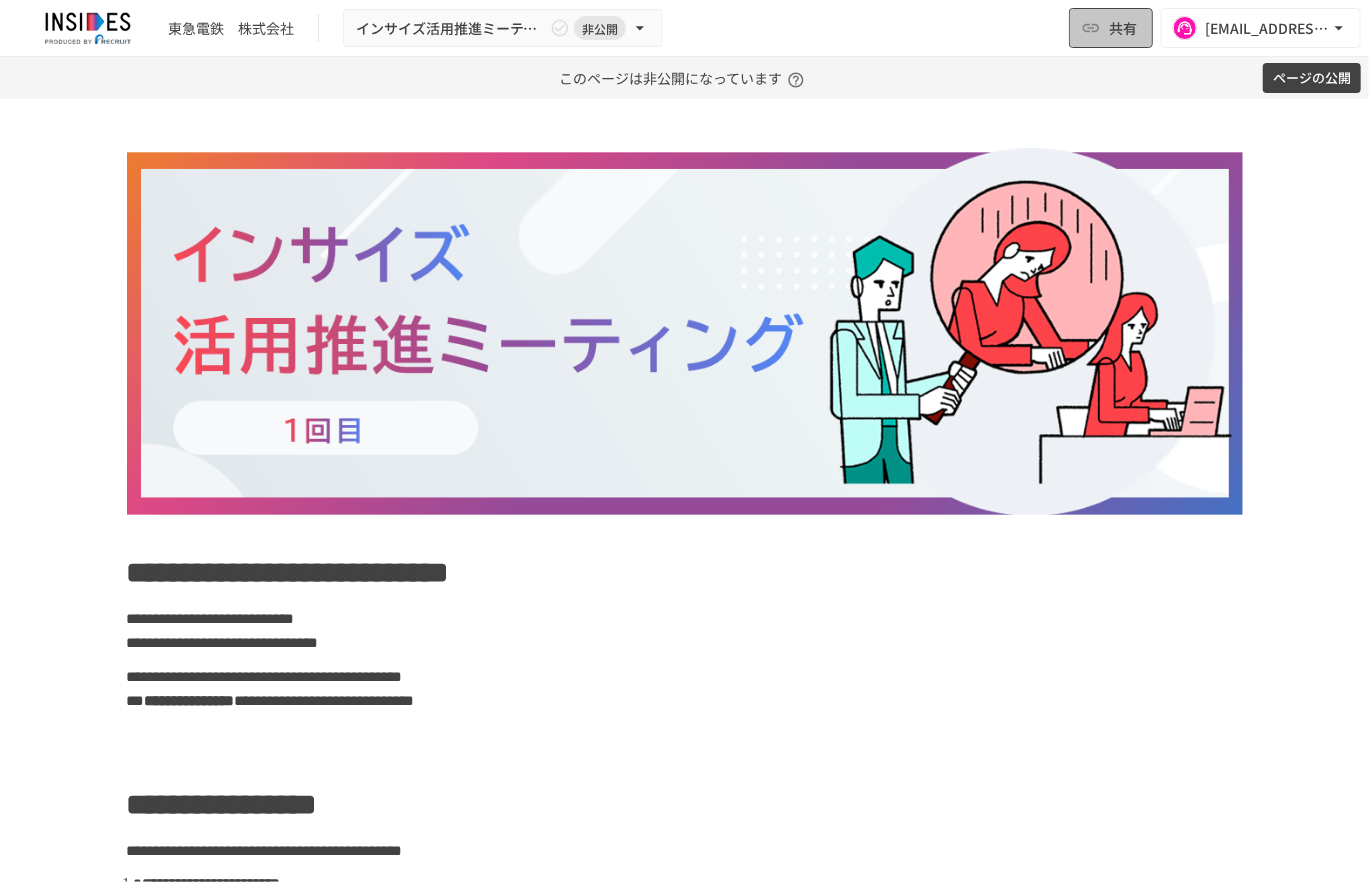 click on "共有" at bounding box center (1123, 28) 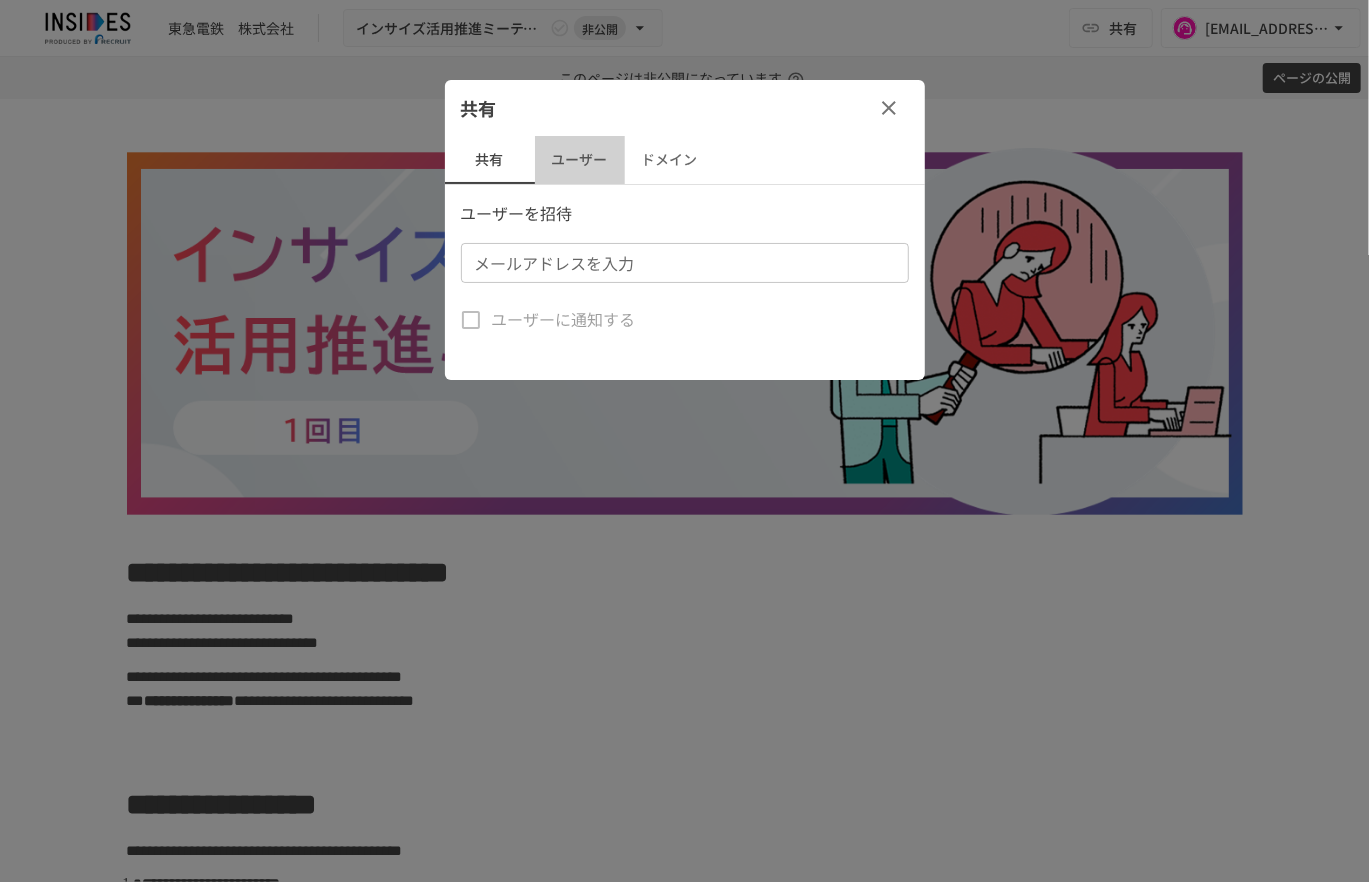 click on "ユーザー" at bounding box center [580, 160] 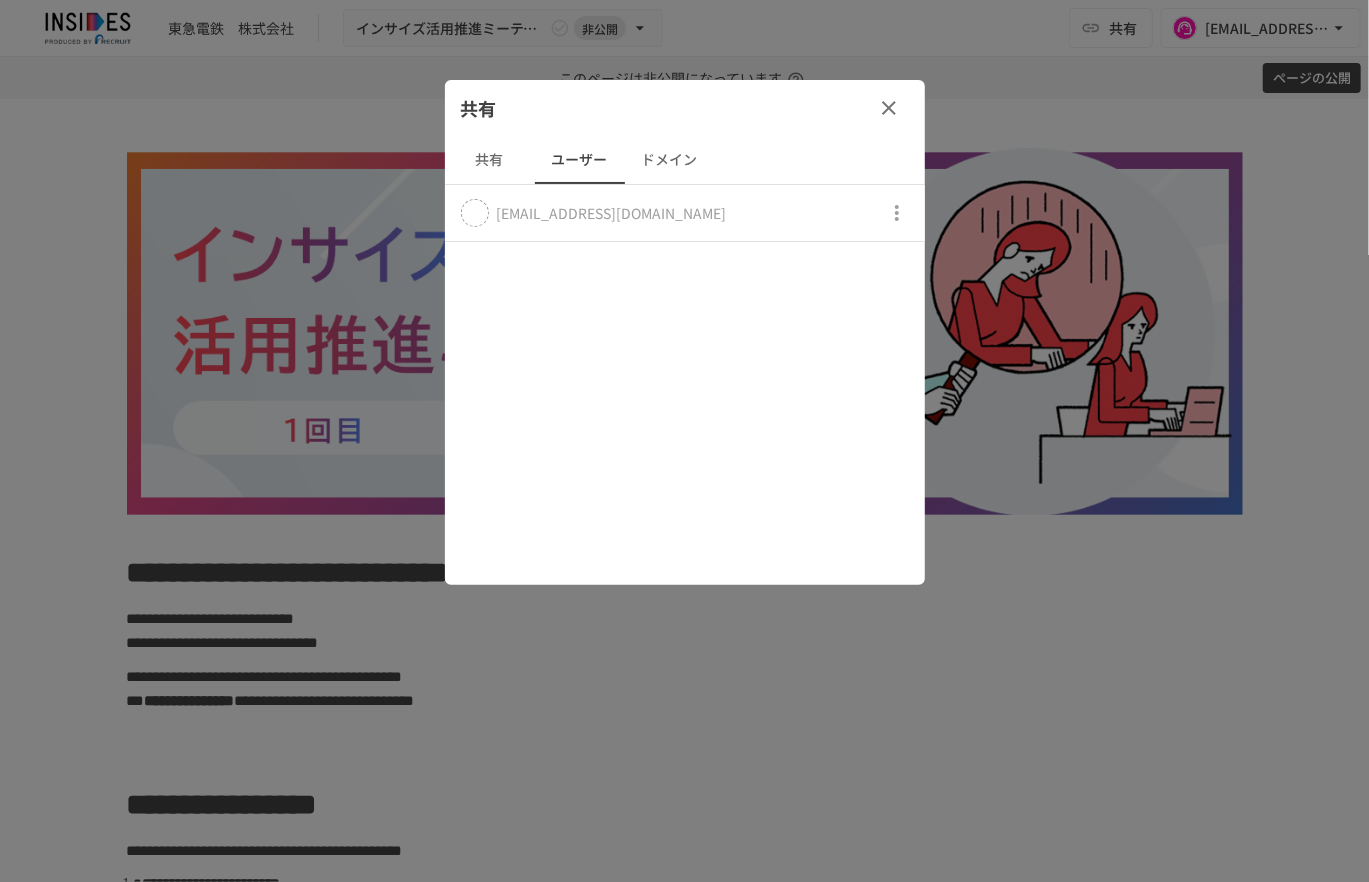 click on "共有" at bounding box center [490, 160] 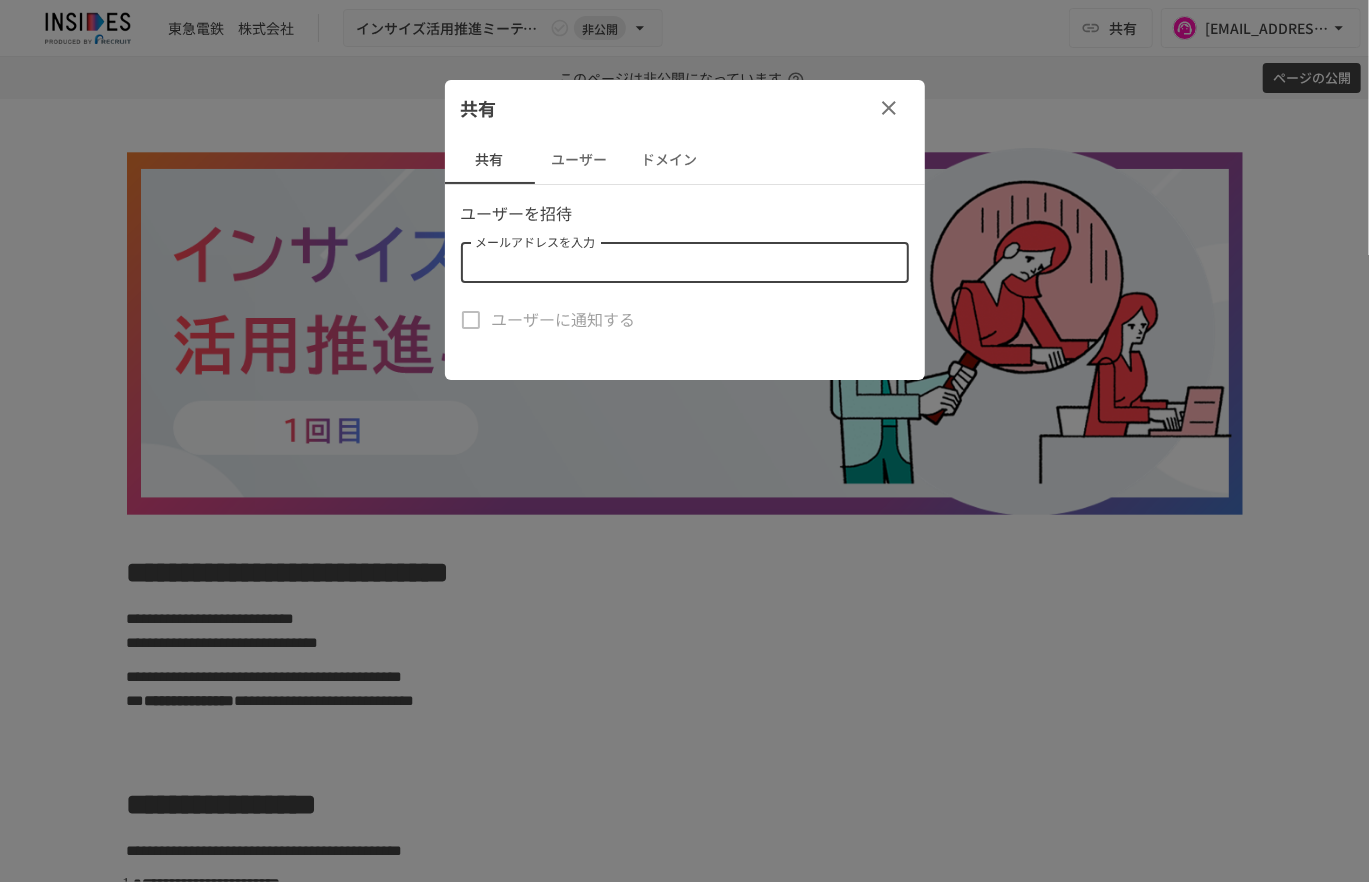 click on "メールアドレスを入力" at bounding box center (683, 263) 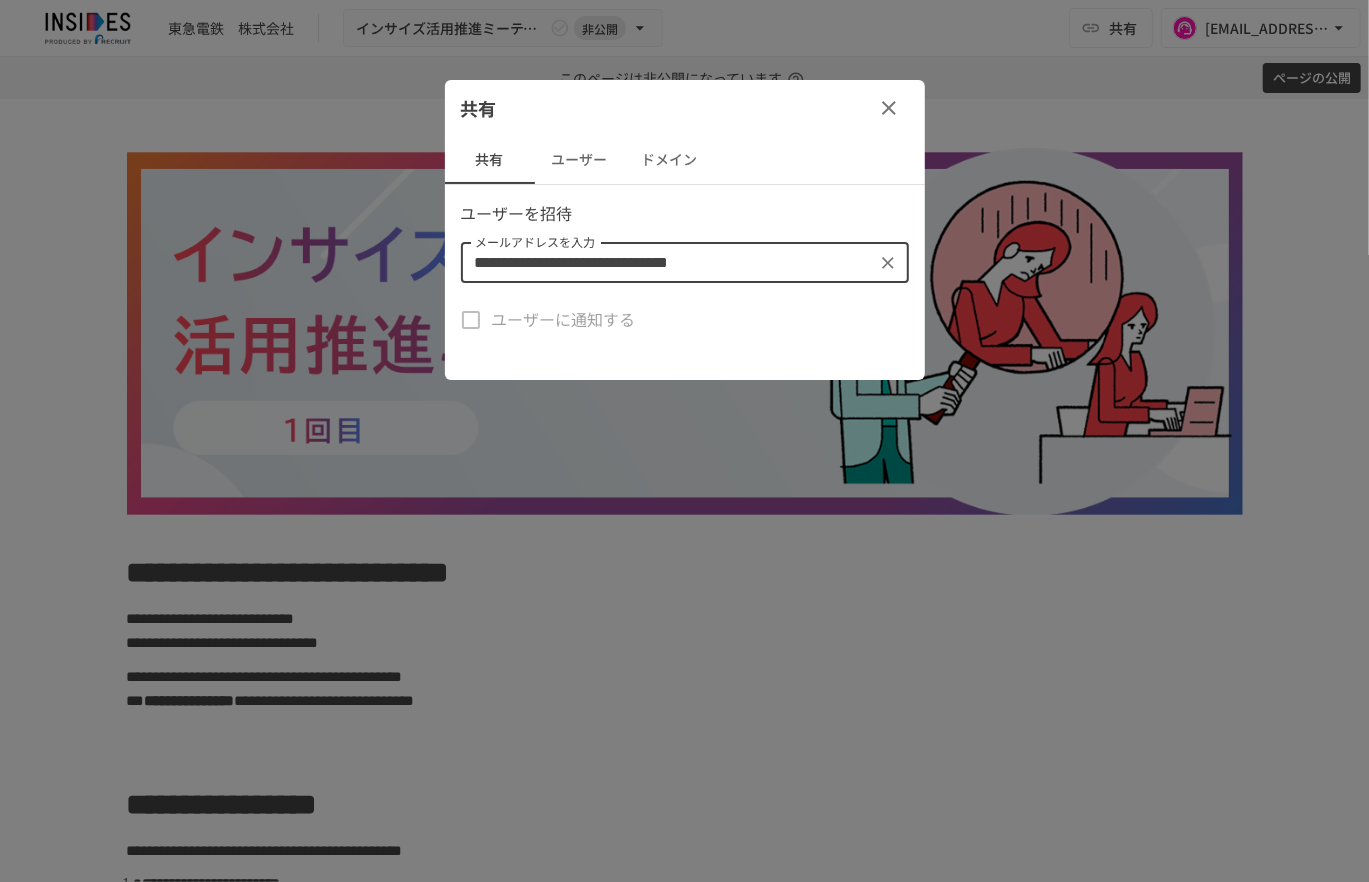 type on "**********" 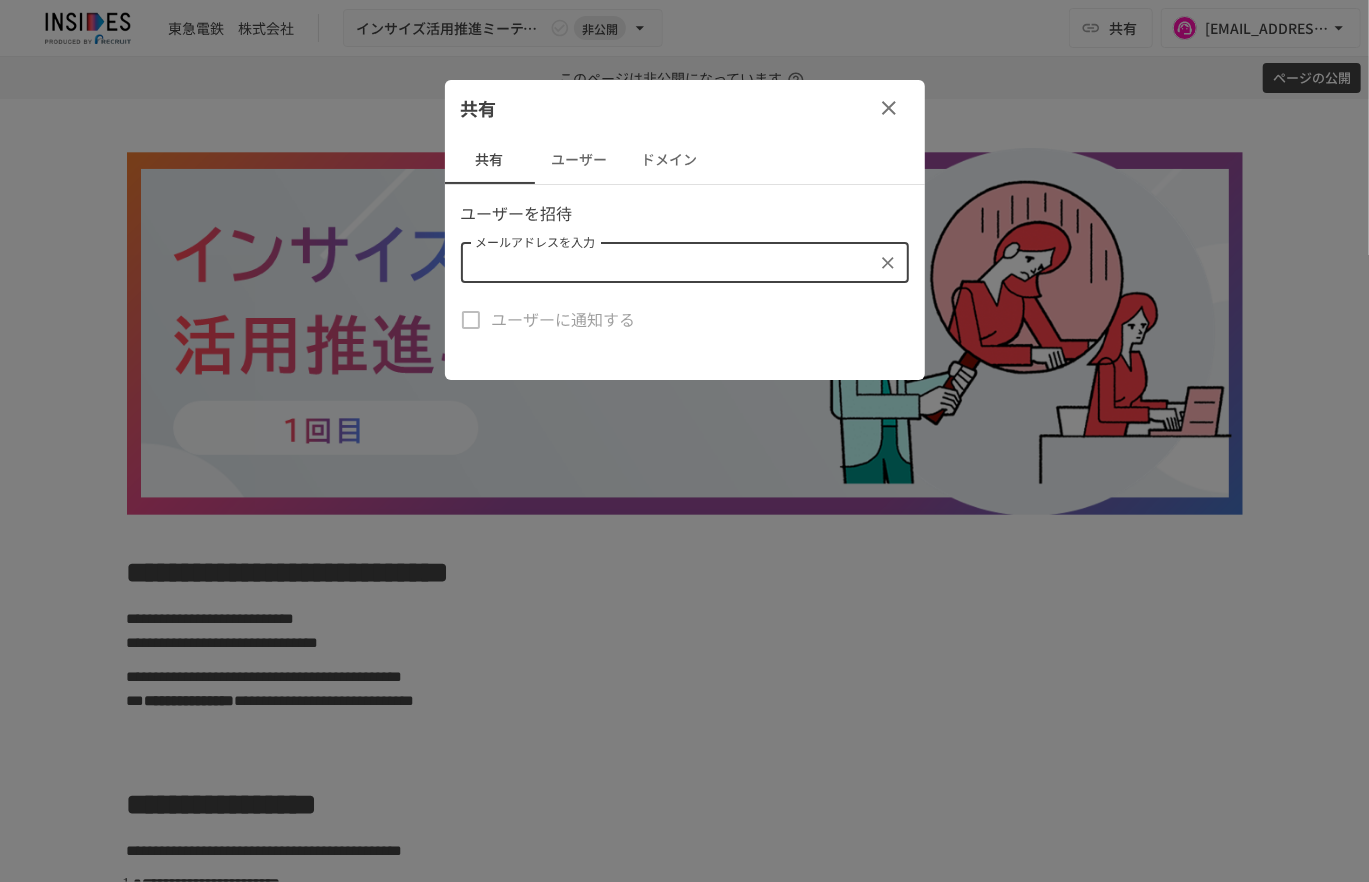 click on "共有" at bounding box center (685, 108) 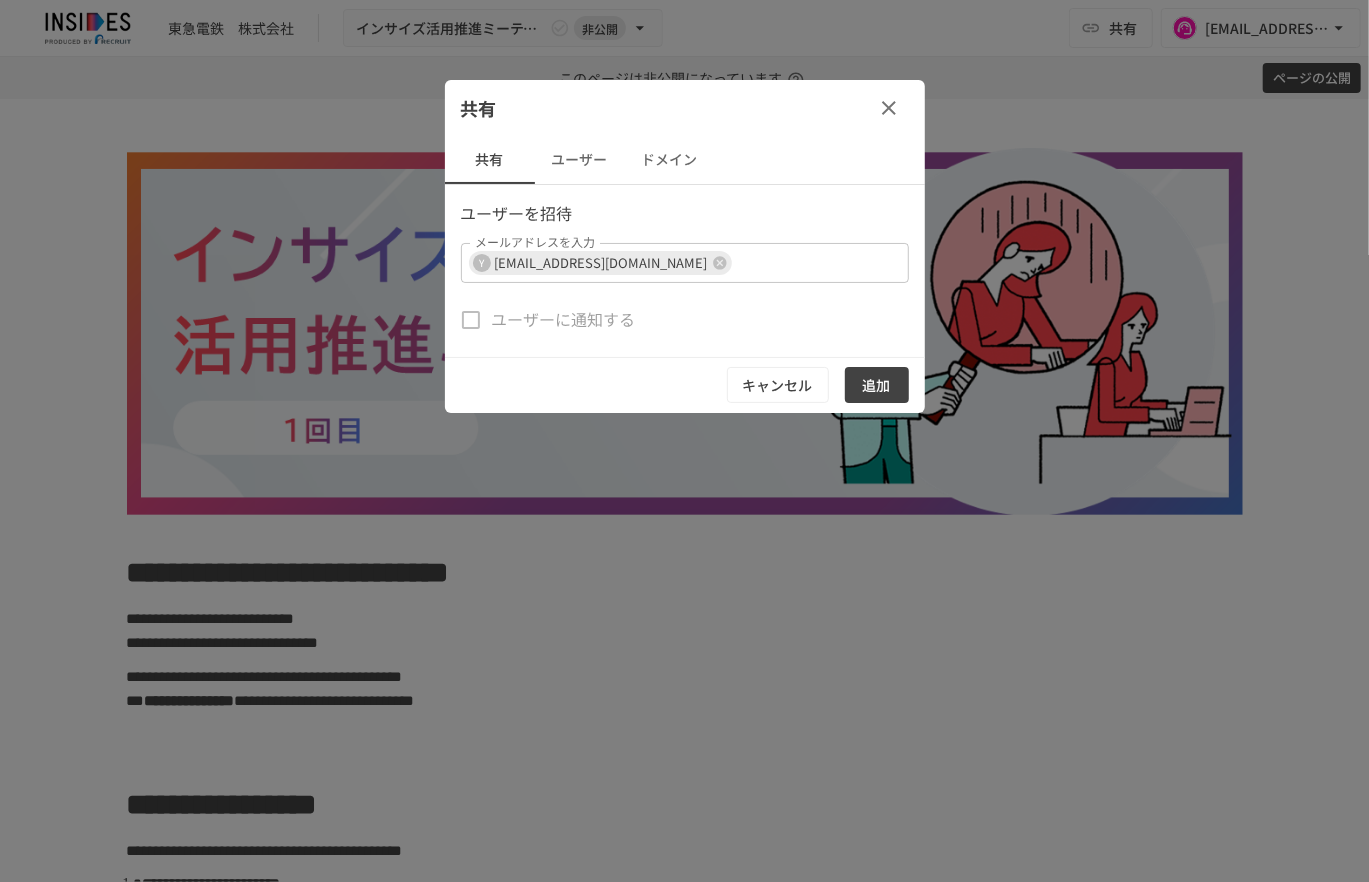 click on "追加" at bounding box center (877, 385) 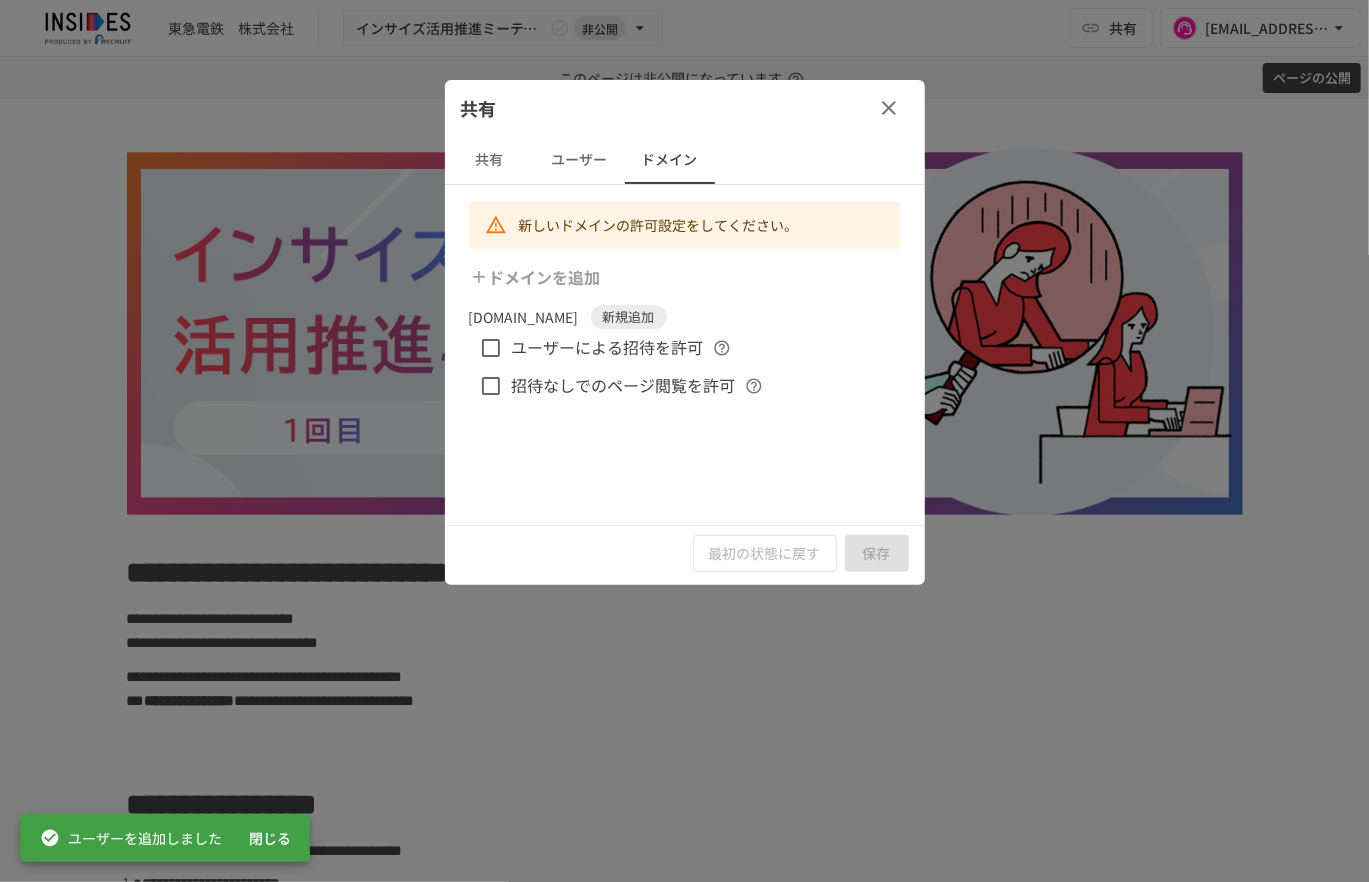 click 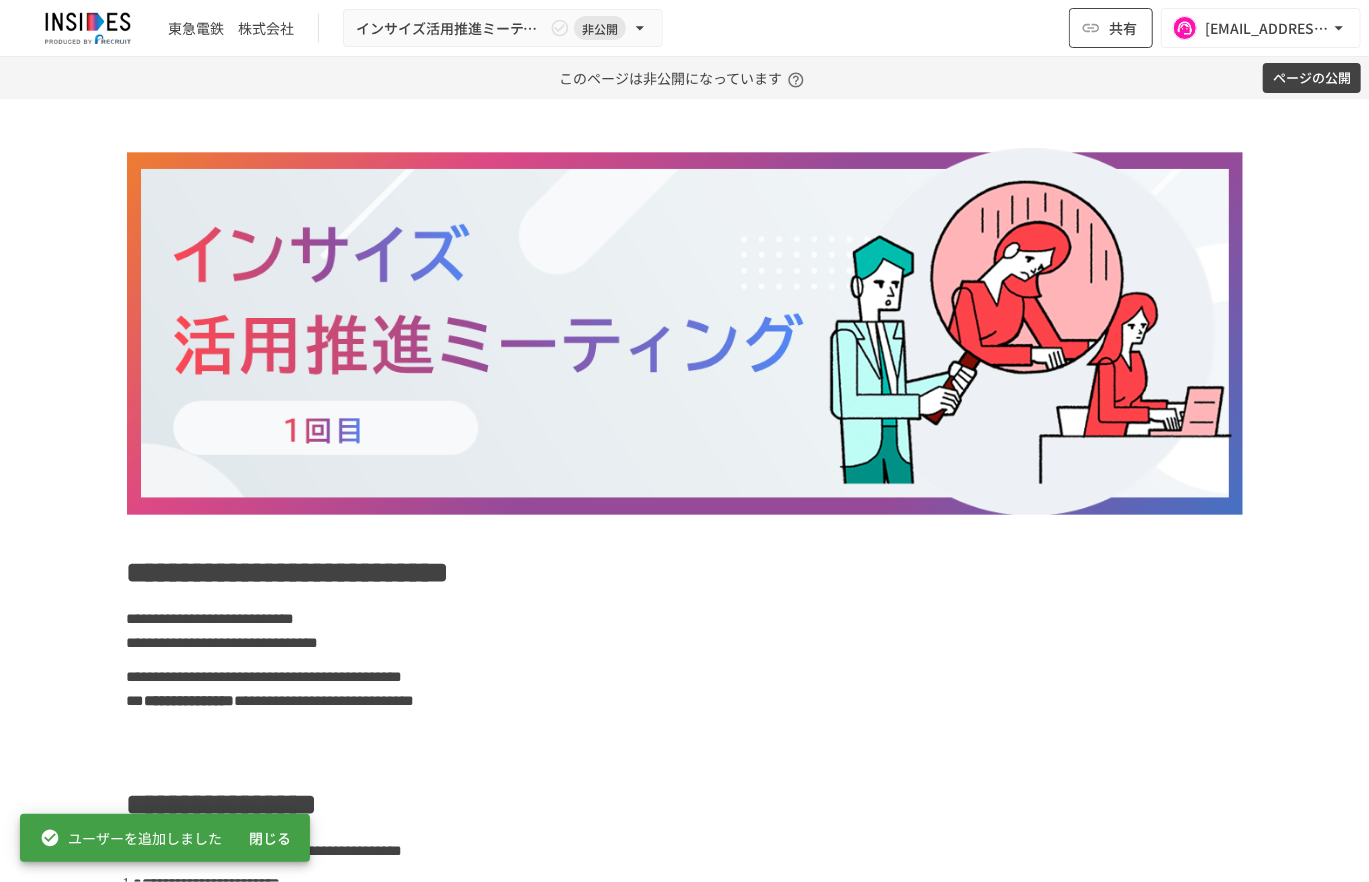 click on "共有" at bounding box center [1123, 28] 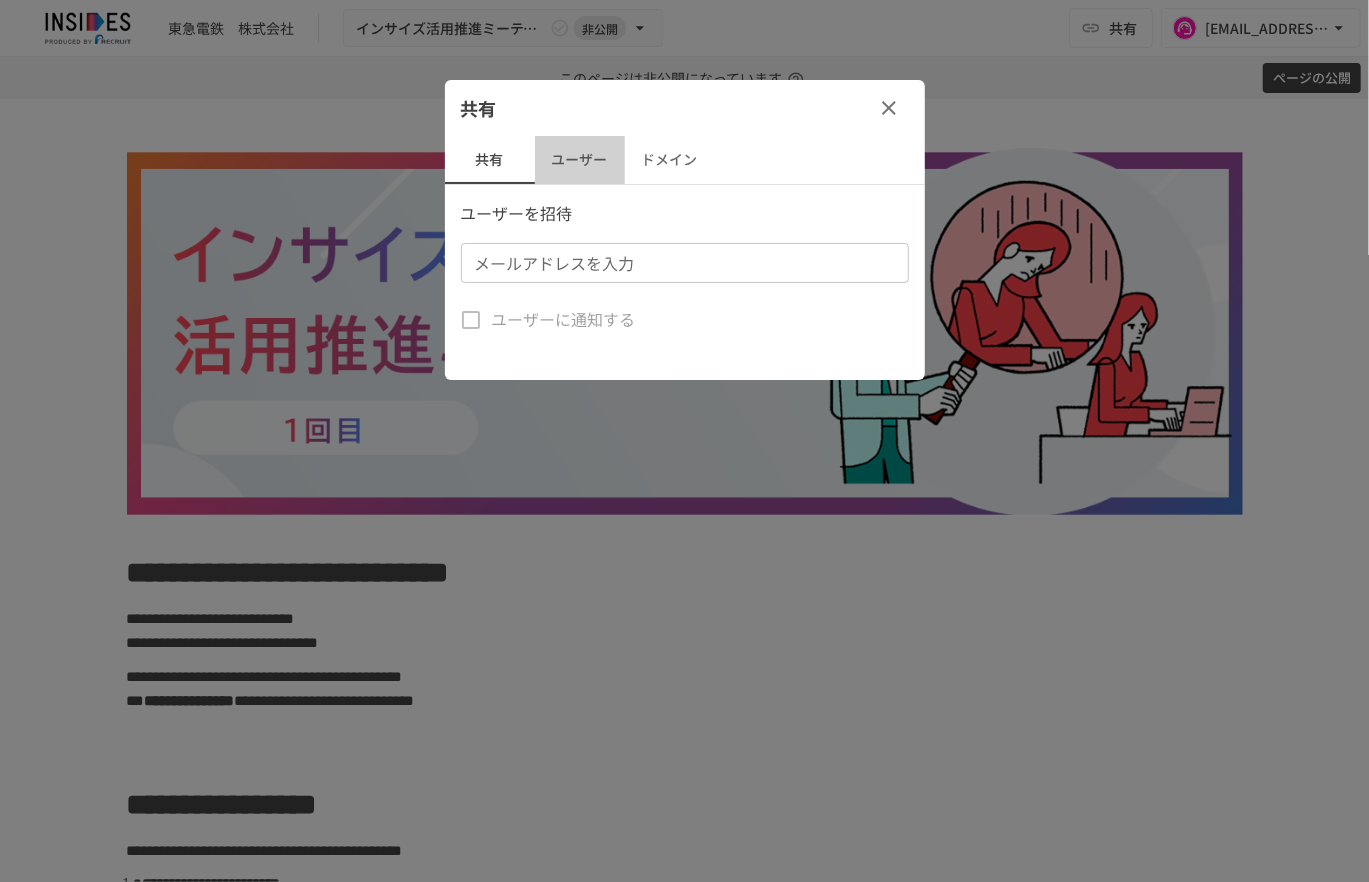 click on "ユーザー" at bounding box center [580, 160] 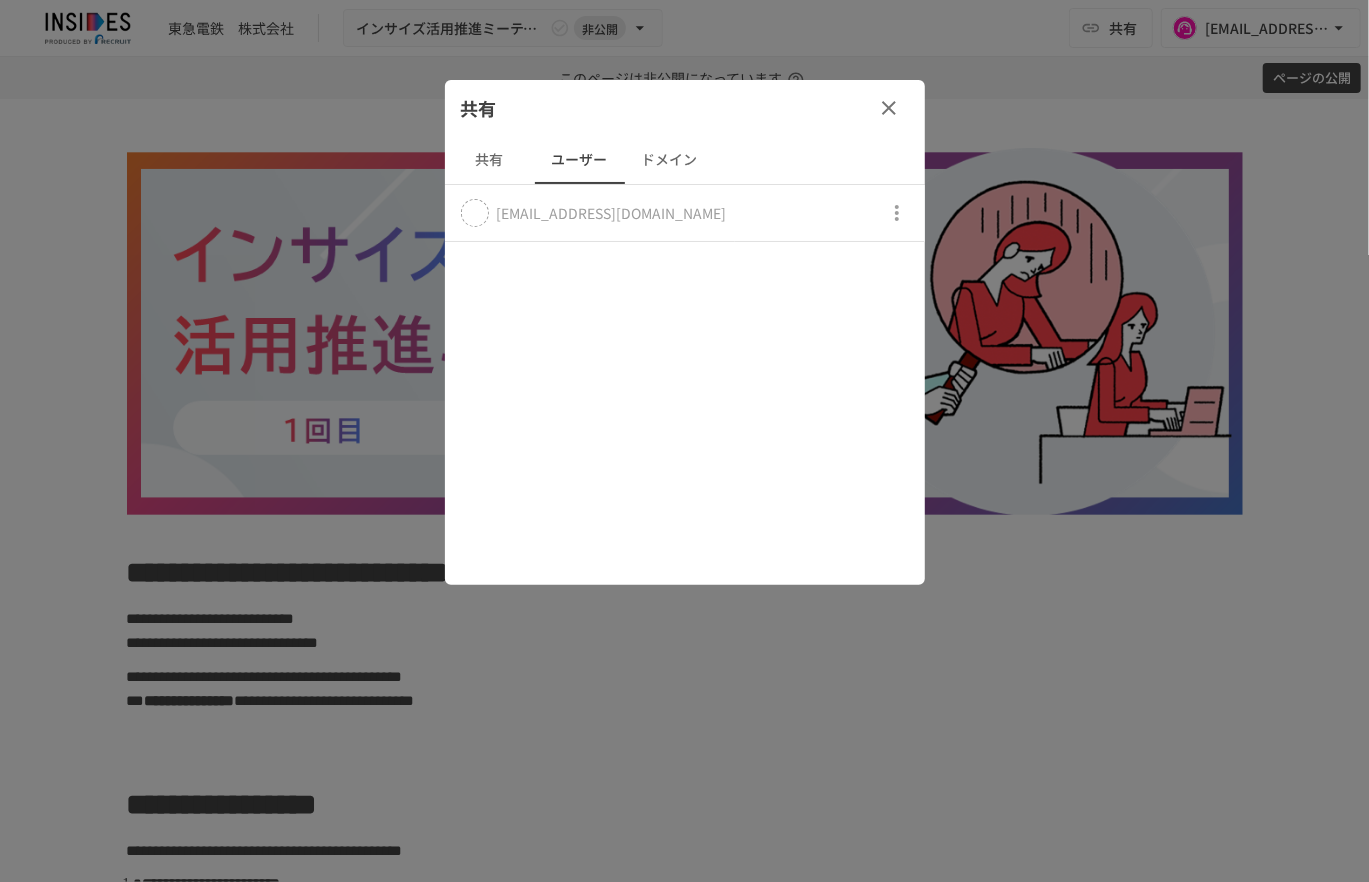 click 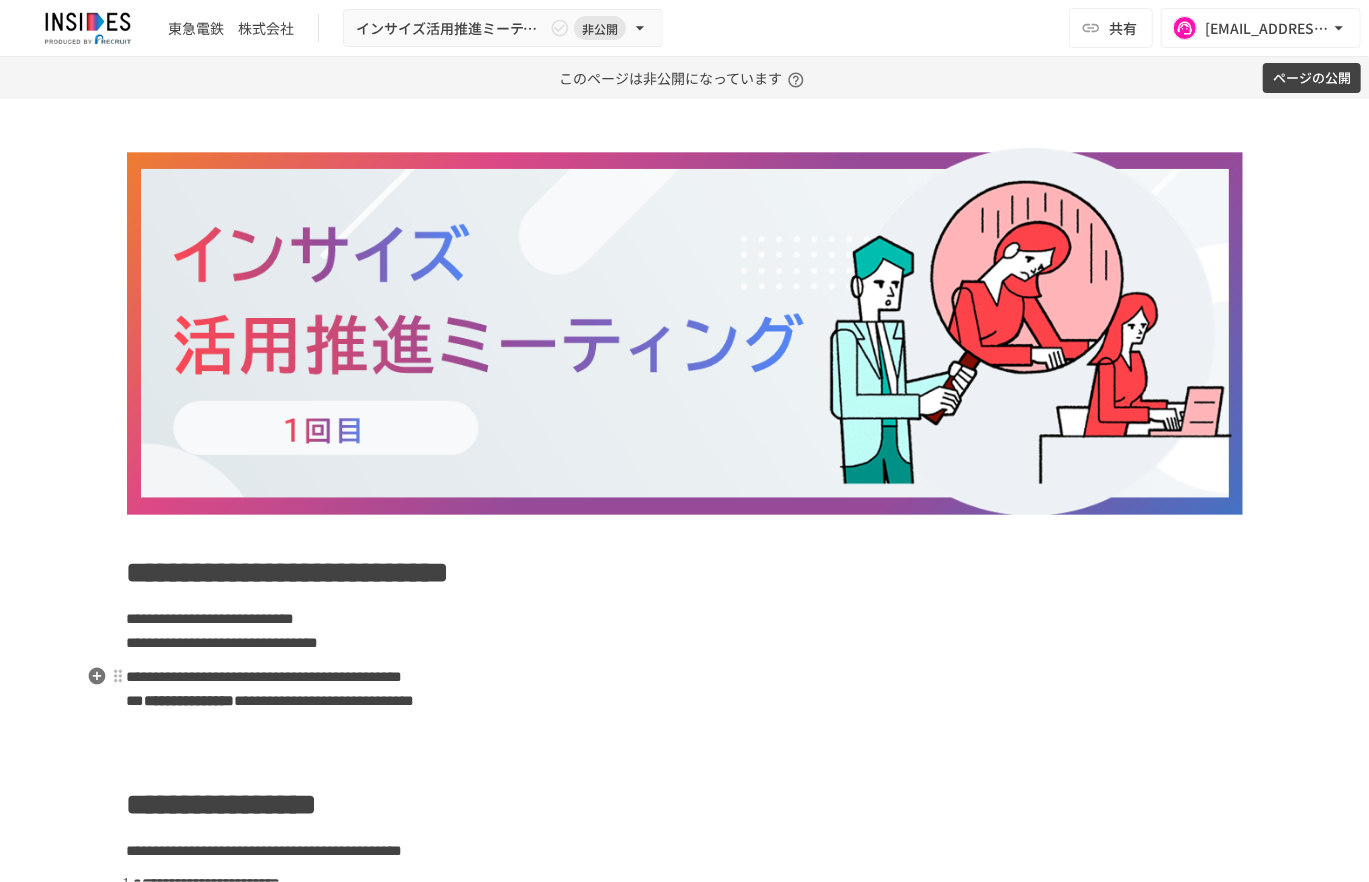 click on "**********" at bounding box center [685, 689] 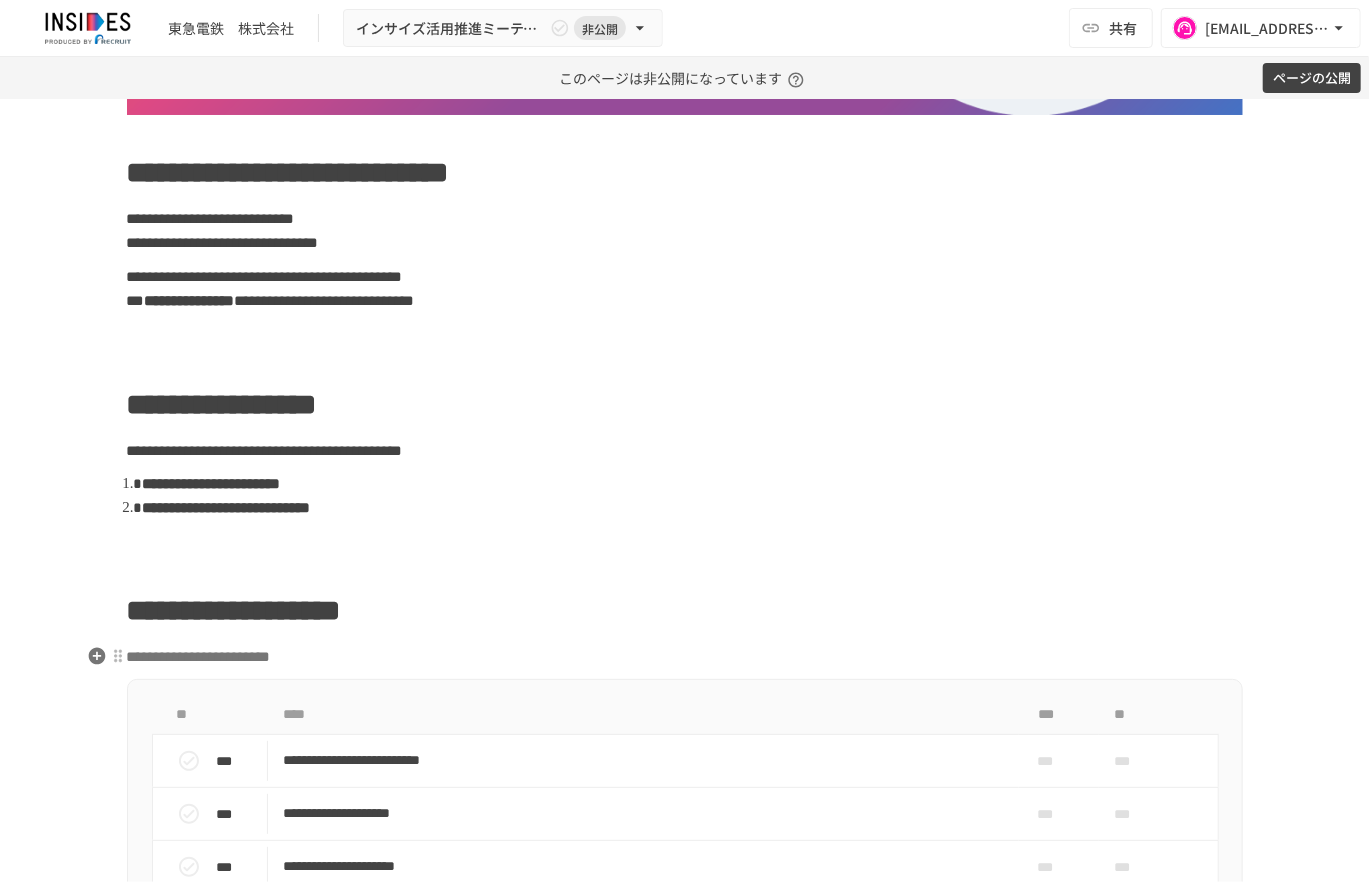 scroll, scrollTop: 800, scrollLeft: 0, axis: vertical 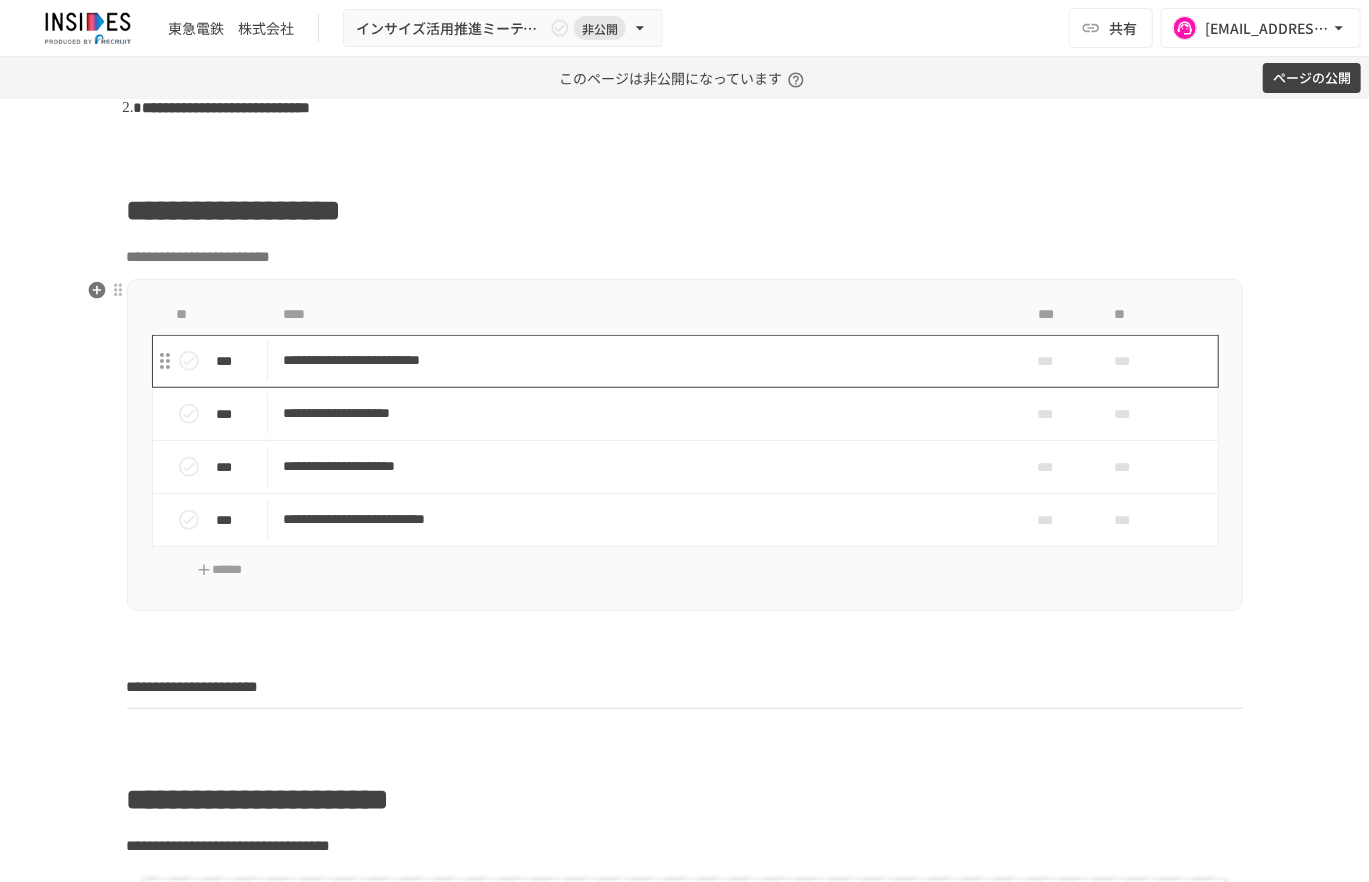 click on "**********" at bounding box center [643, 360] 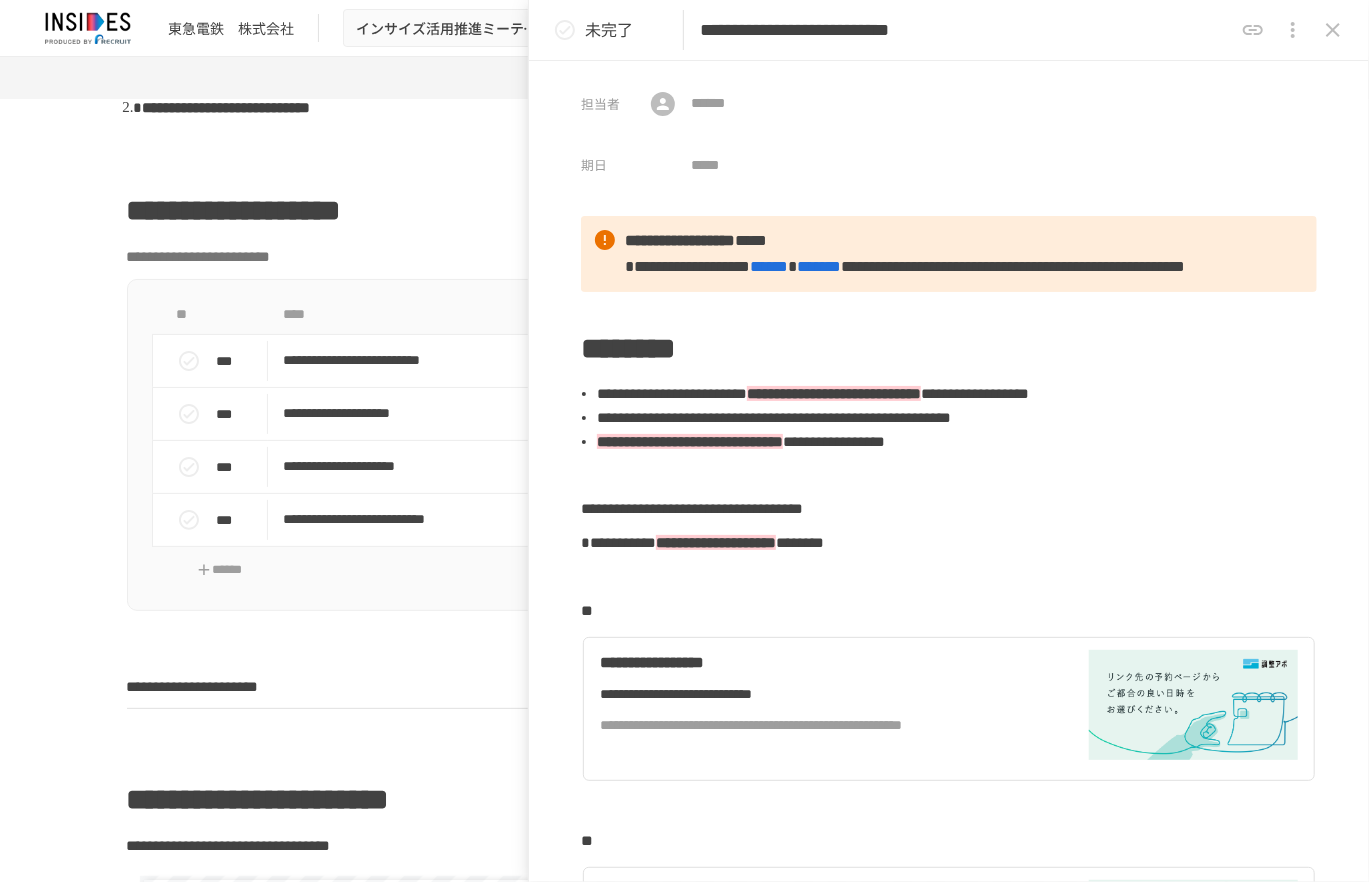 click on "**********" at bounding box center (966, 30) 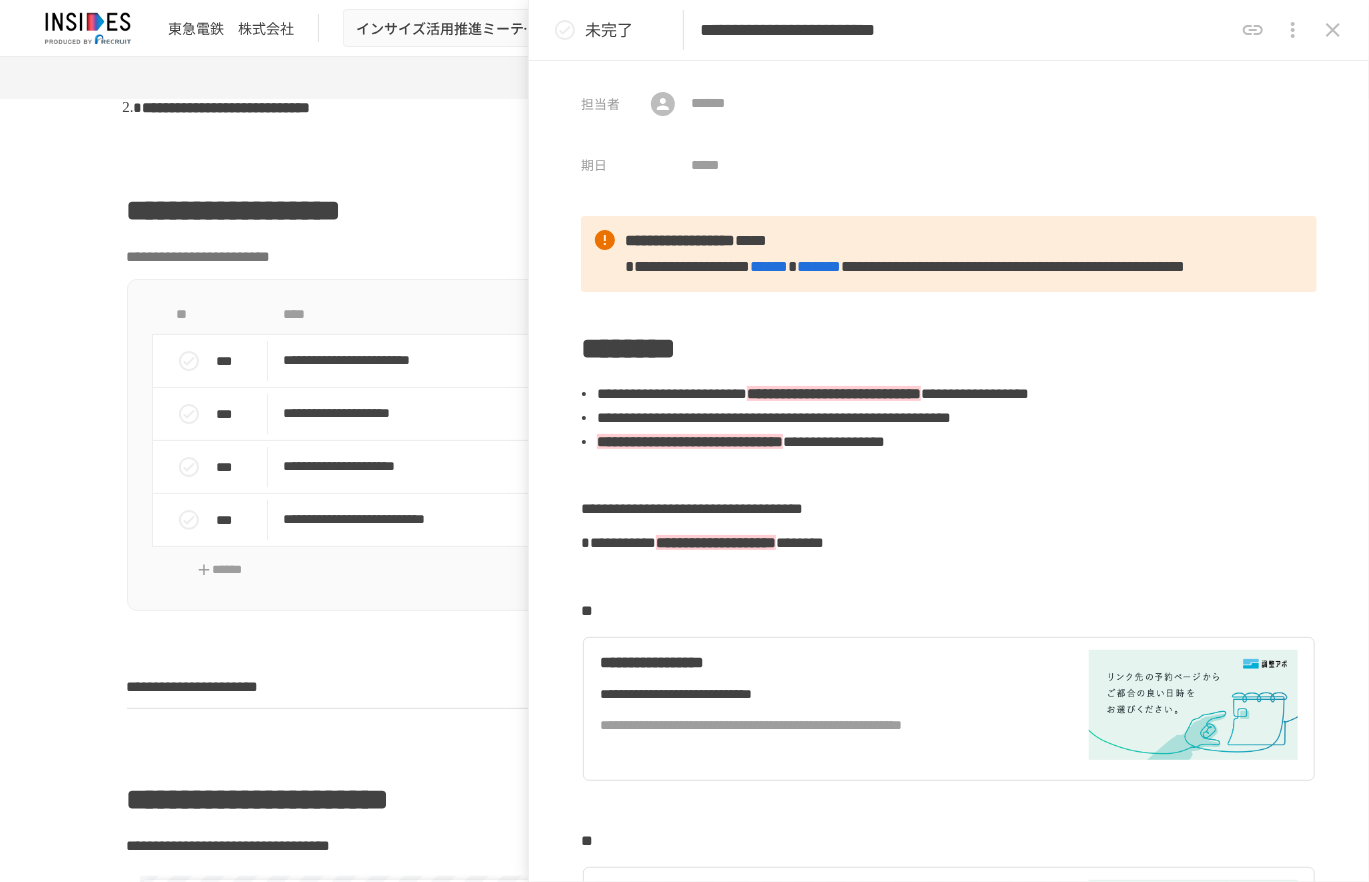 paste on "**********" 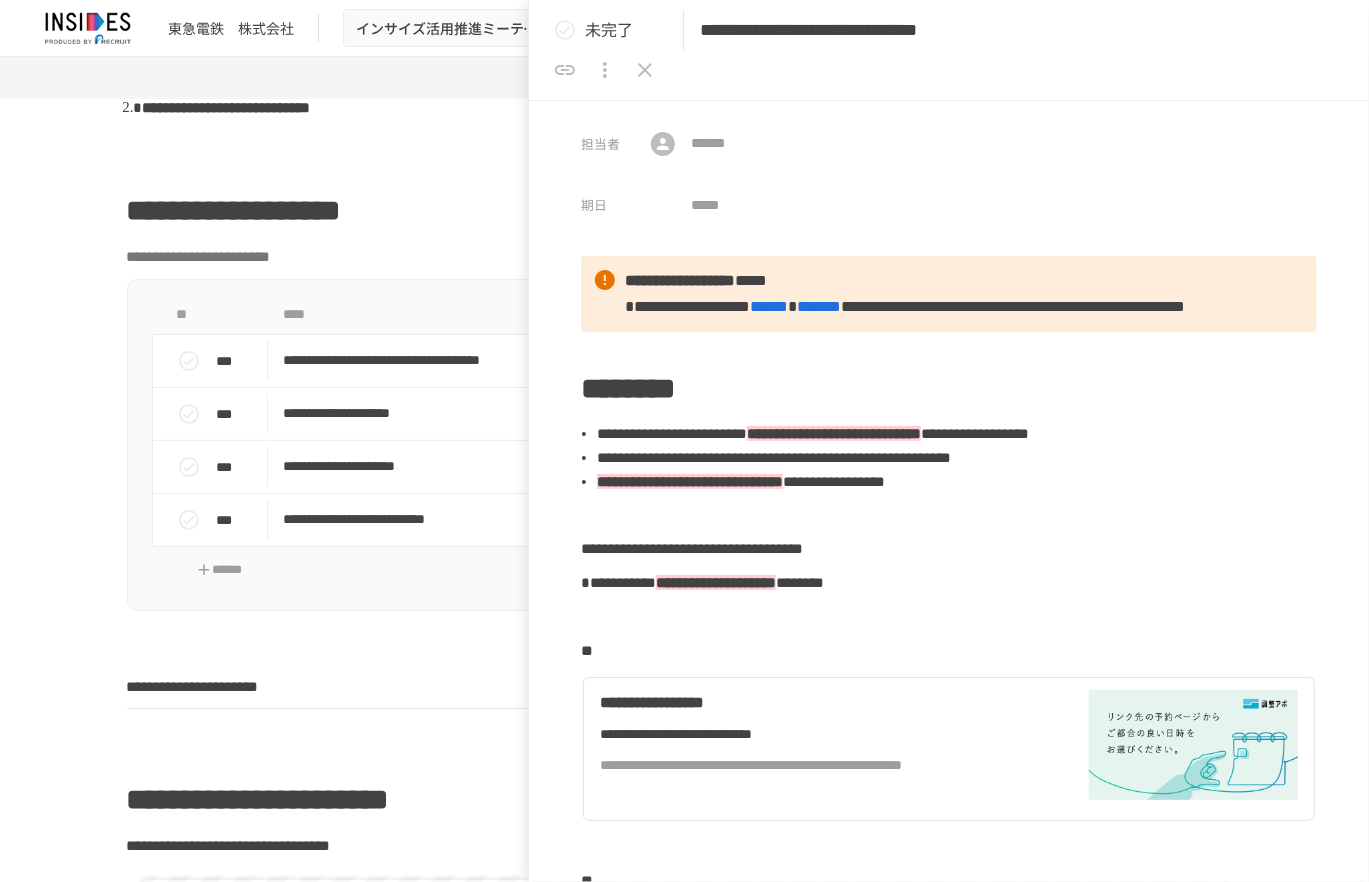 scroll, scrollTop: 0, scrollLeft: 0, axis: both 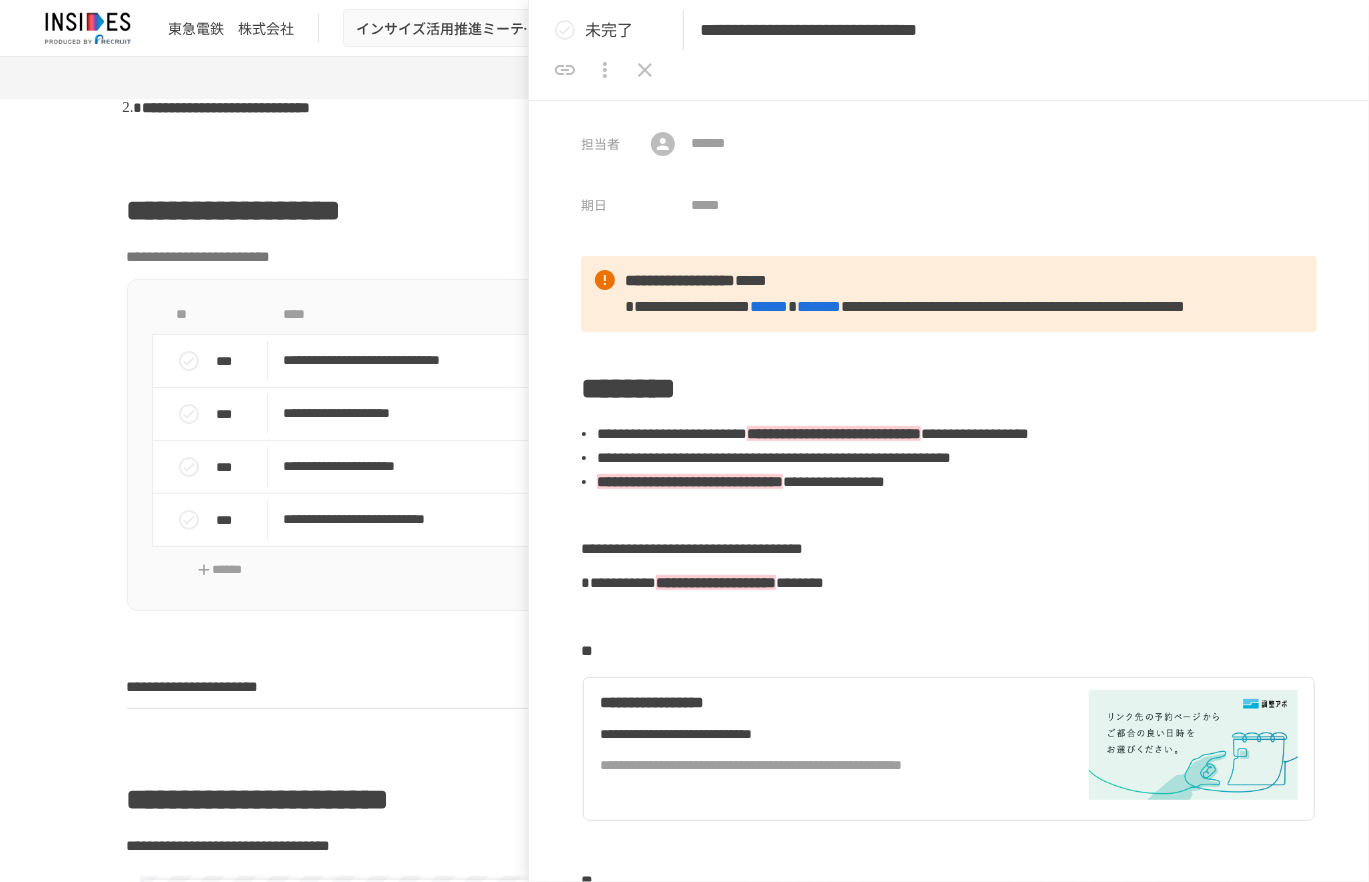 type on "**********" 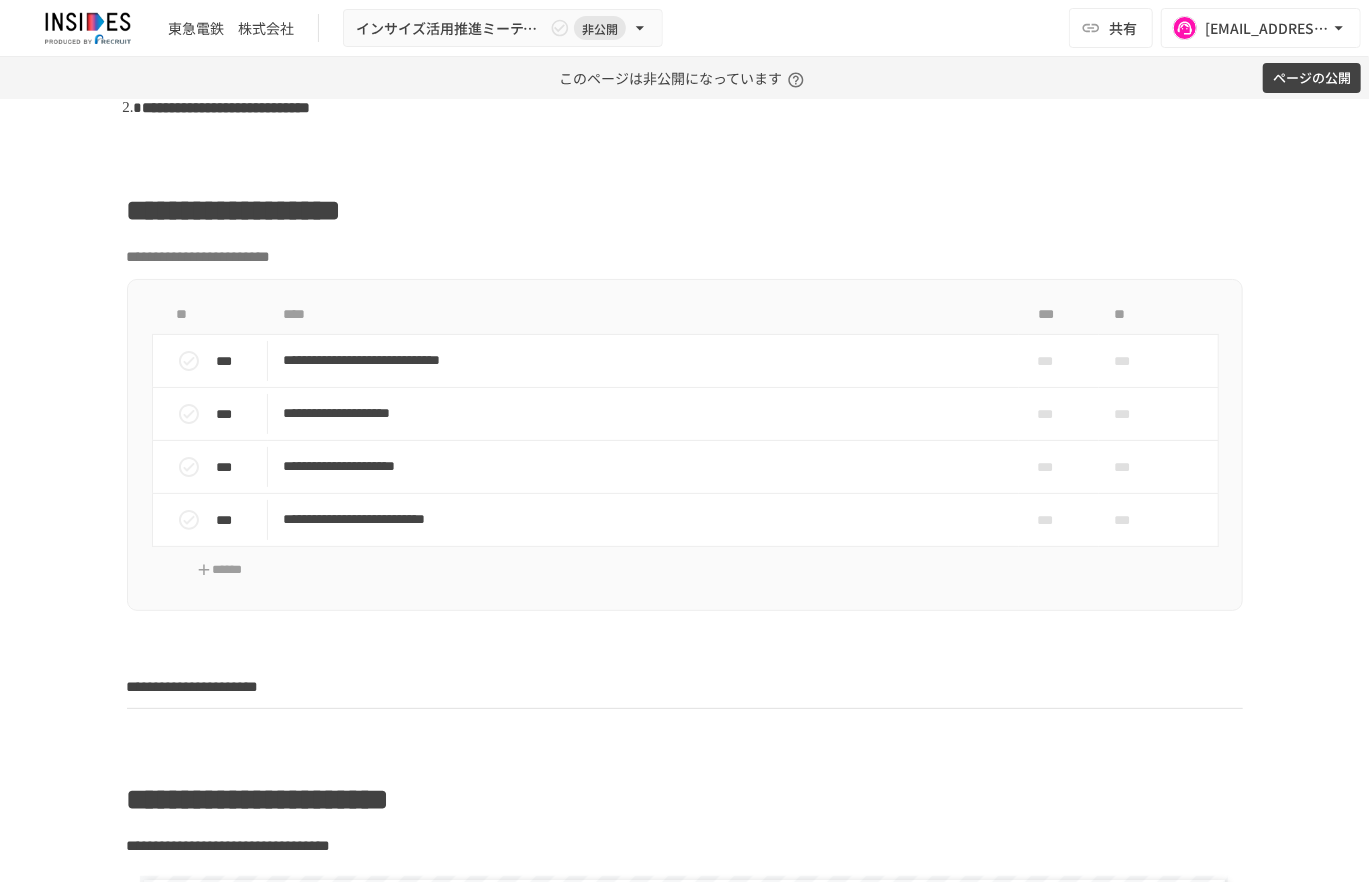 scroll, scrollTop: 591, scrollLeft: 0, axis: vertical 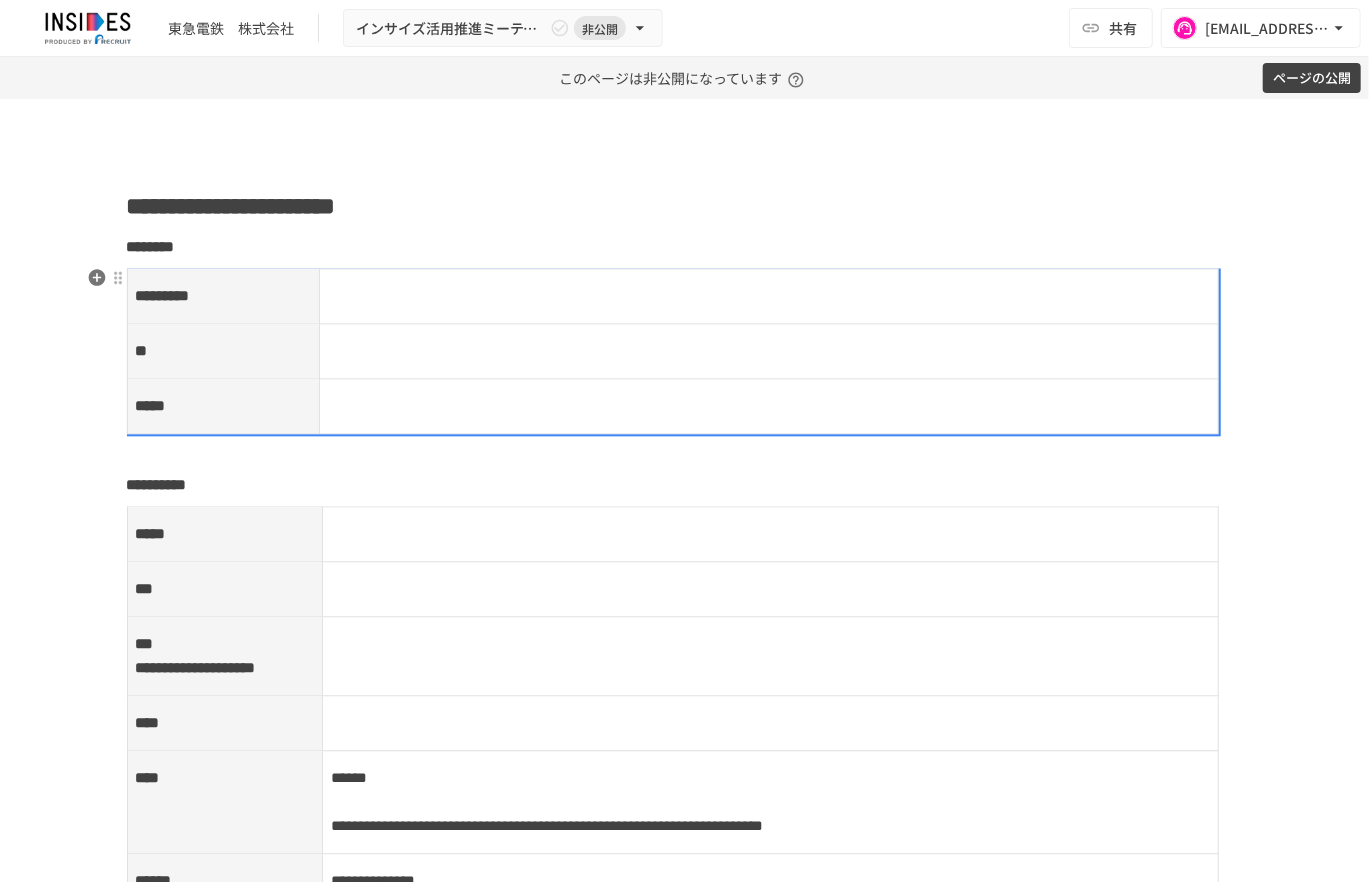 click at bounding box center [769, 296] 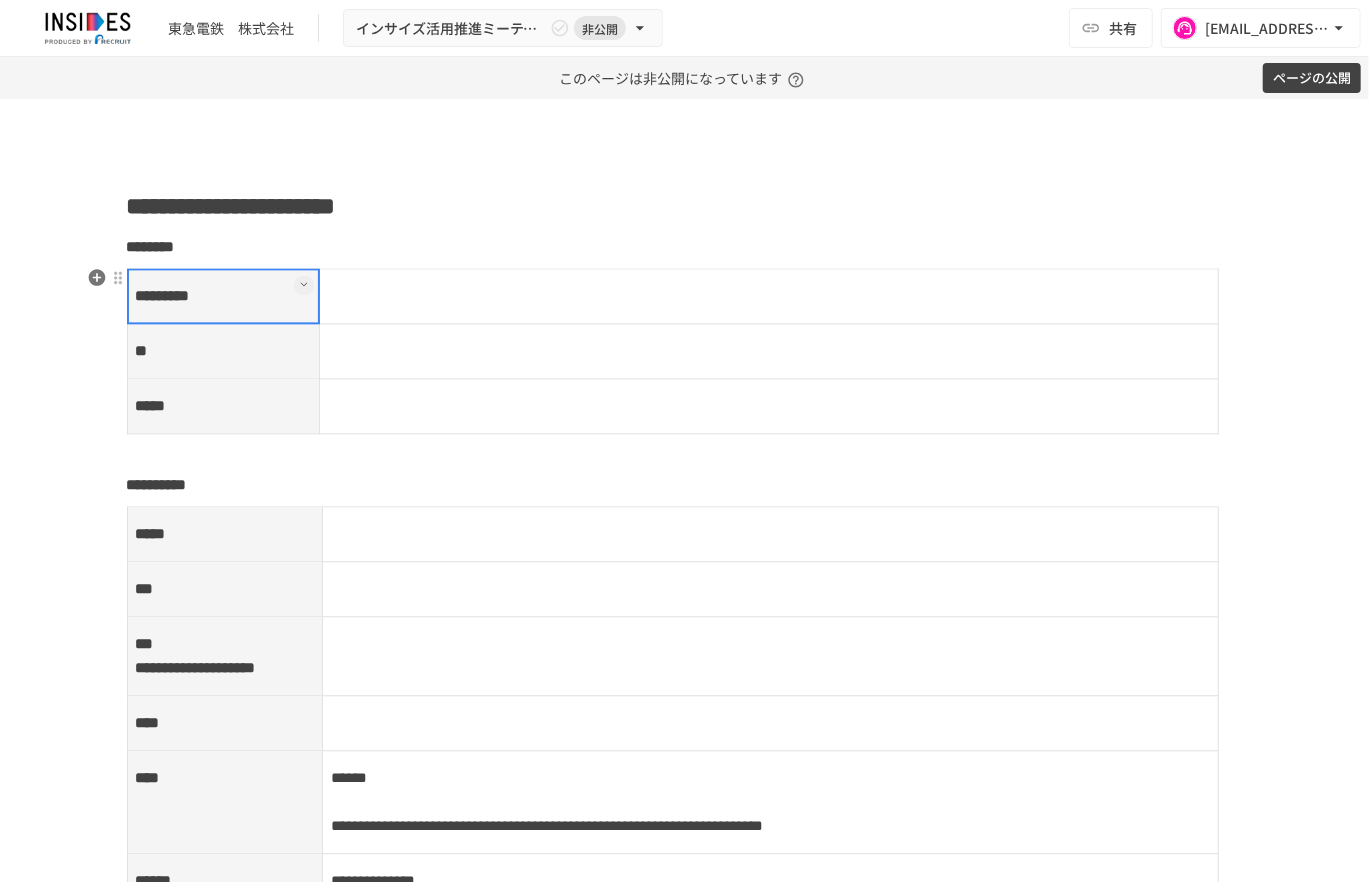 click at bounding box center [769, 296] 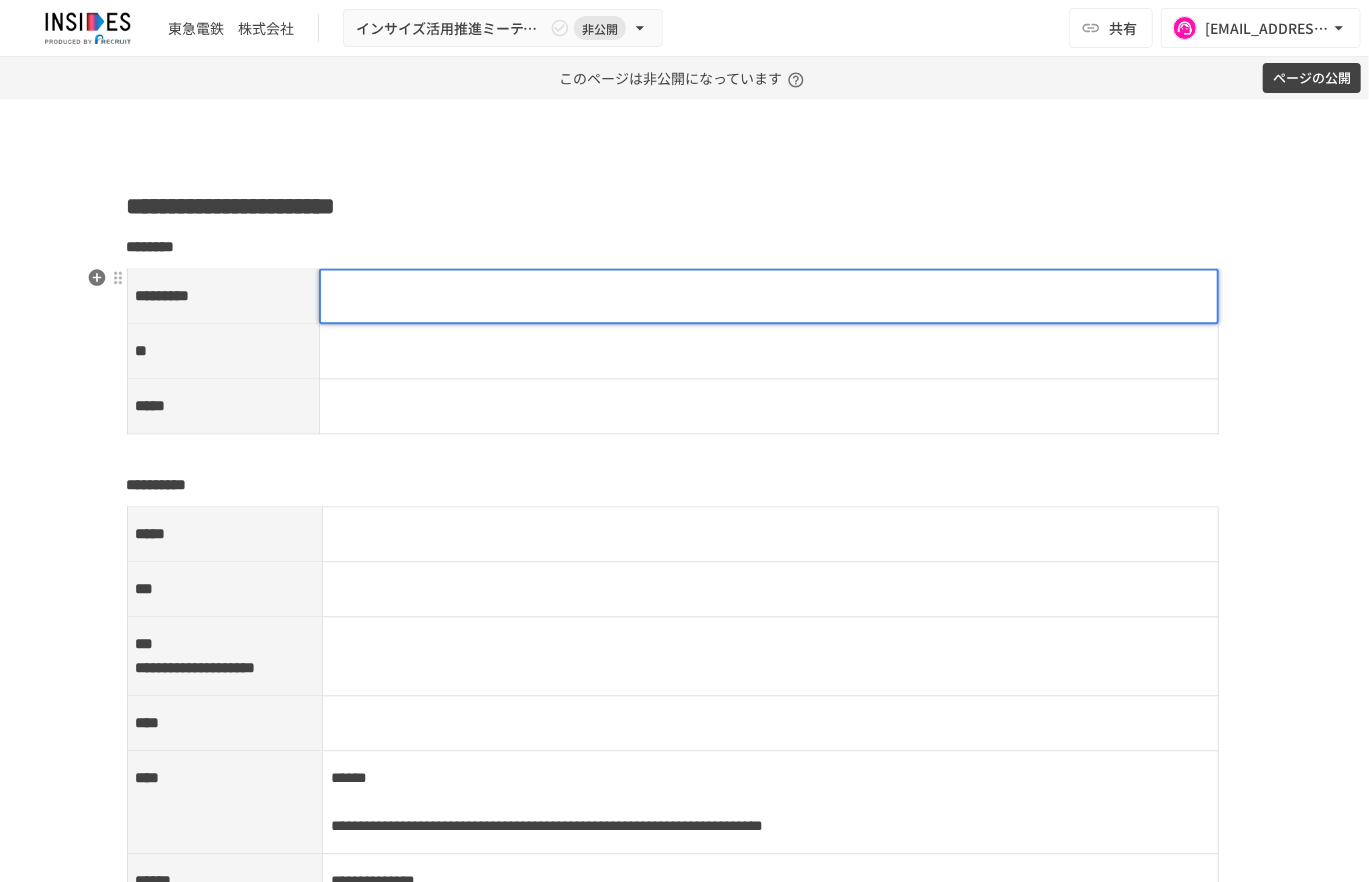 click at bounding box center [769, 296] 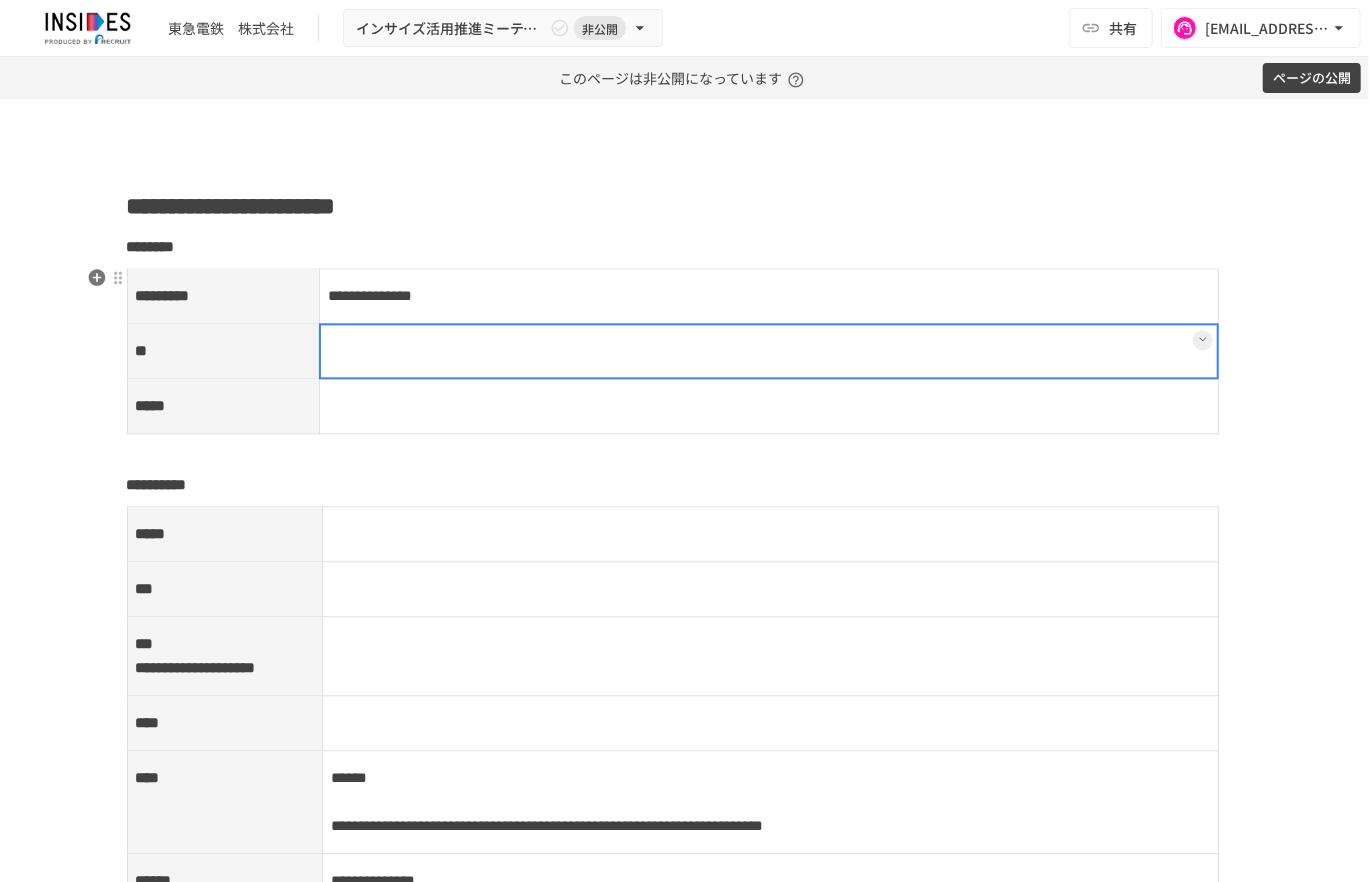 click at bounding box center (769, 351) 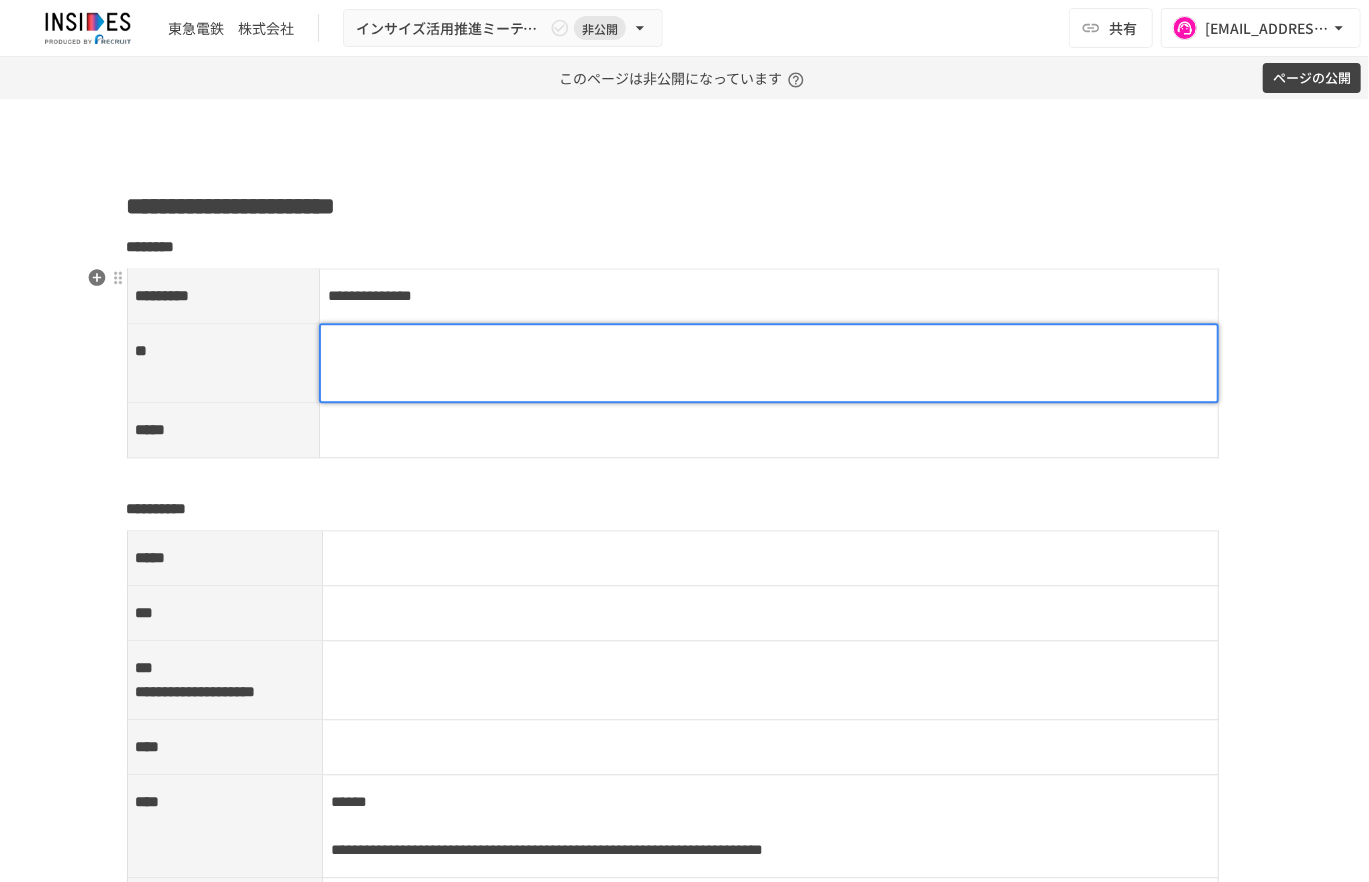 click at bounding box center (769, 363) 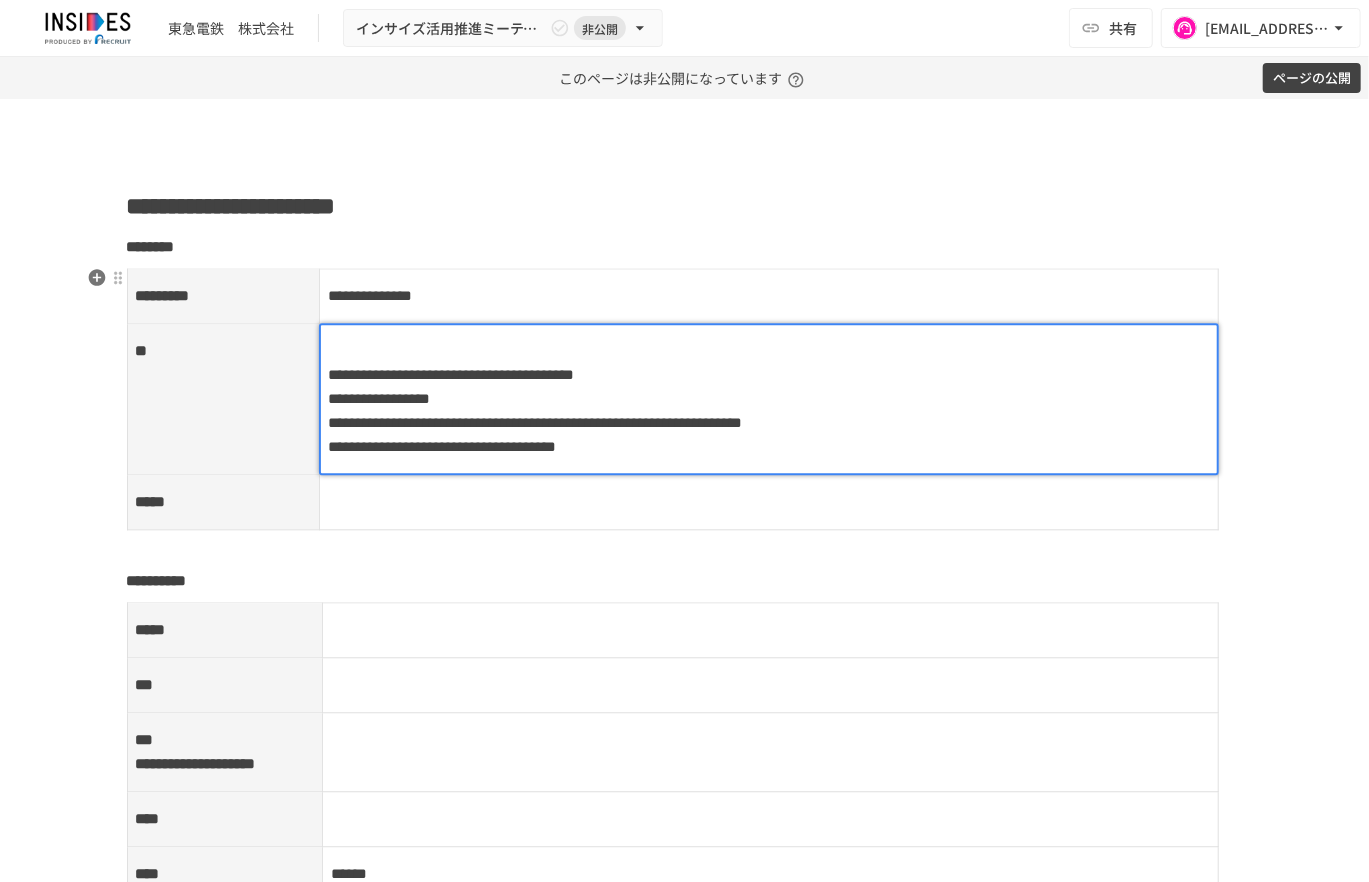 click on "**********" at bounding box center (451, 374) 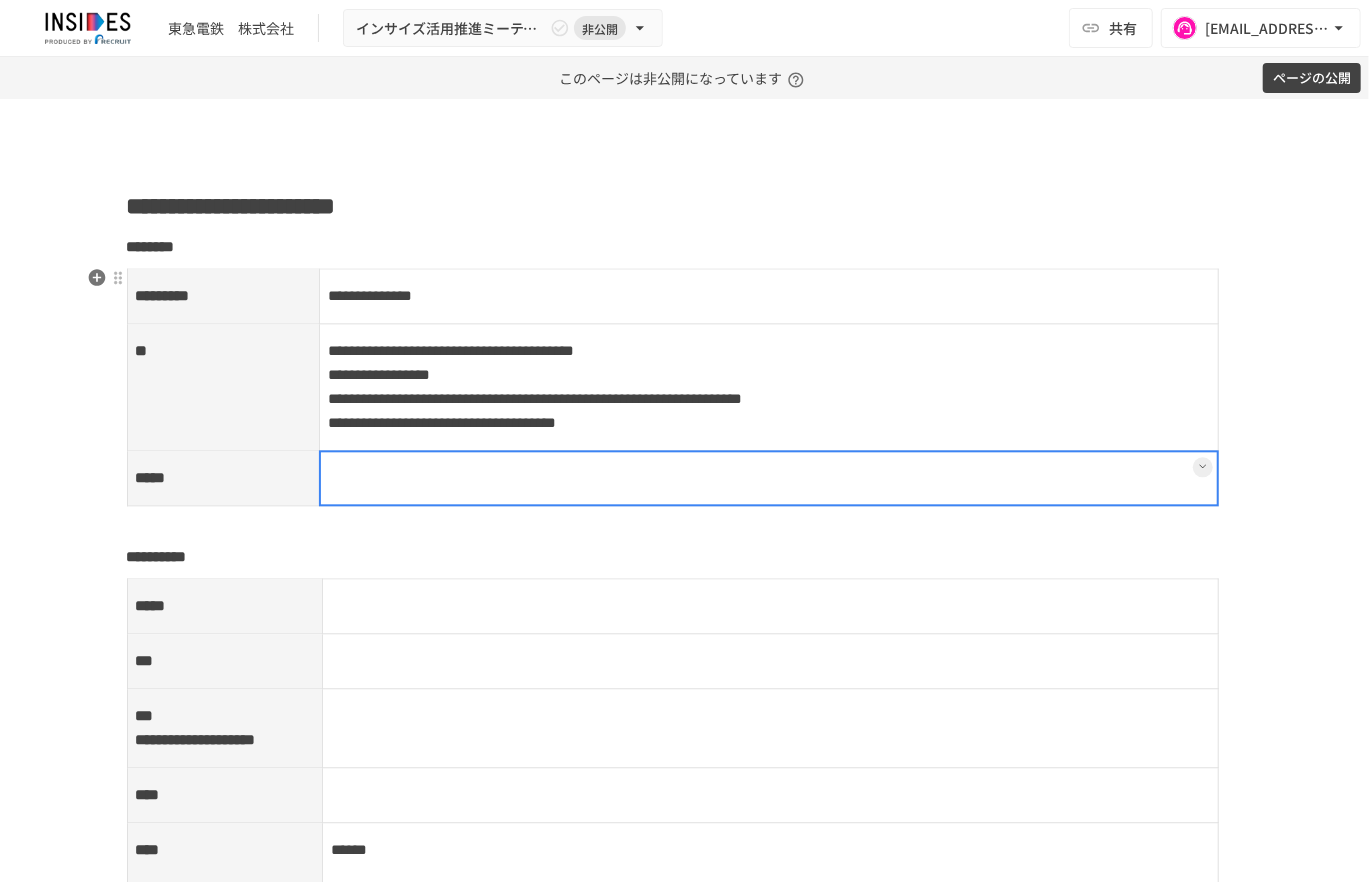 click at bounding box center [769, 478] 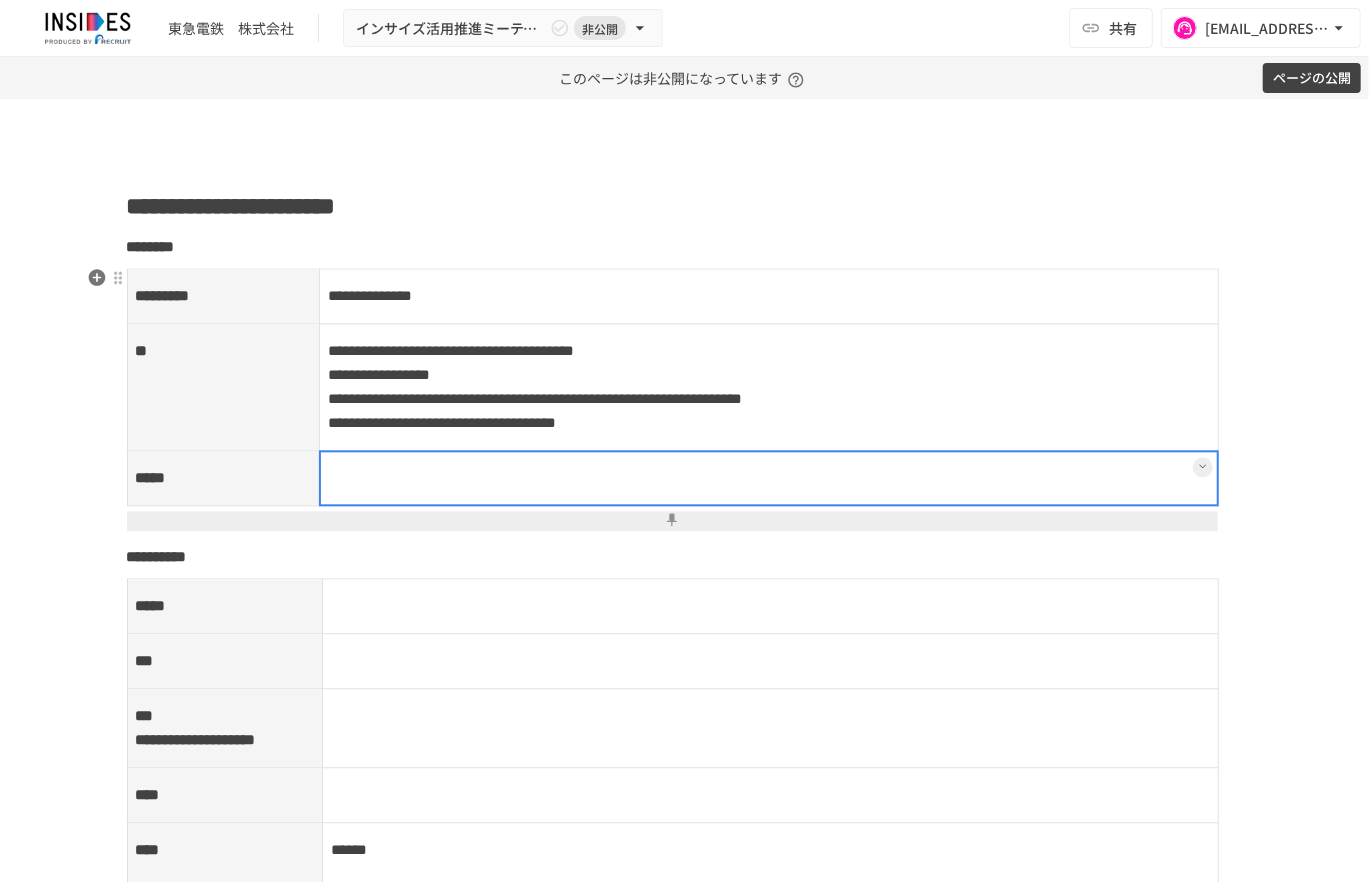 click at bounding box center [769, 478] 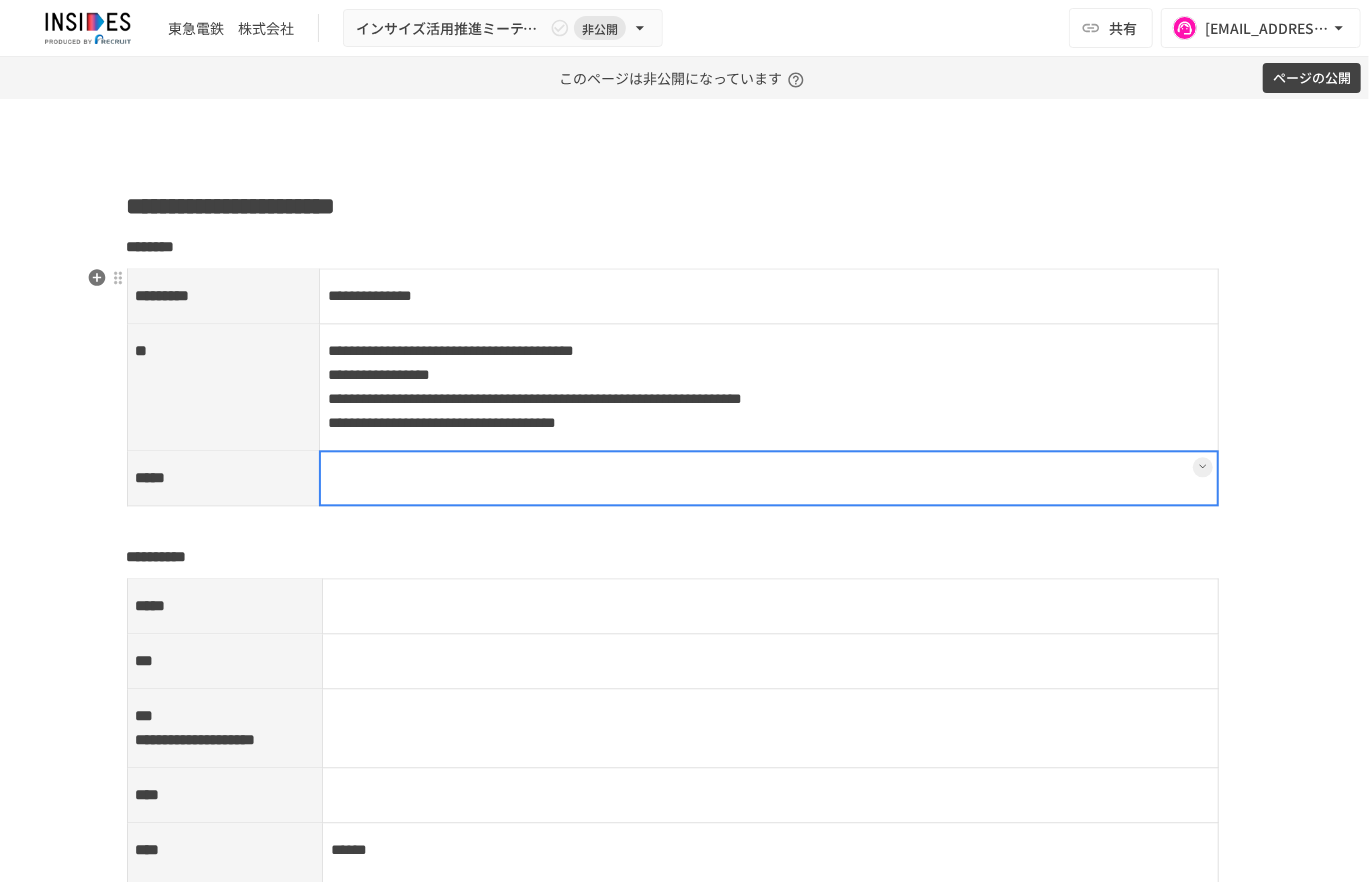 click at bounding box center (769, 478) 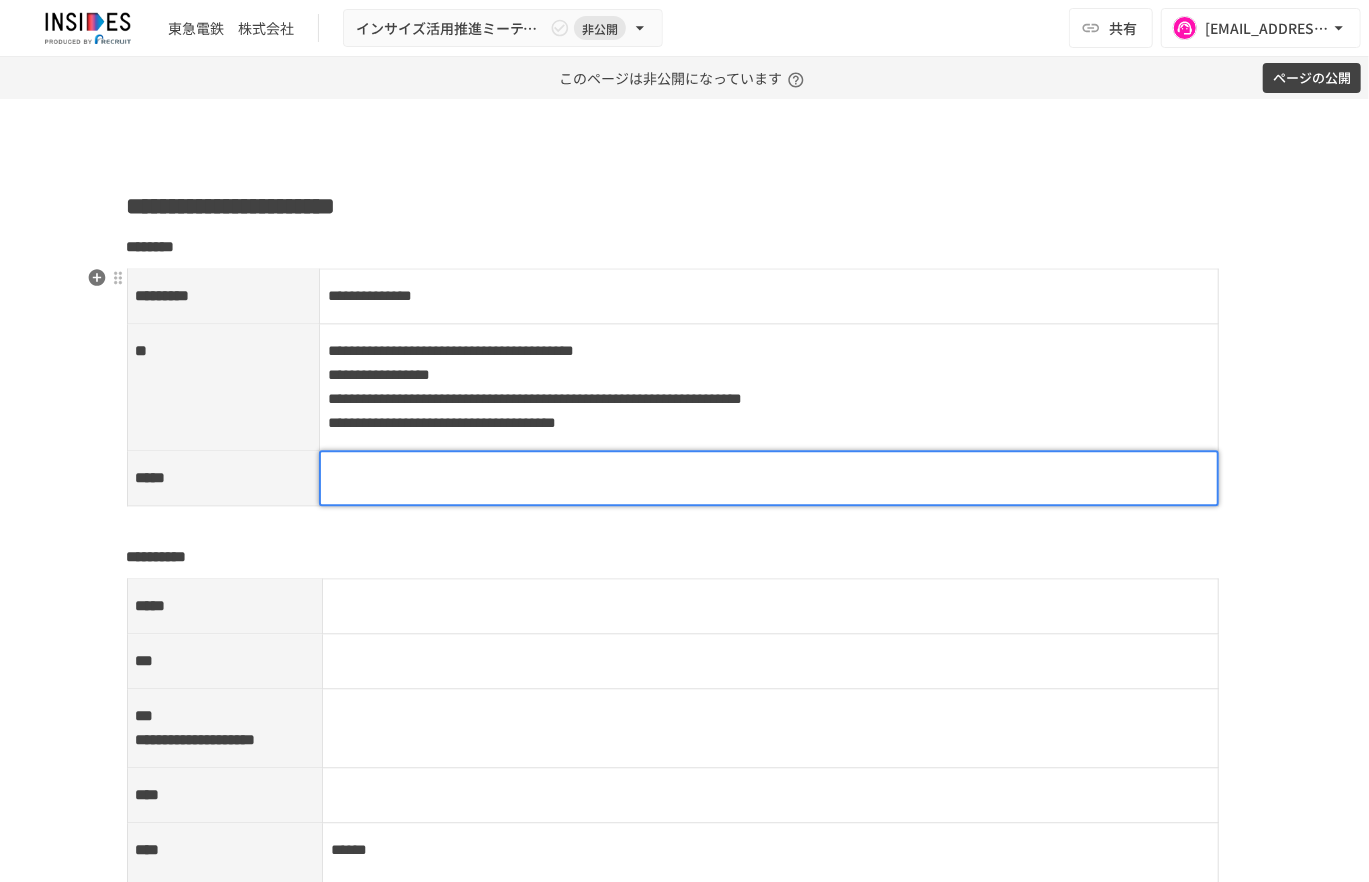 click at bounding box center (769, 478) 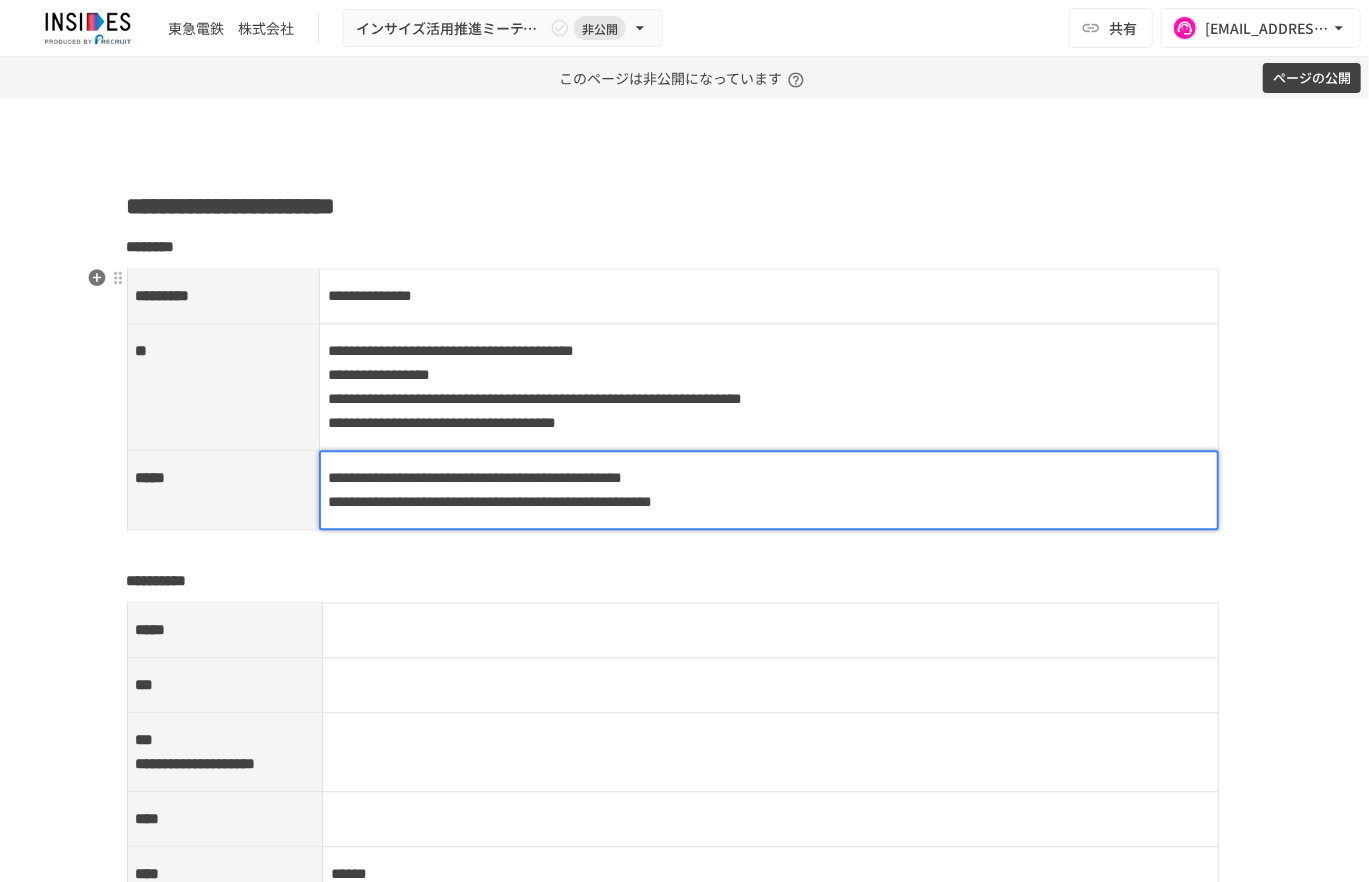 click on "**********" at bounding box center [475, 477] 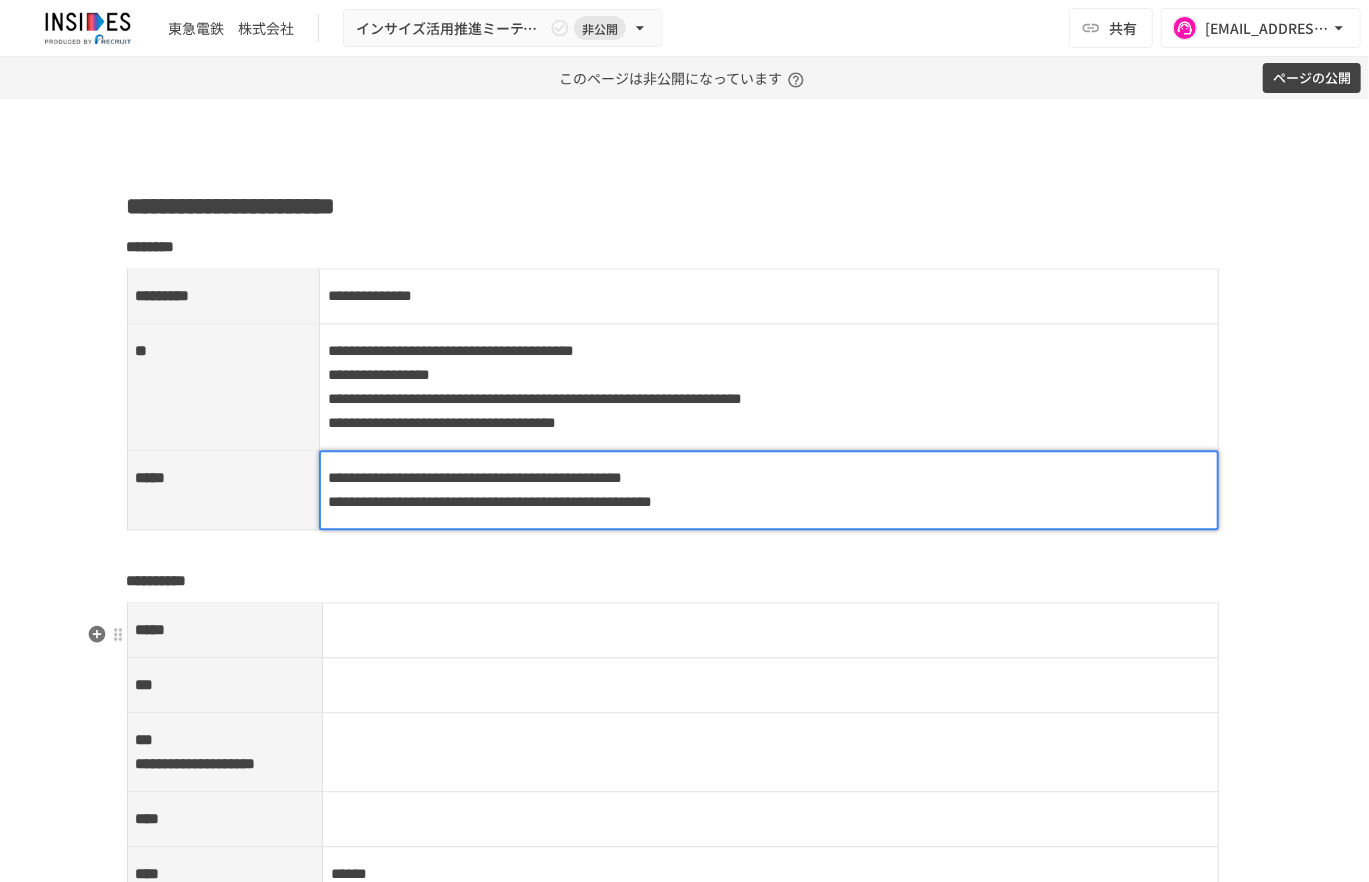 click at bounding box center [770, 630] 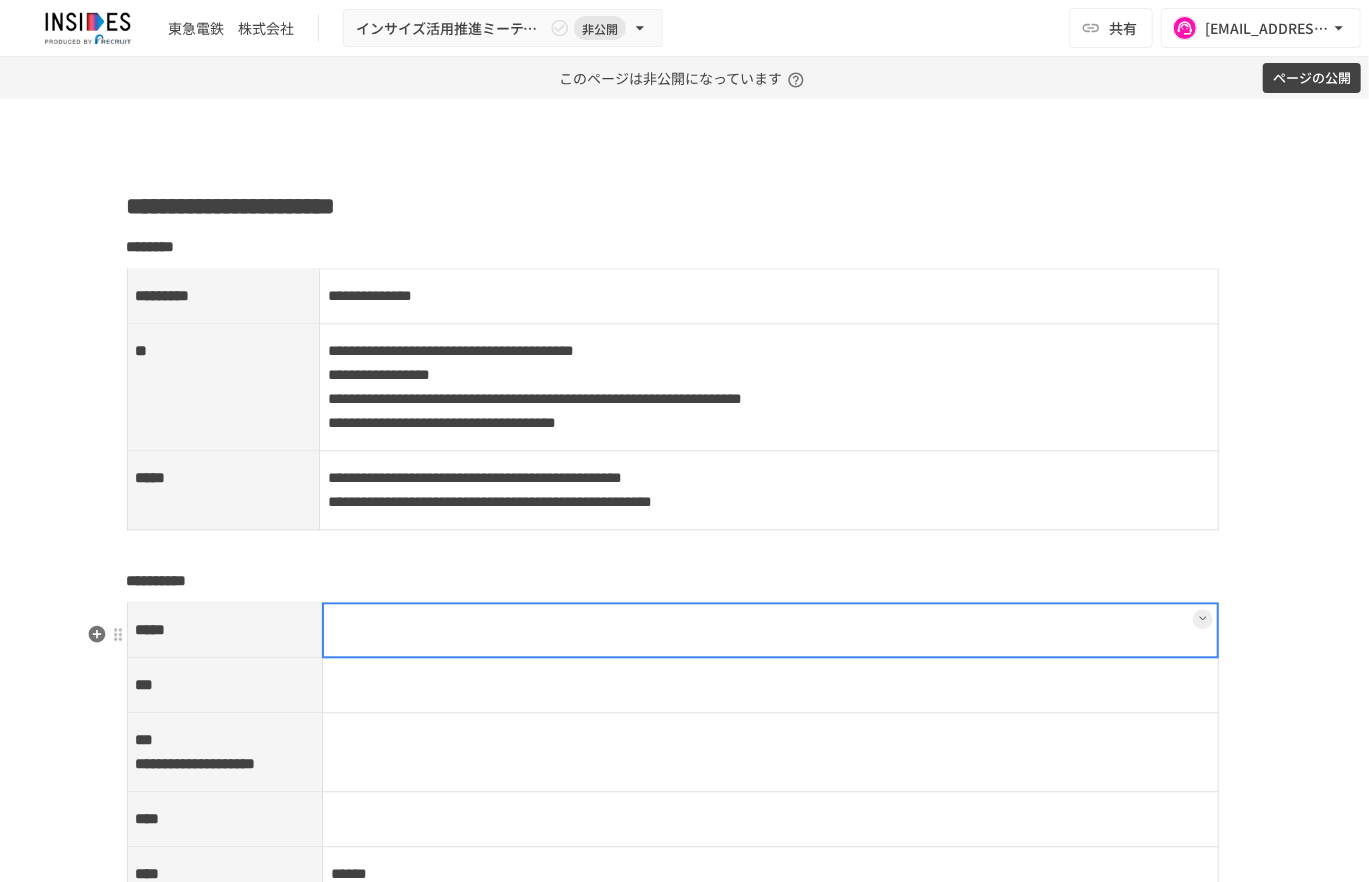 click at bounding box center [771, 630] 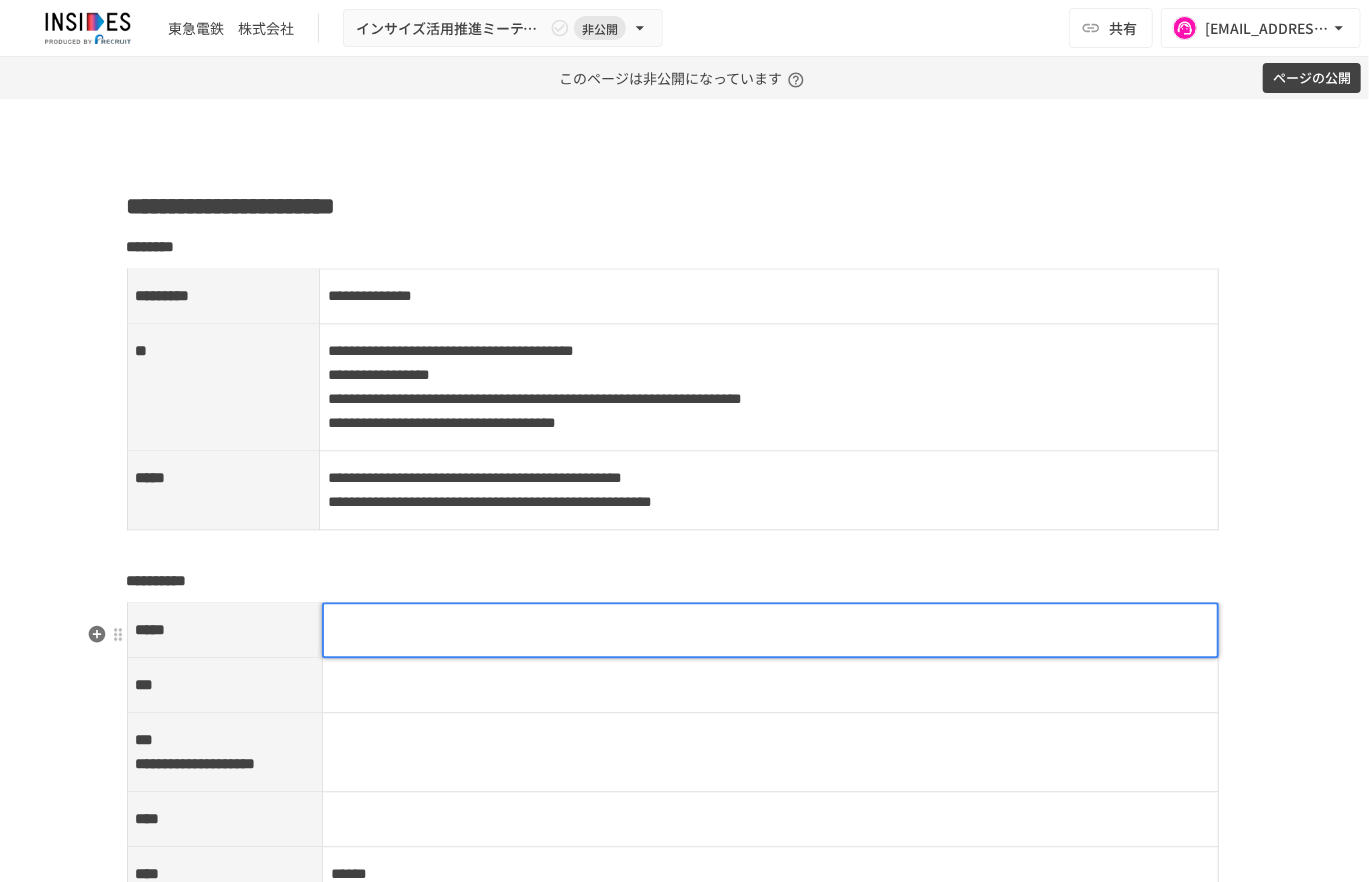 click at bounding box center [770, 630] 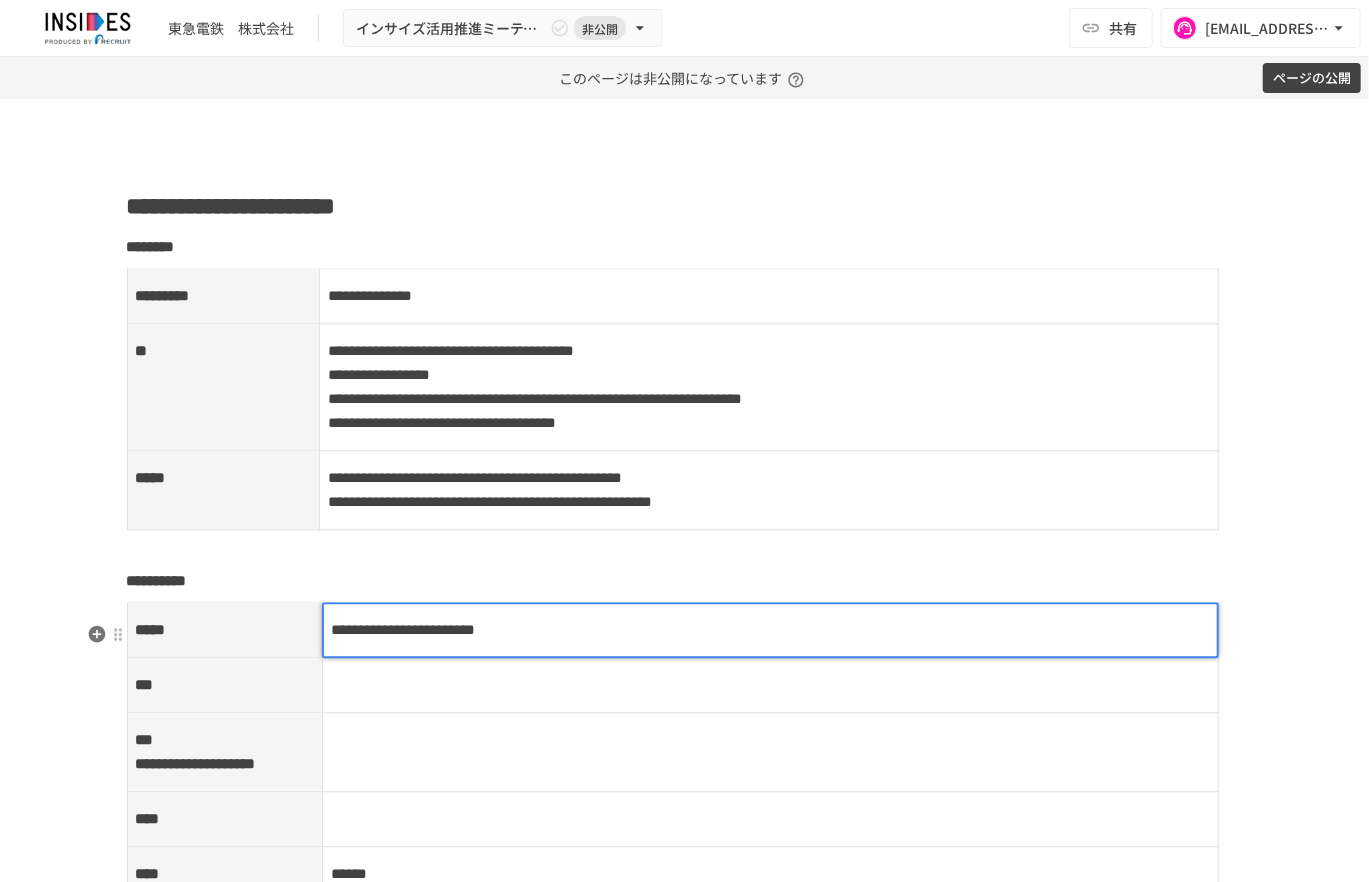 click on "**********" at bounding box center (770, 630) 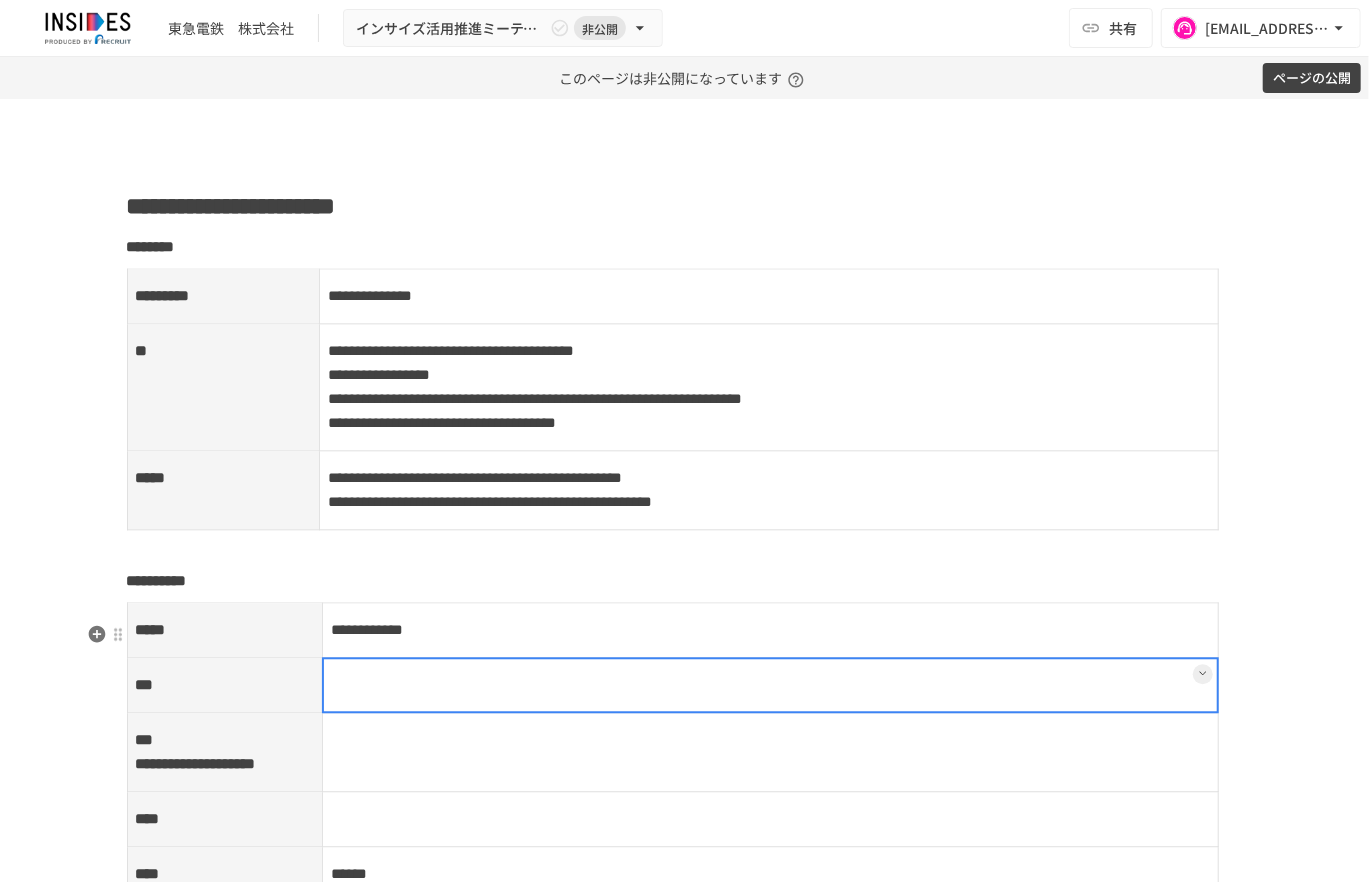 click at bounding box center (771, 685) 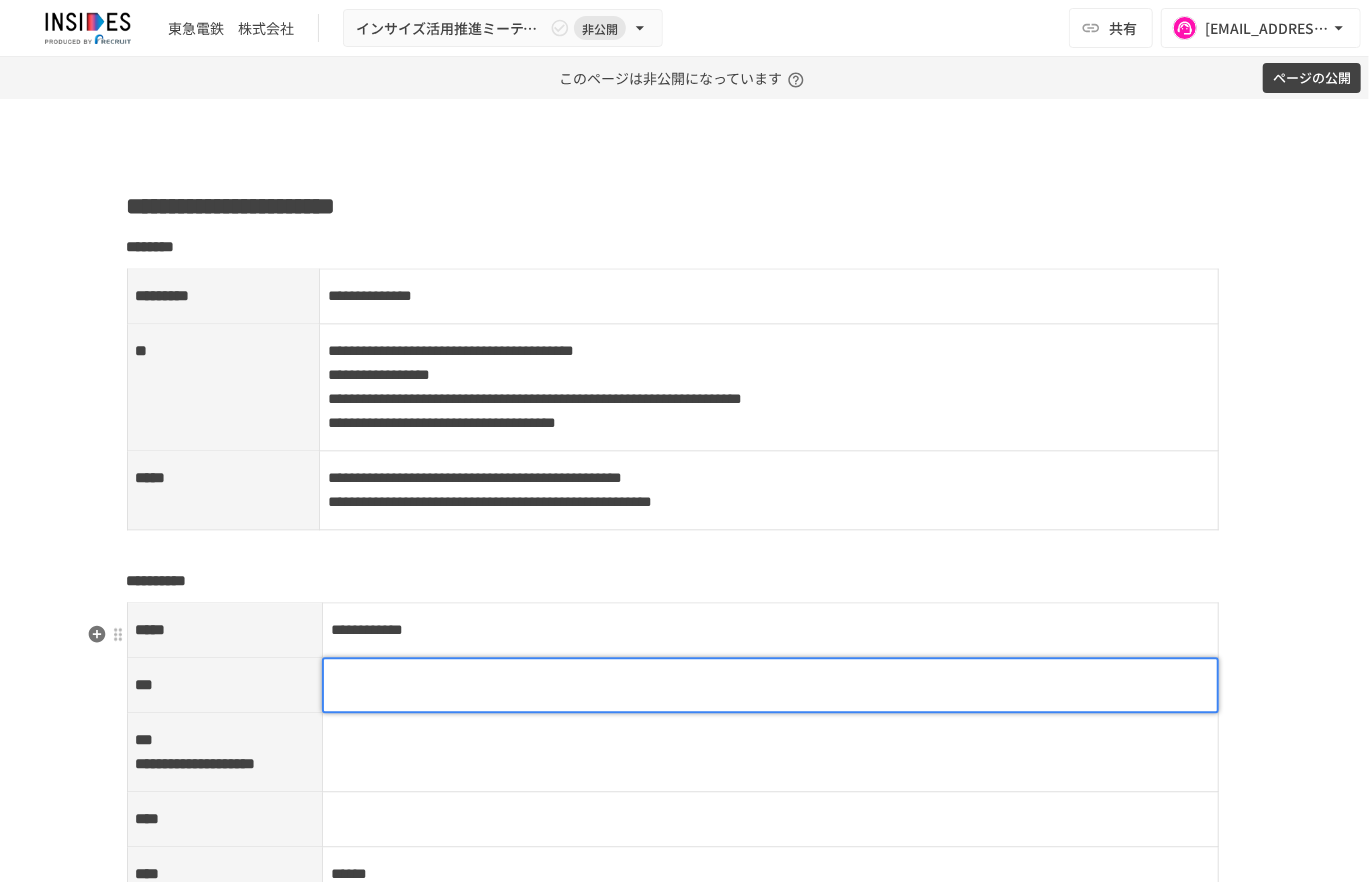 click at bounding box center [770, 685] 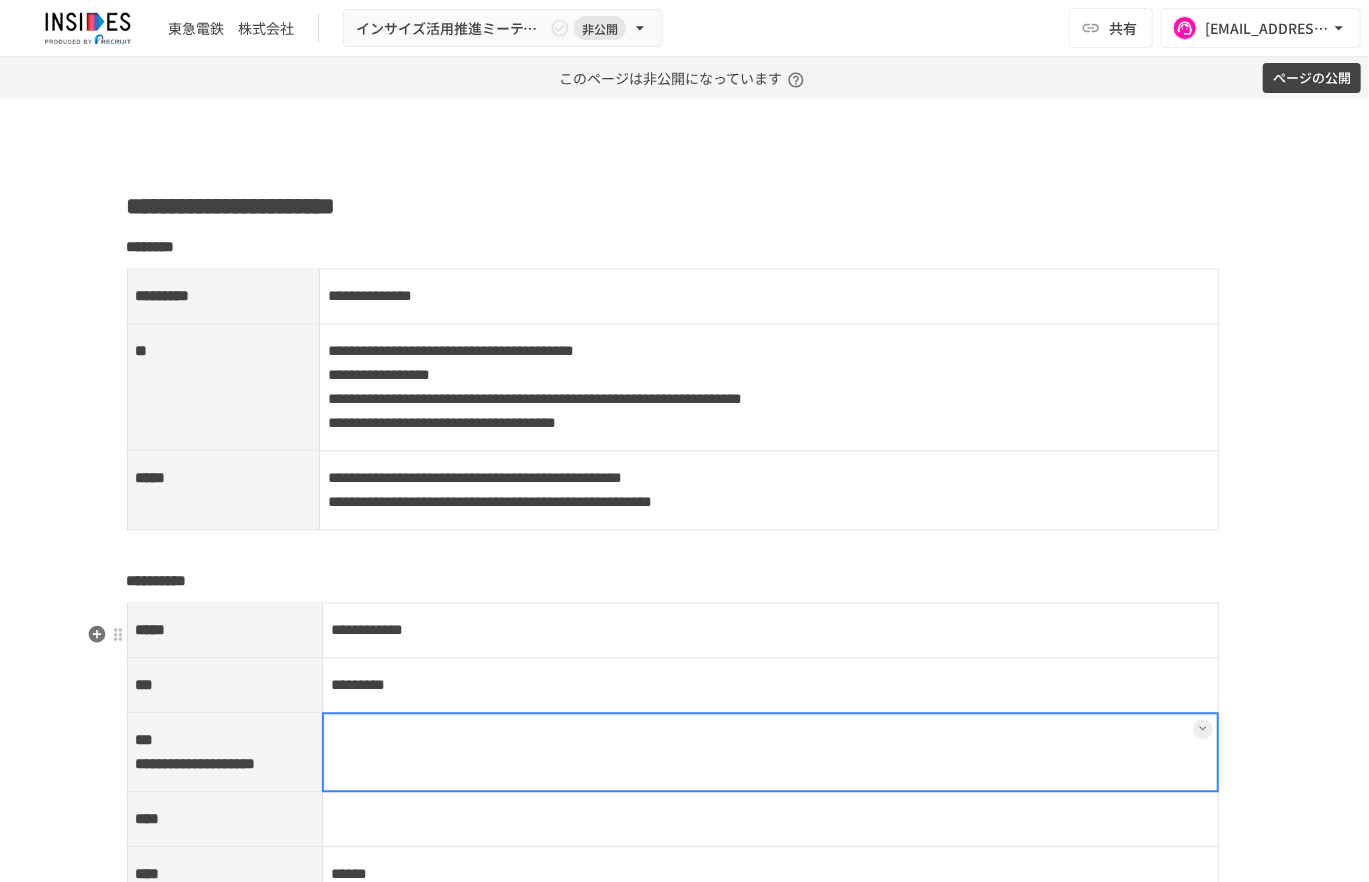 click at bounding box center (771, 752) 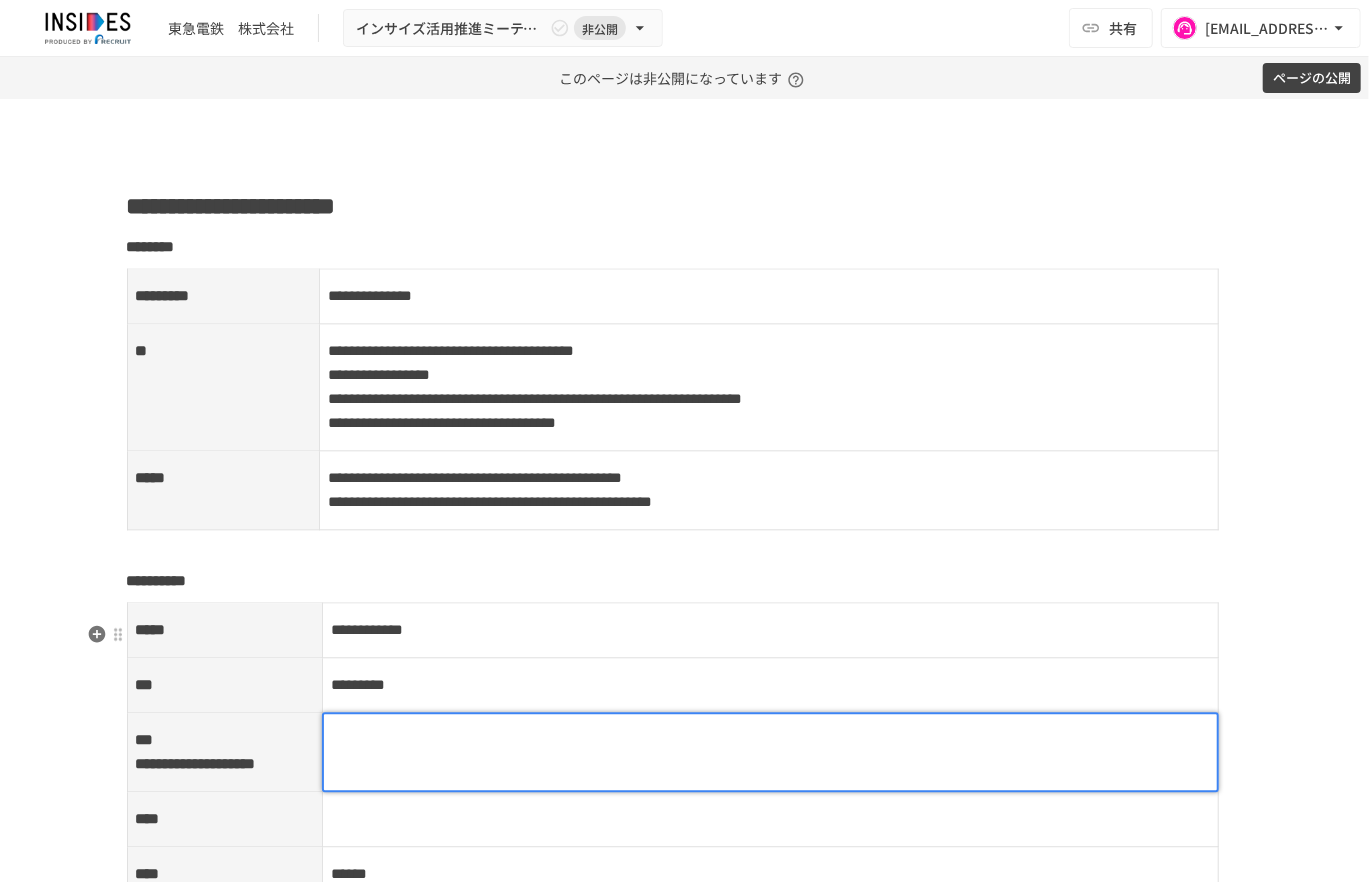 click at bounding box center (770, 740) 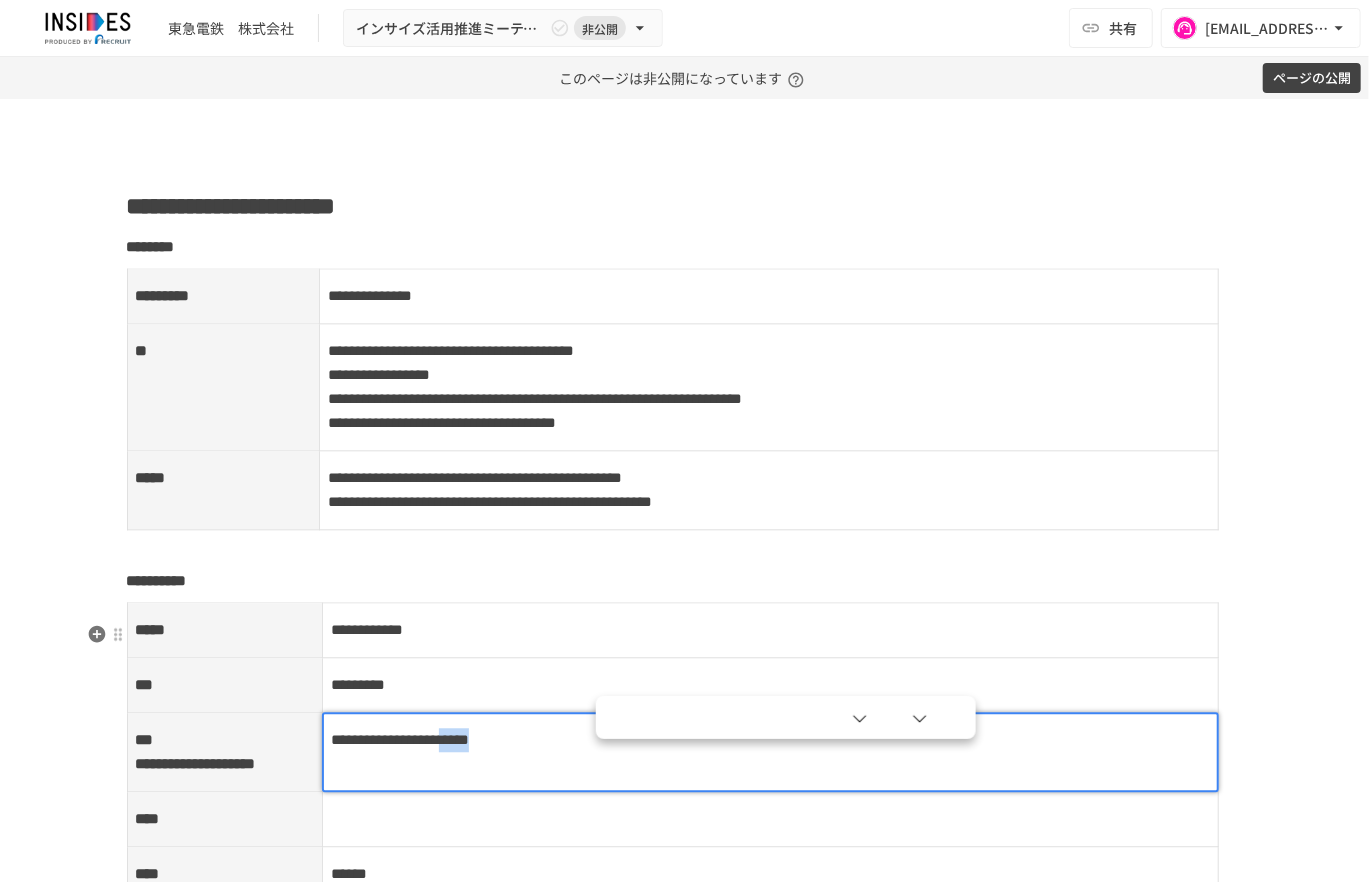 drag, startPoint x: 594, startPoint y: 757, endPoint x: 681, endPoint y: 774, distance: 88.64536 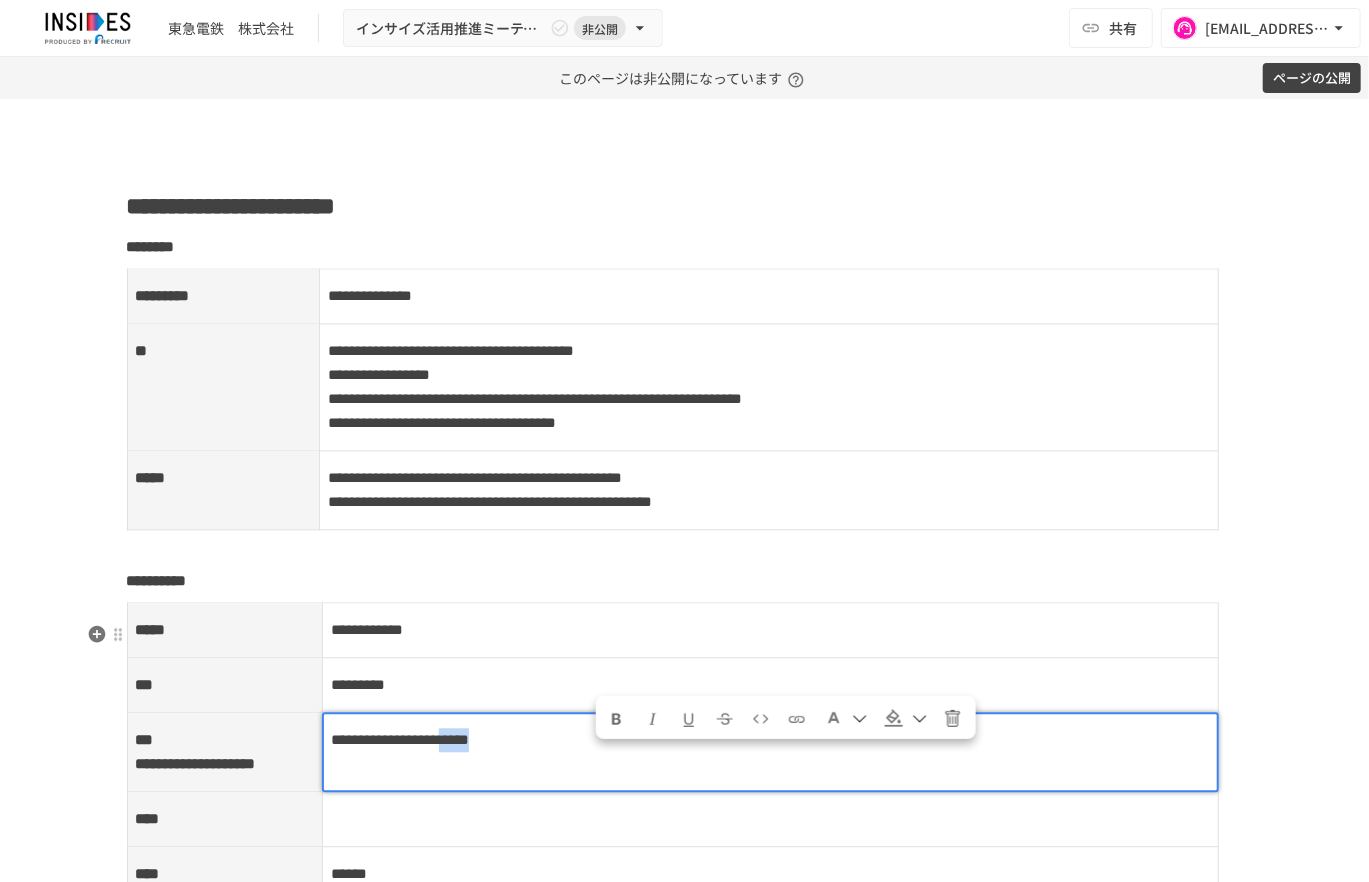 click on "**********" at bounding box center (771, 752) 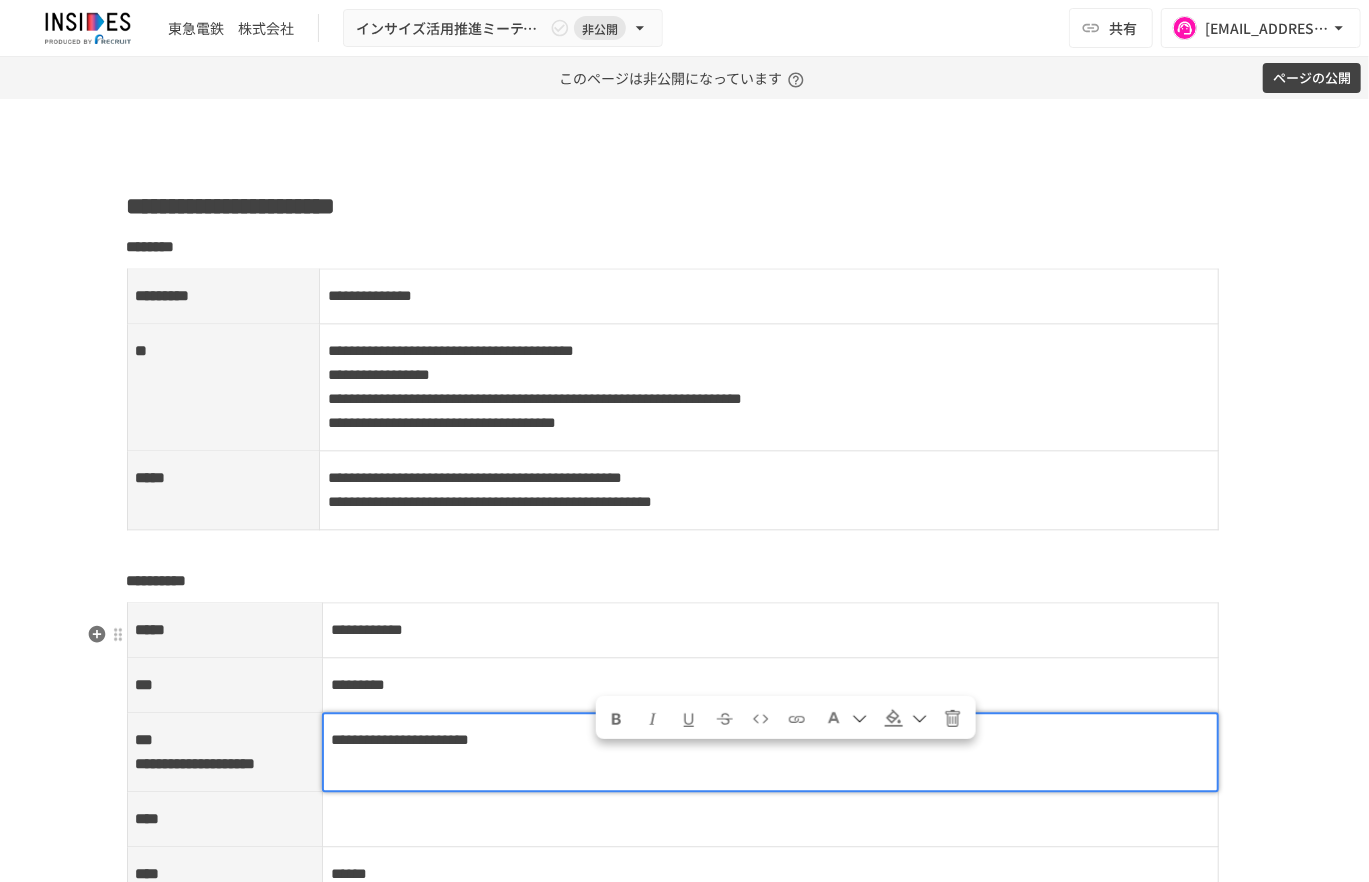 click on "**********" at bounding box center (400, 739) 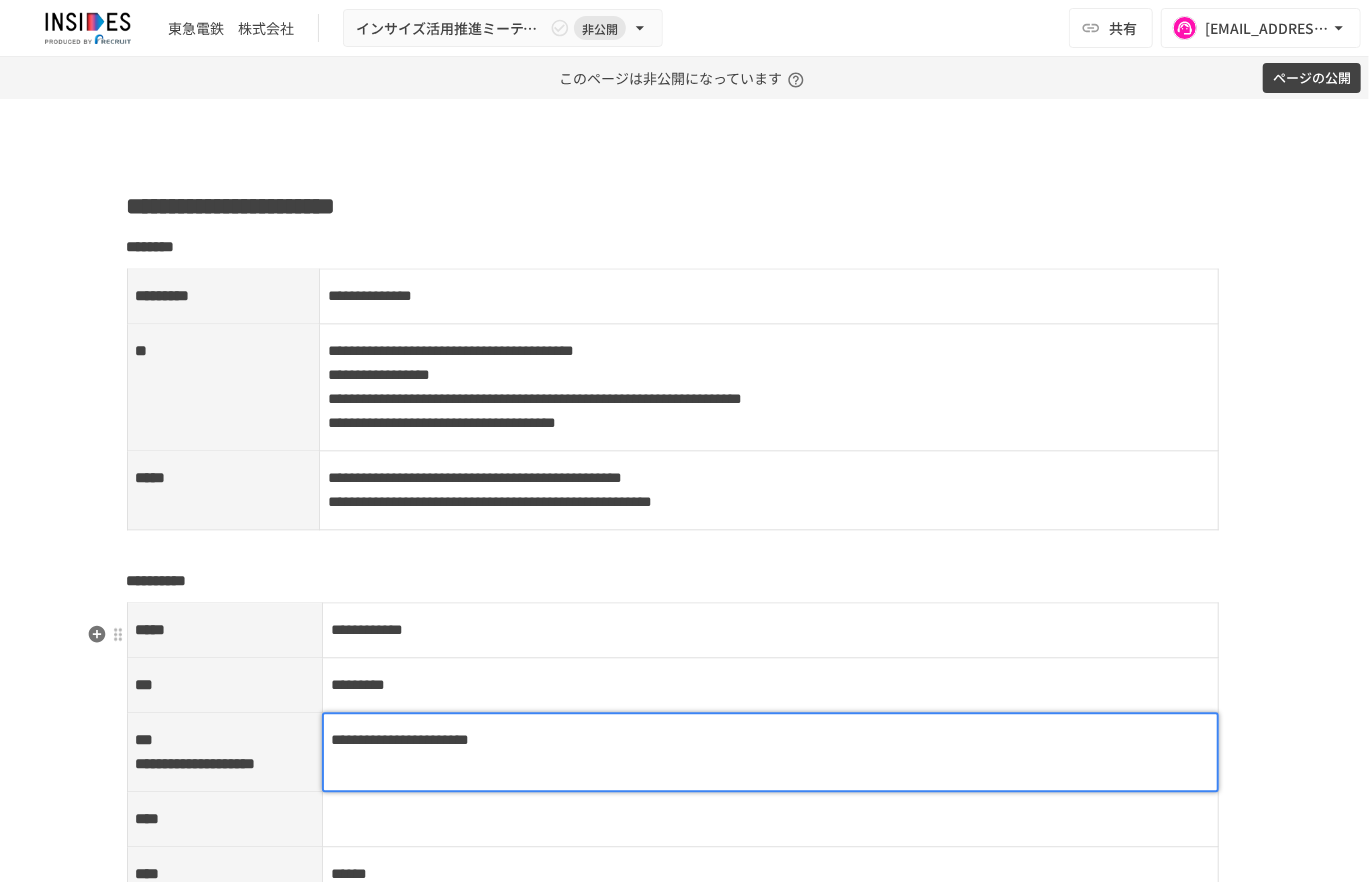 click on "**********" at bounding box center (400, 739) 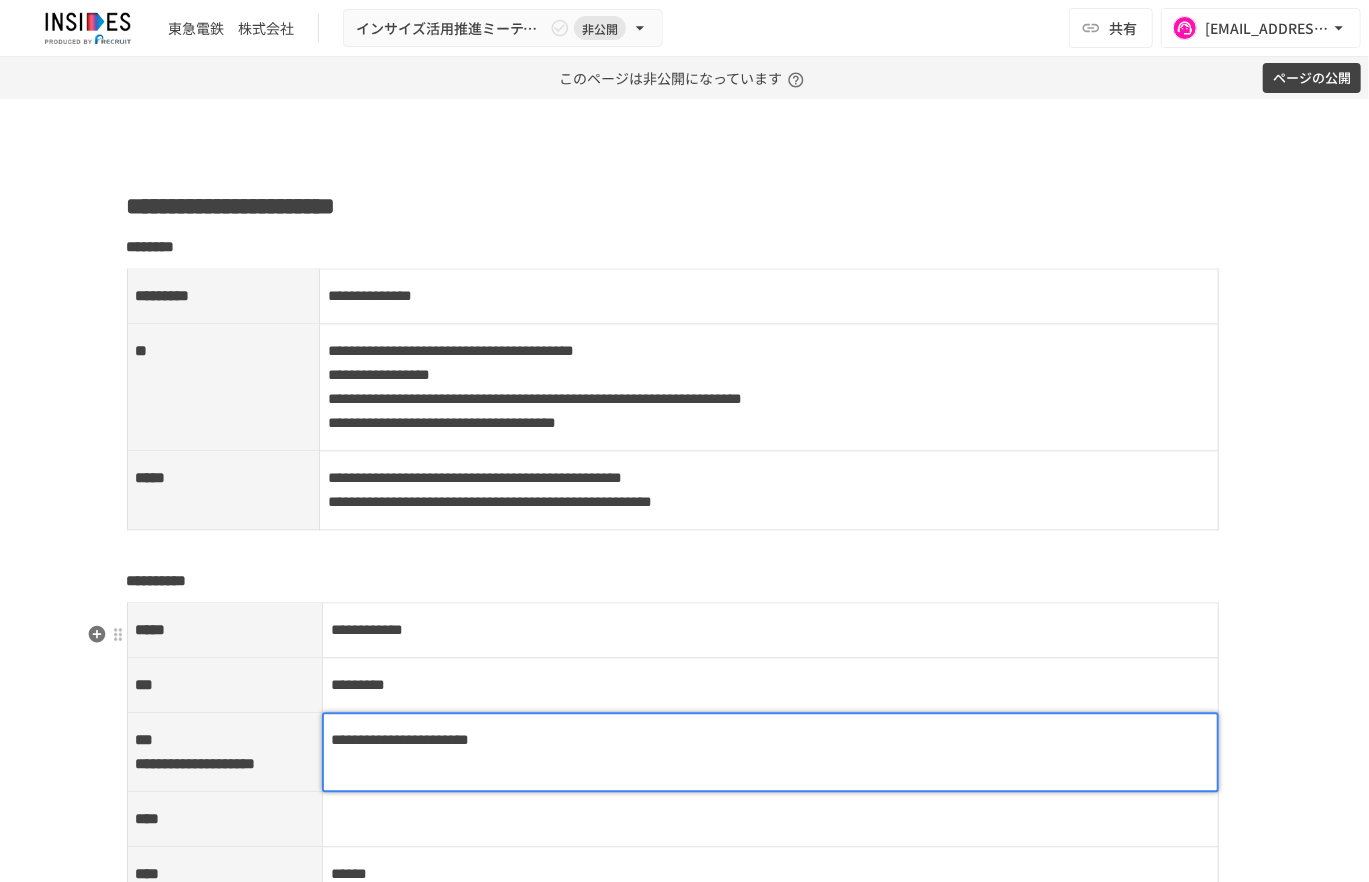 type 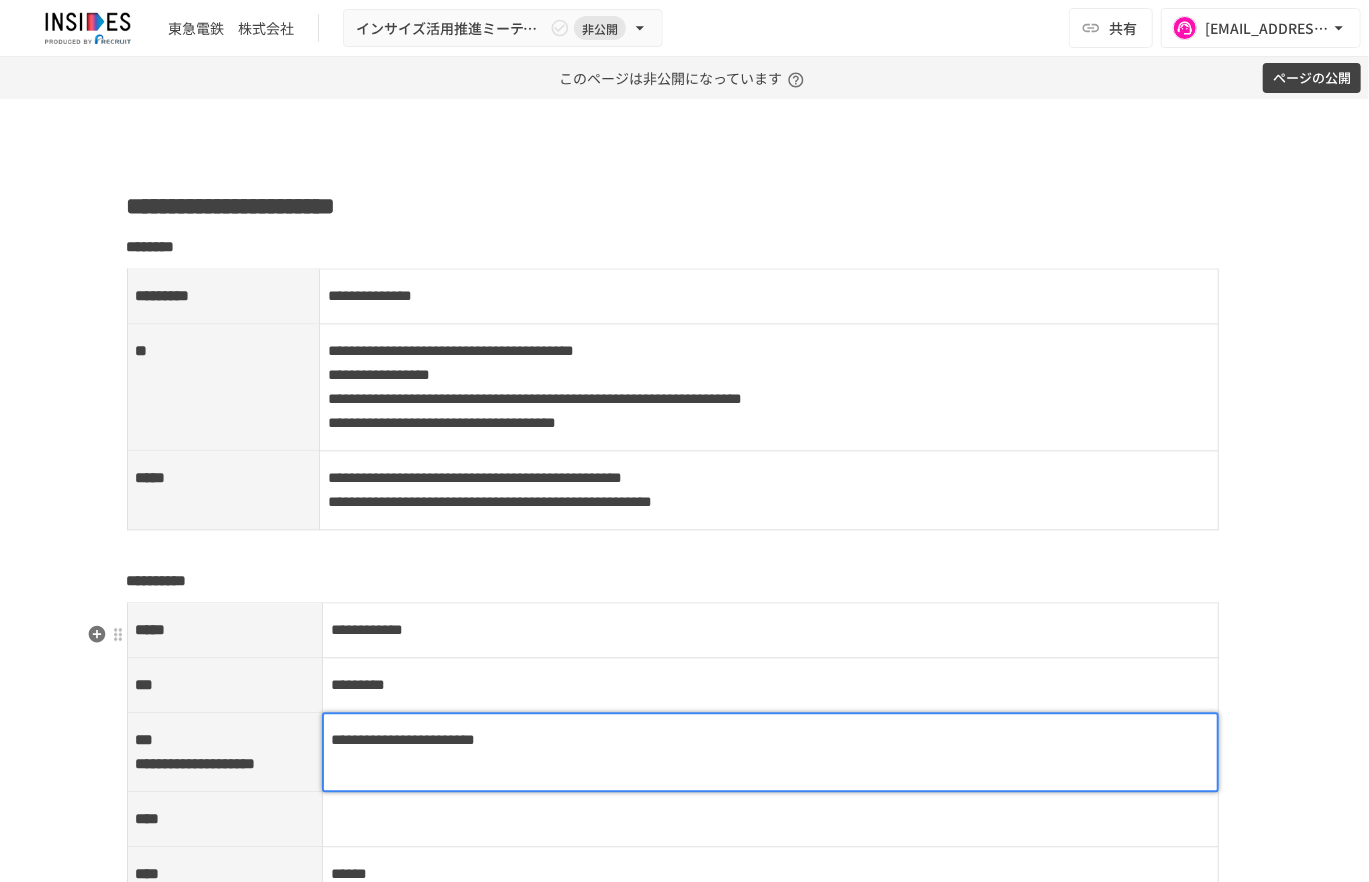 click on "**********" at bounding box center [770, 740] 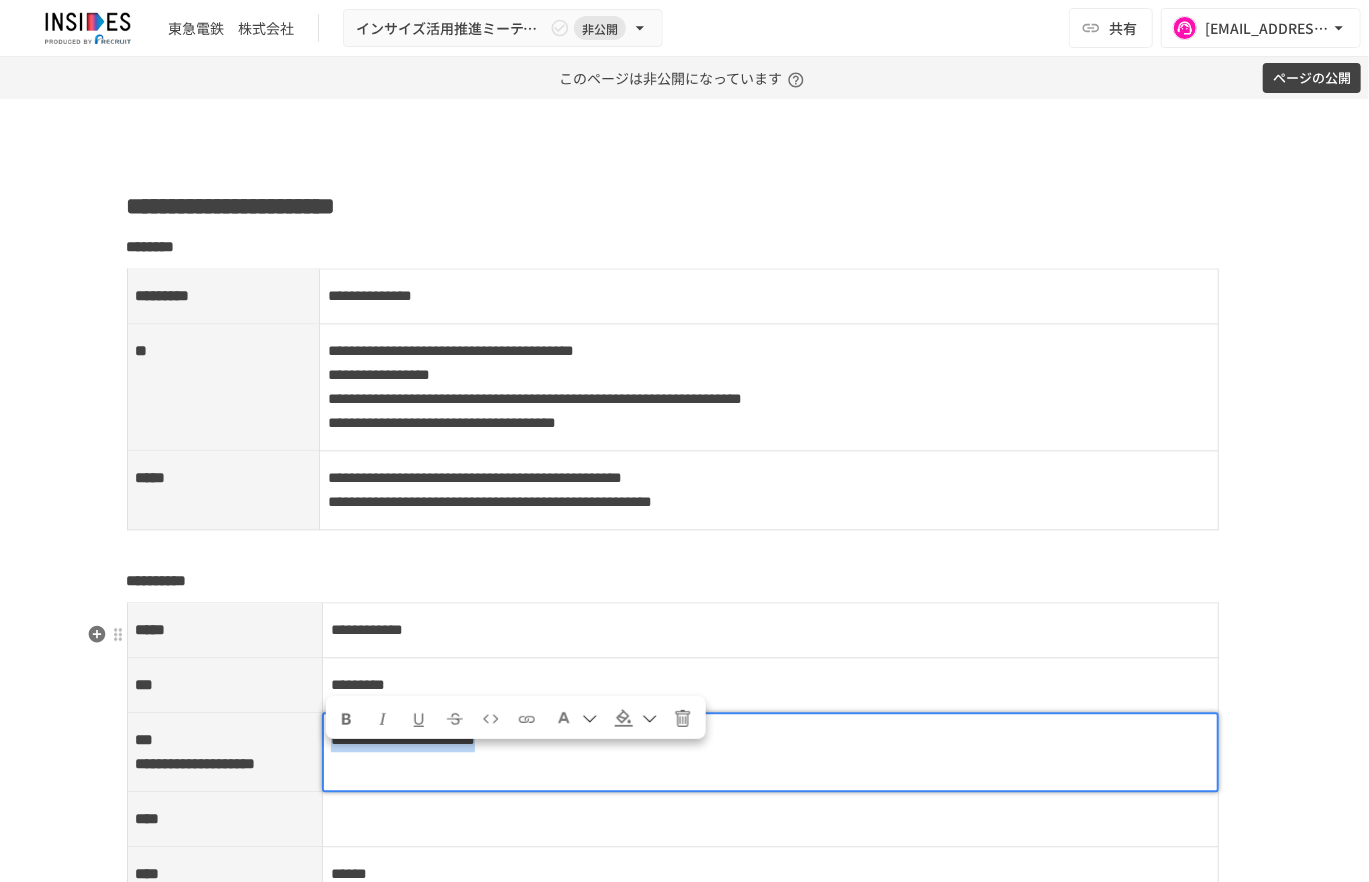 drag, startPoint x: 680, startPoint y: 759, endPoint x: 312, endPoint y: 736, distance: 368.71805 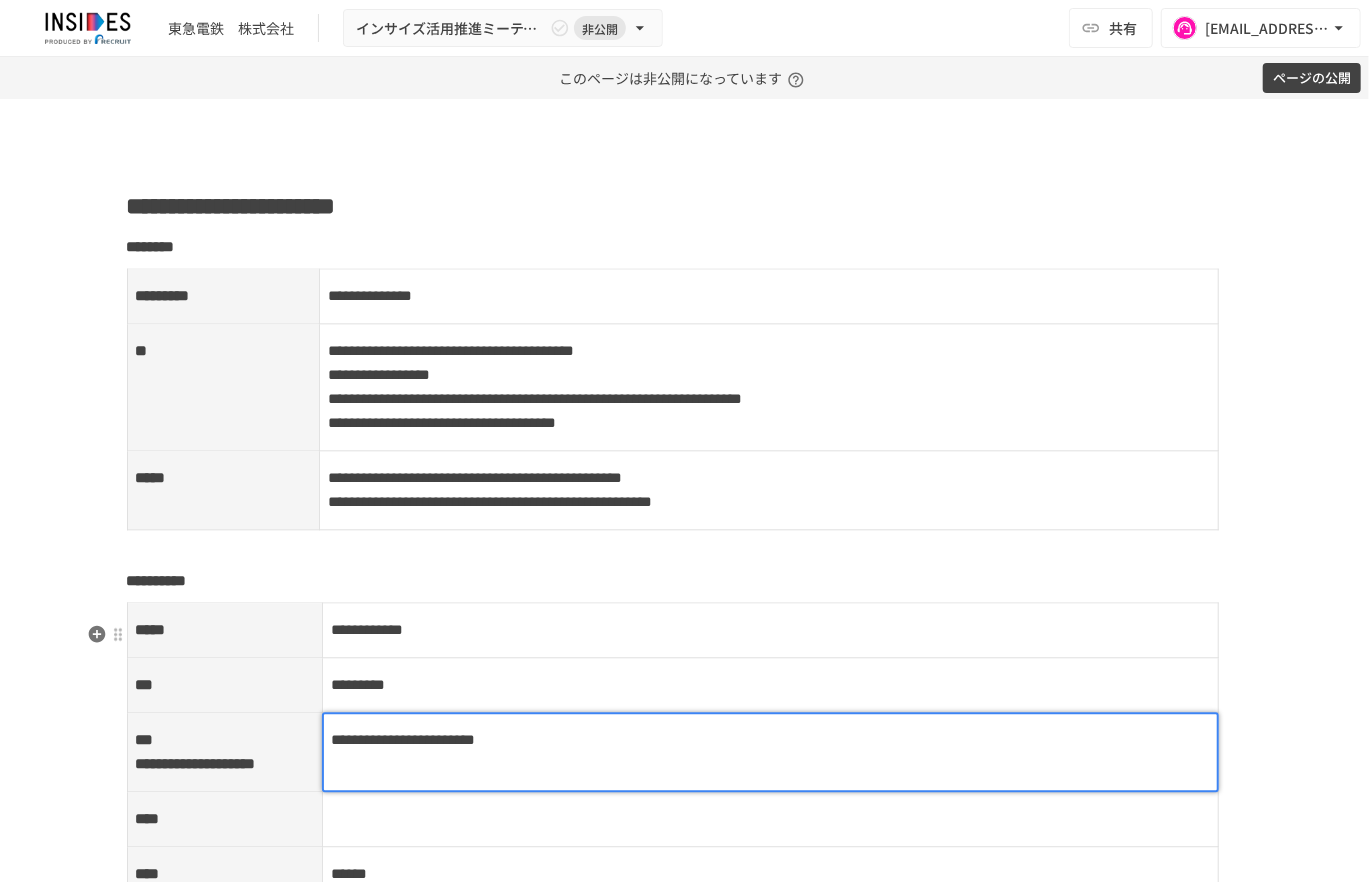 scroll, scrollTop: 2691, scrollLeft: 0, axis: vertical 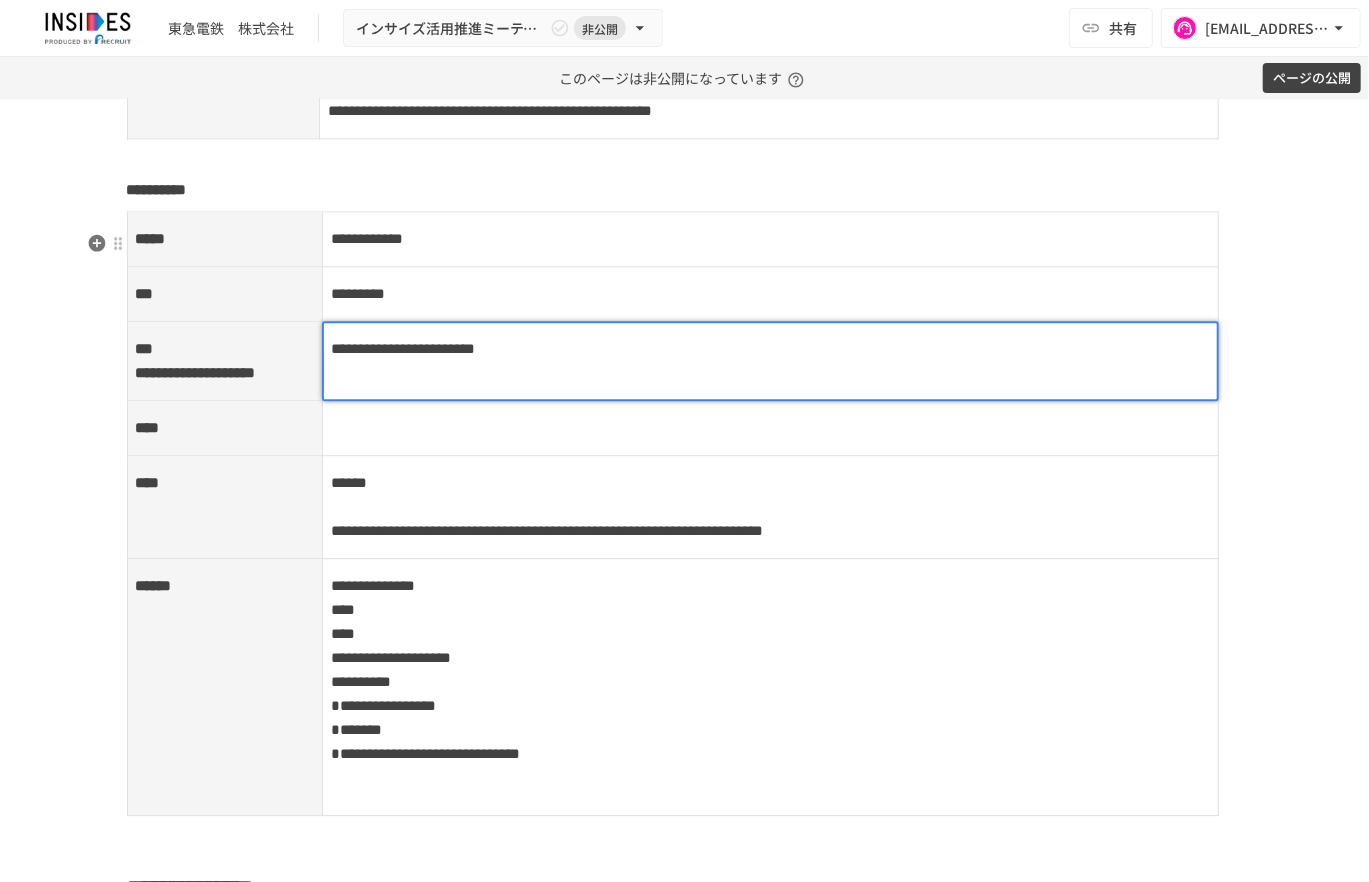 click on "**********" at bounding box center [672, 514] 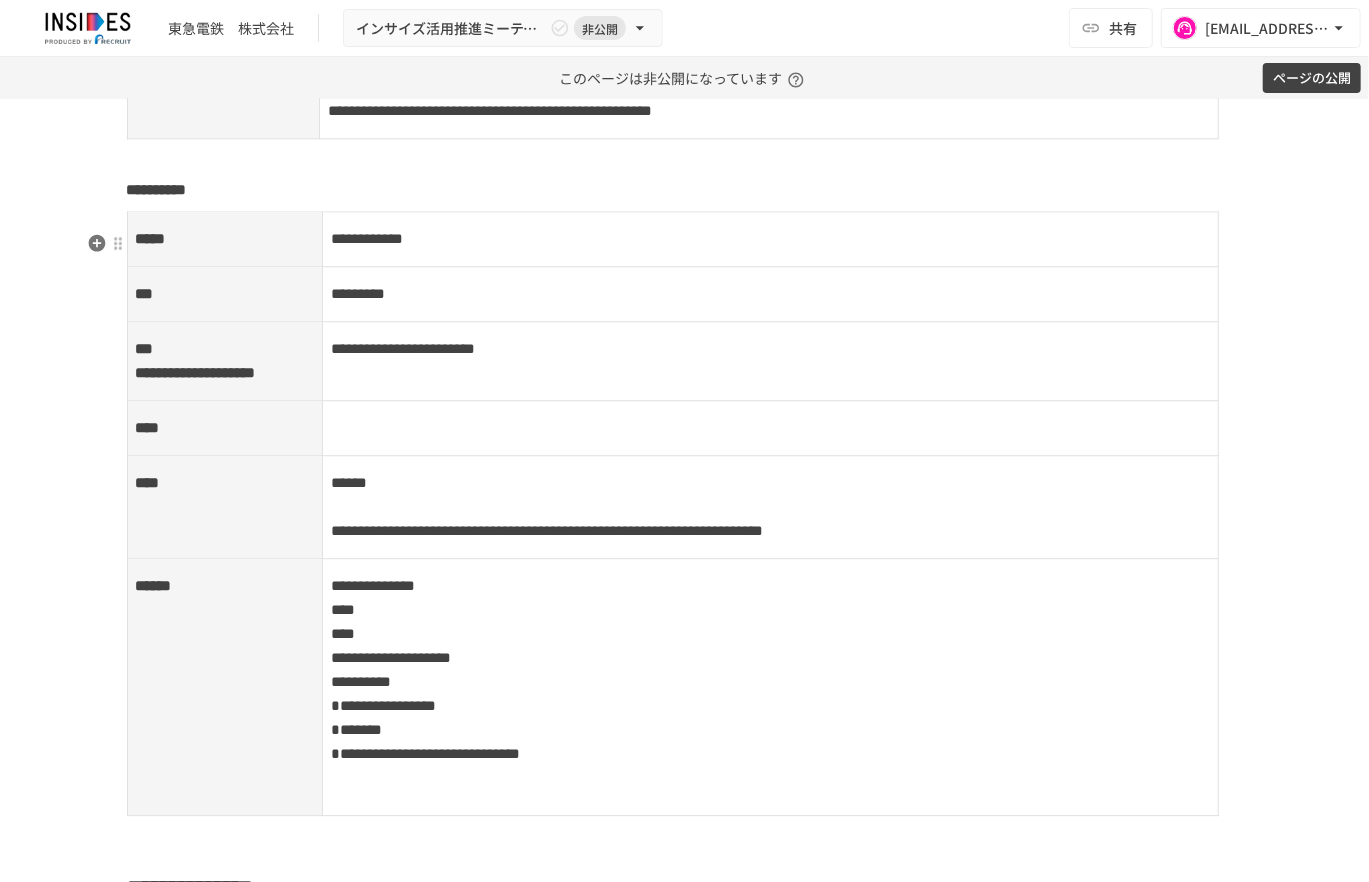 click at bounding box center (771, 428) 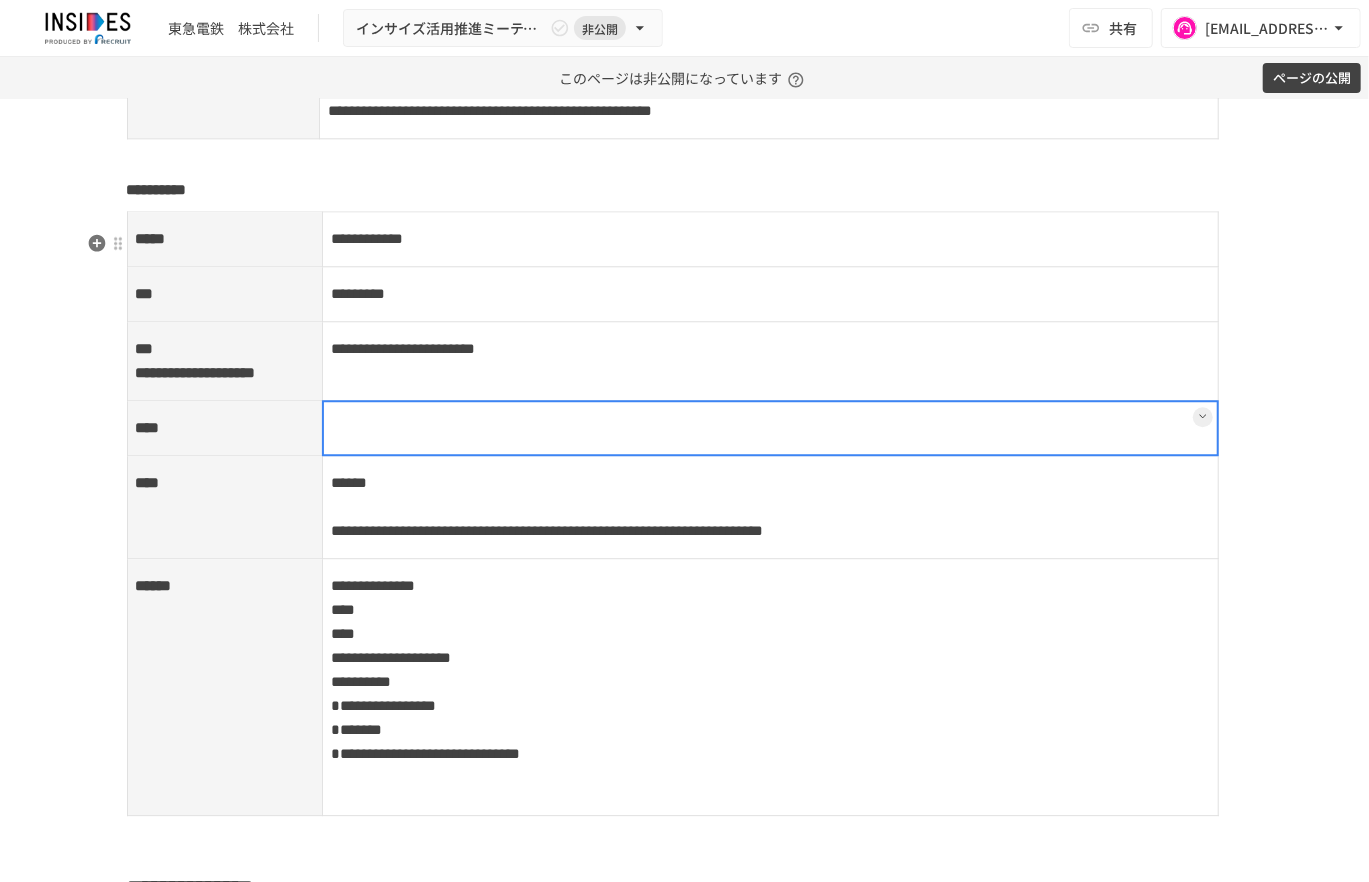 click at bounding box center (770, 428) 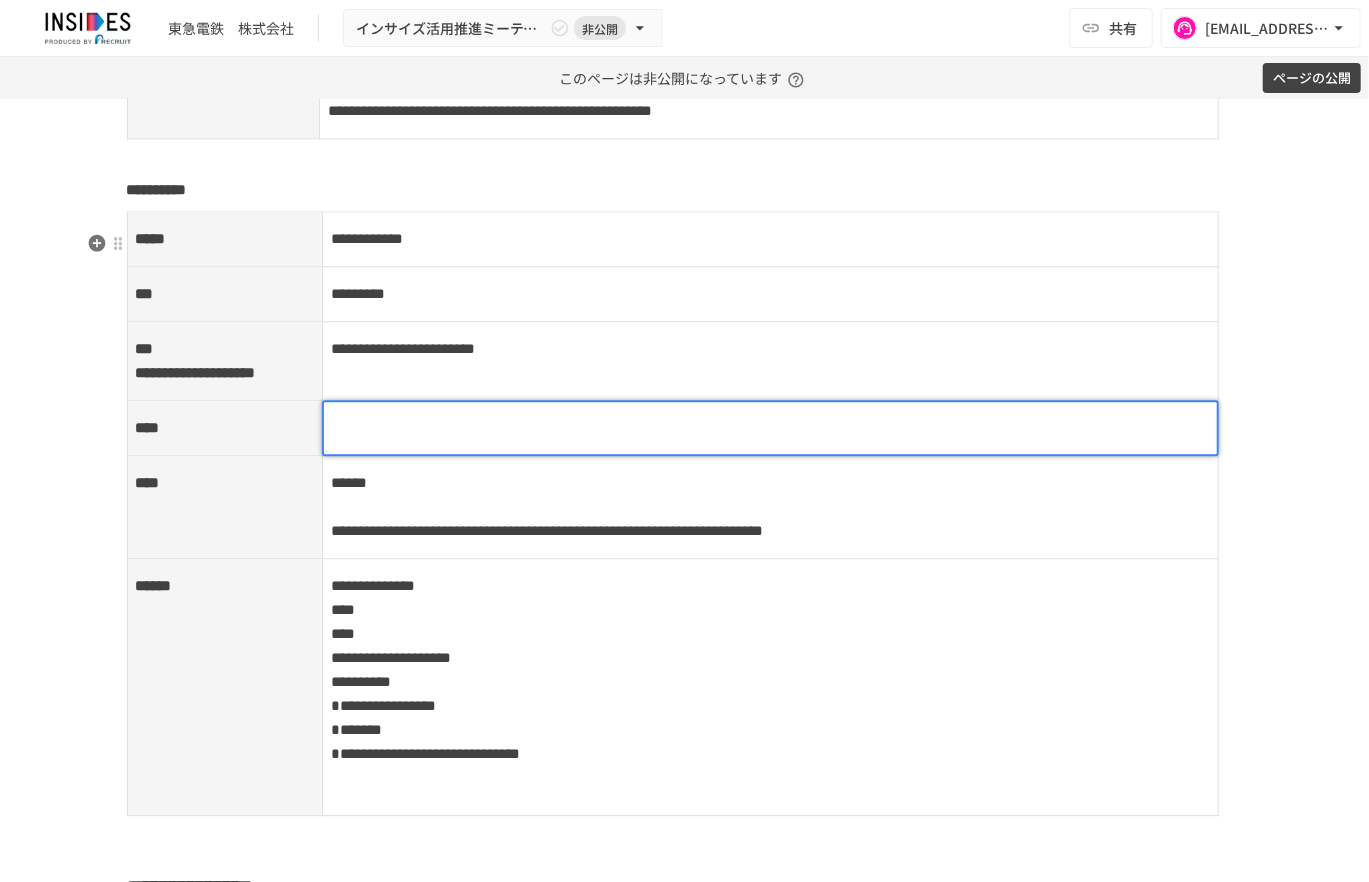 click at bounding box center (770, 428) 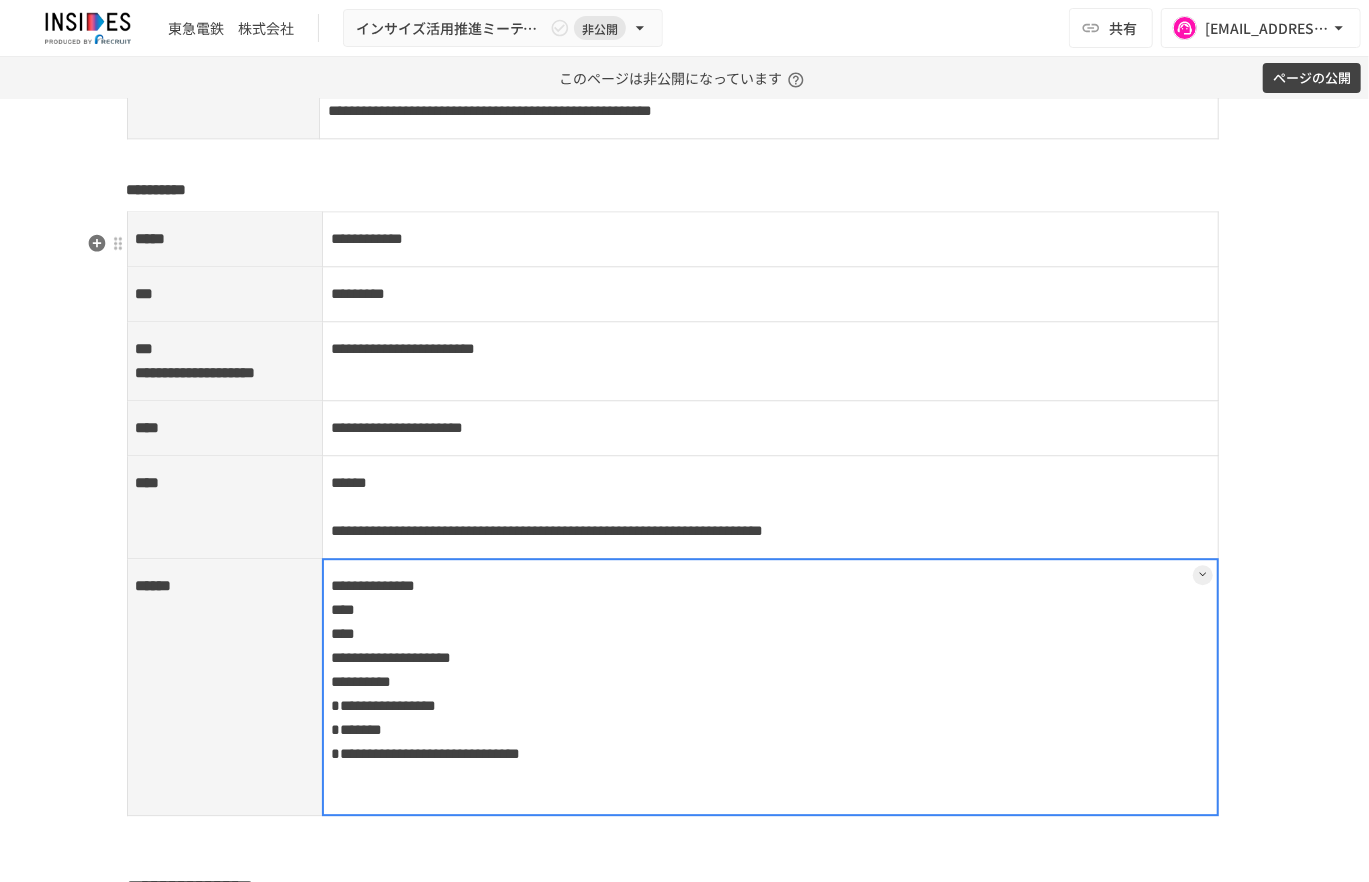 drag, startPoint x: 510, startPoint y: 654, endPoint x: 423, endPoint y: 651, distance: 87.05171 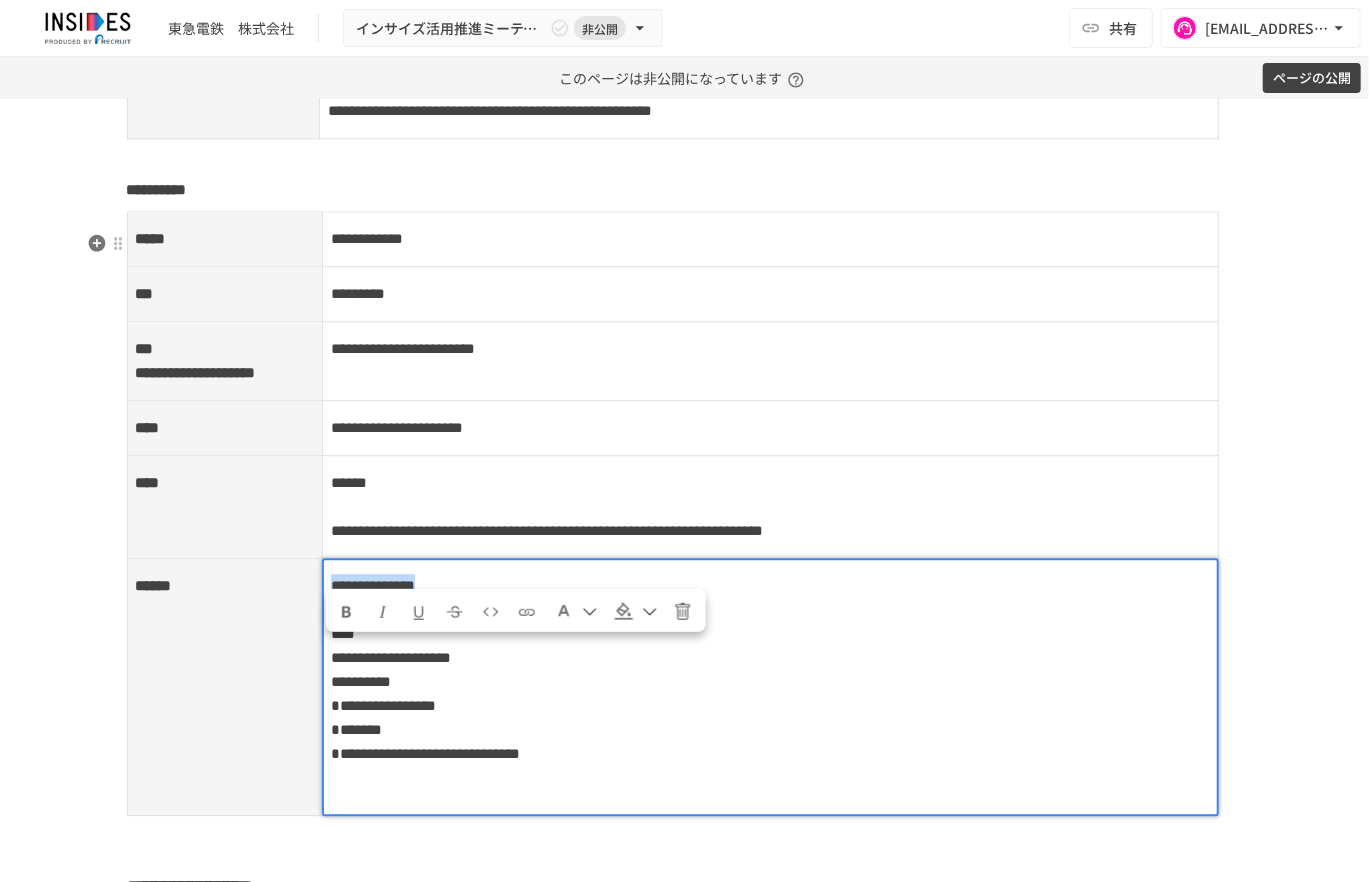 drag, startPoint x: 514, startPoint y: 655, endPoint x: 313, endPoint y: 652, distance: 201.02238 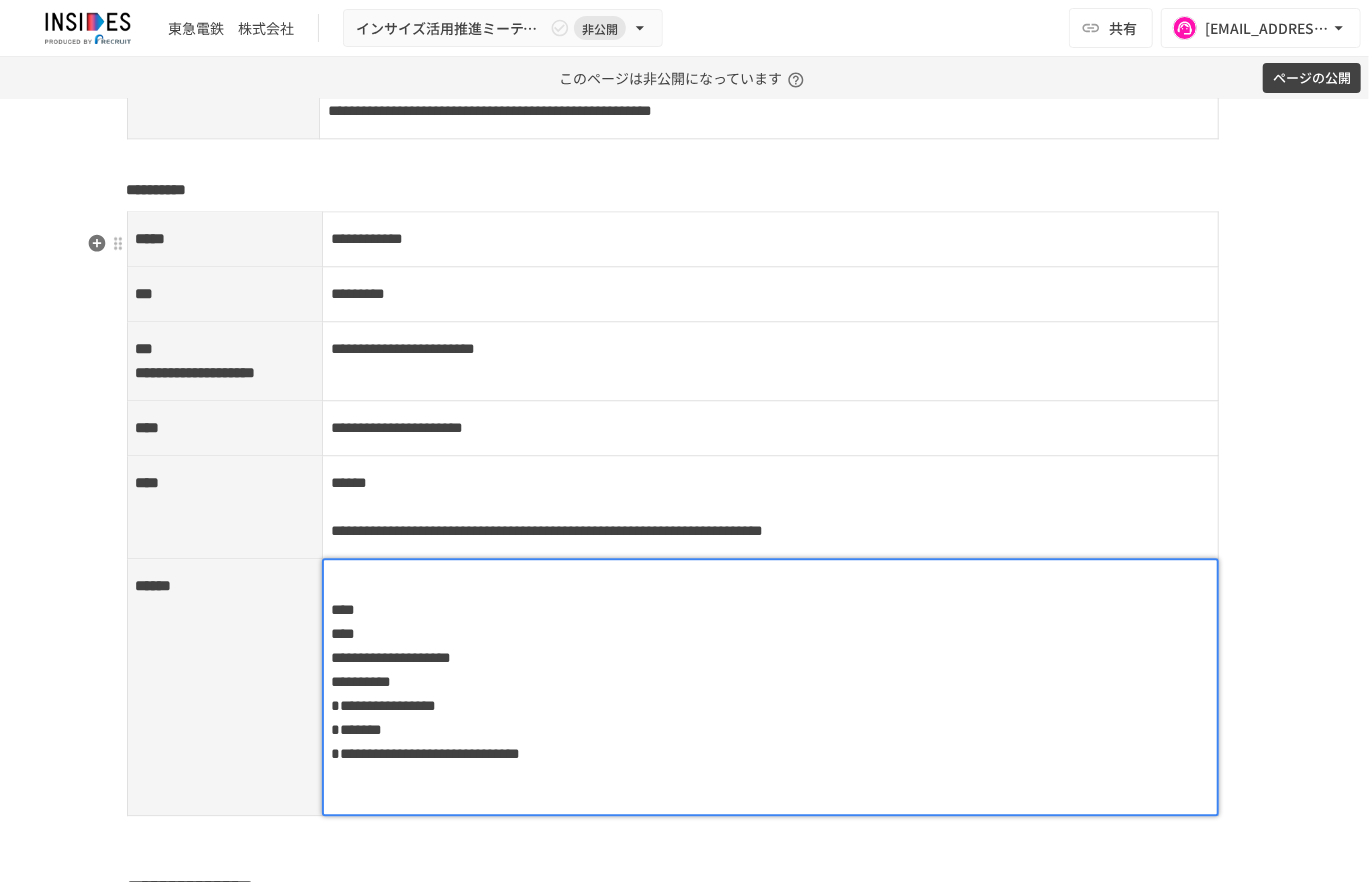 click on "****" at bounding box center [343, 609] 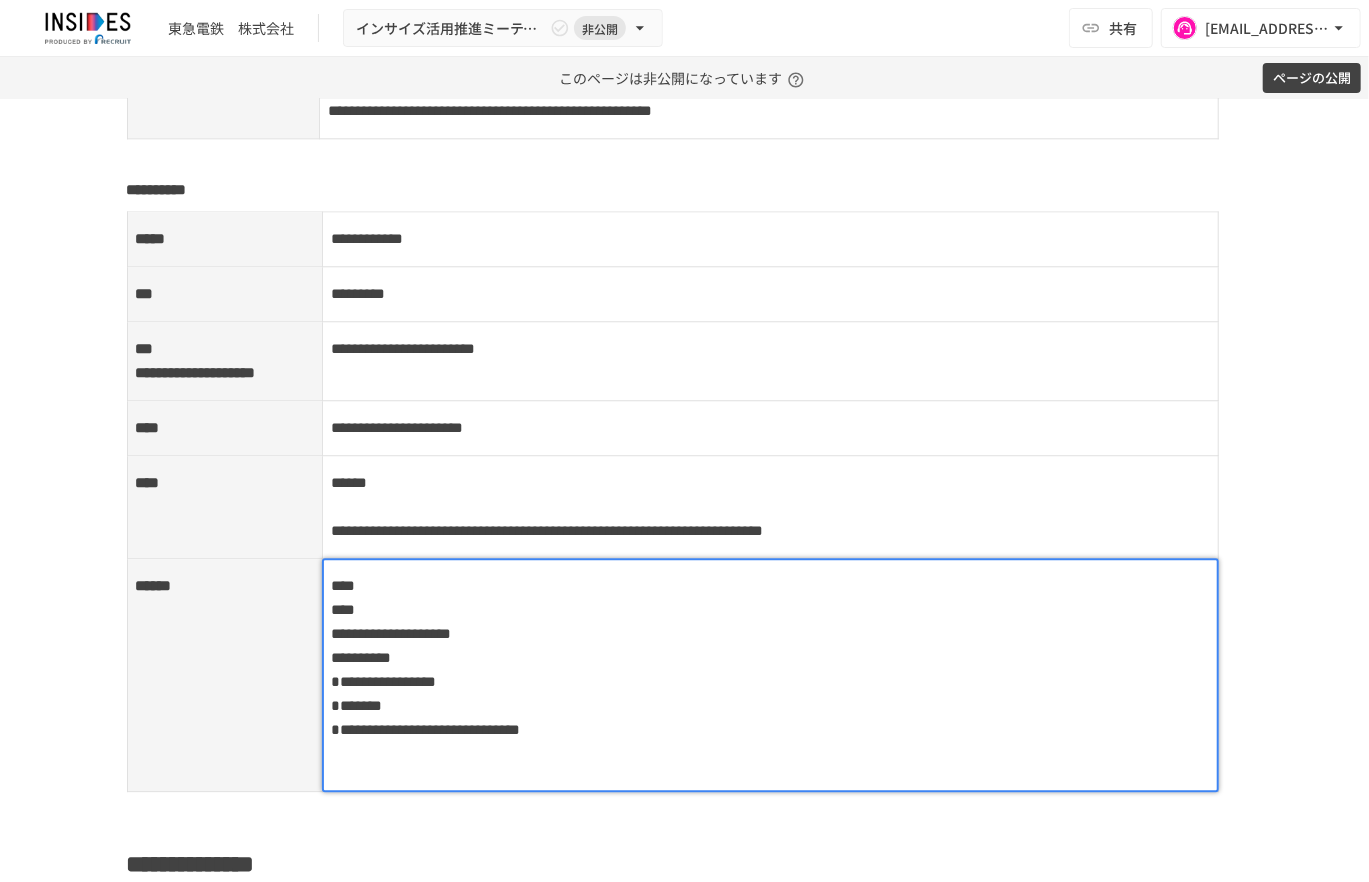 click on "**********" at bounding box center [684, 490] 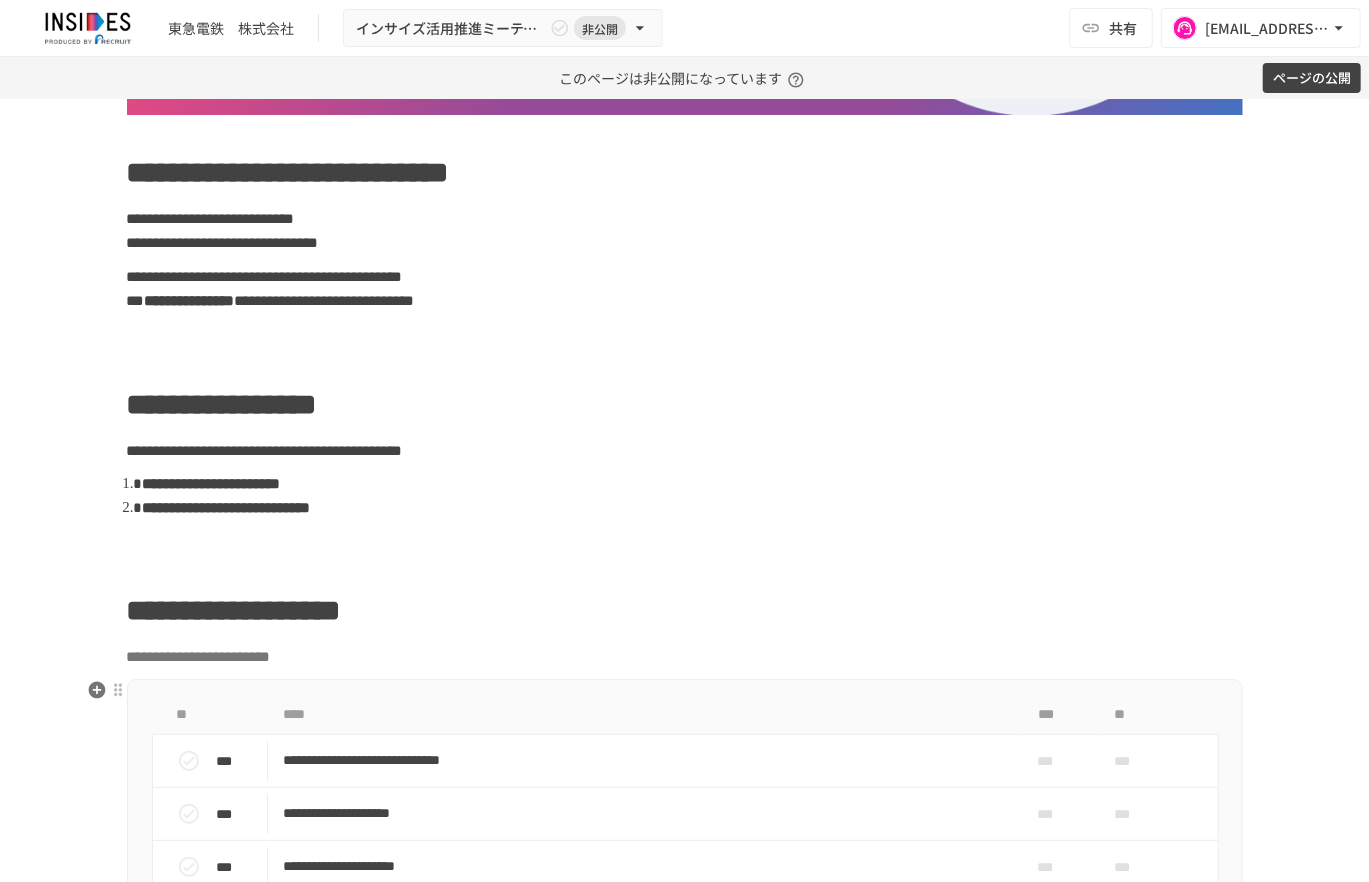 scroll, scrollTop: 800, scrollLeft: 0, axis: vertical 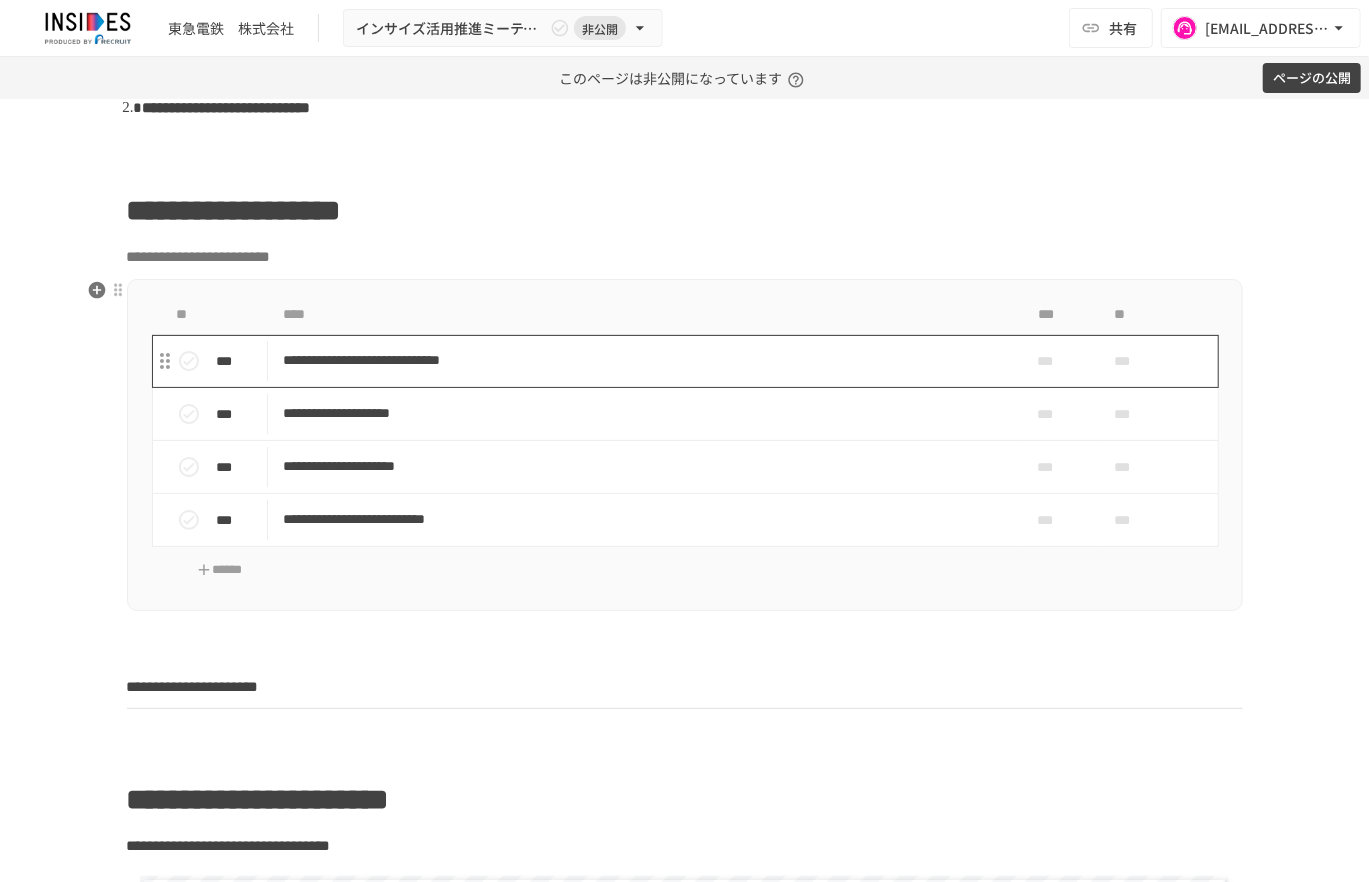 click on "**********" at bounding box center [643, 360] 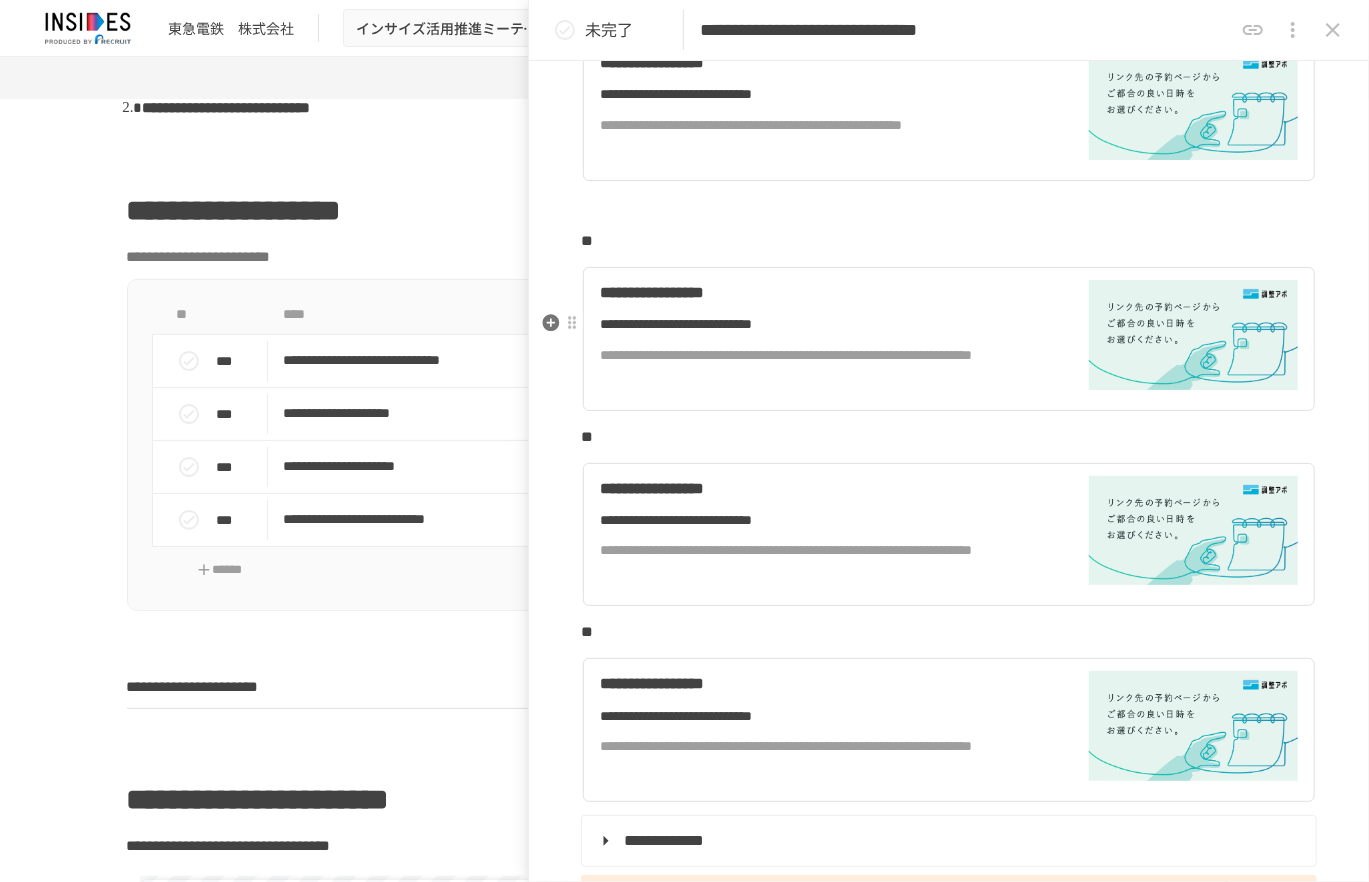 scroll, scrollTop: 900, scrollLeft: 0, axis: vertical 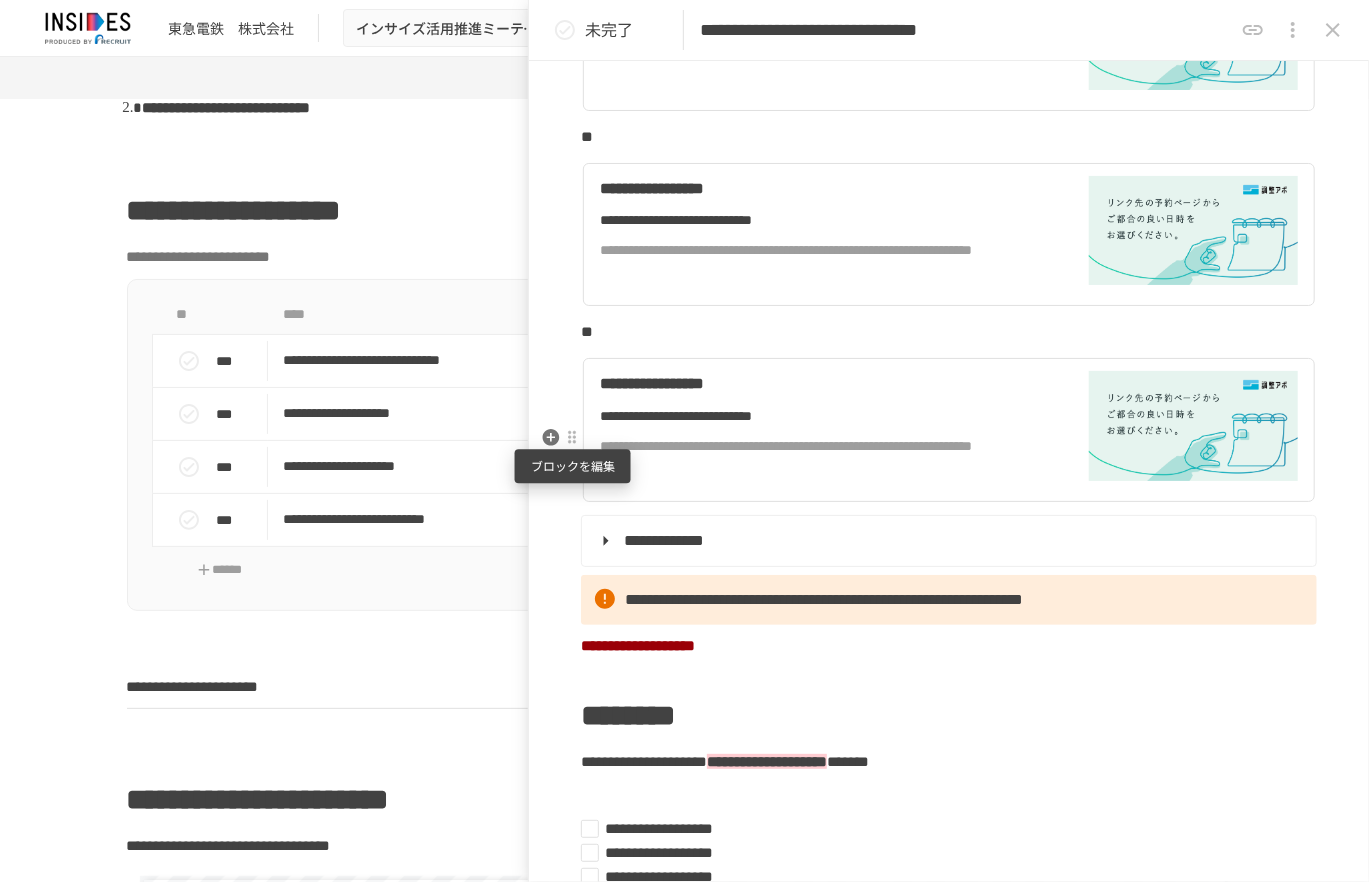 click at bounding box center [572, 438] 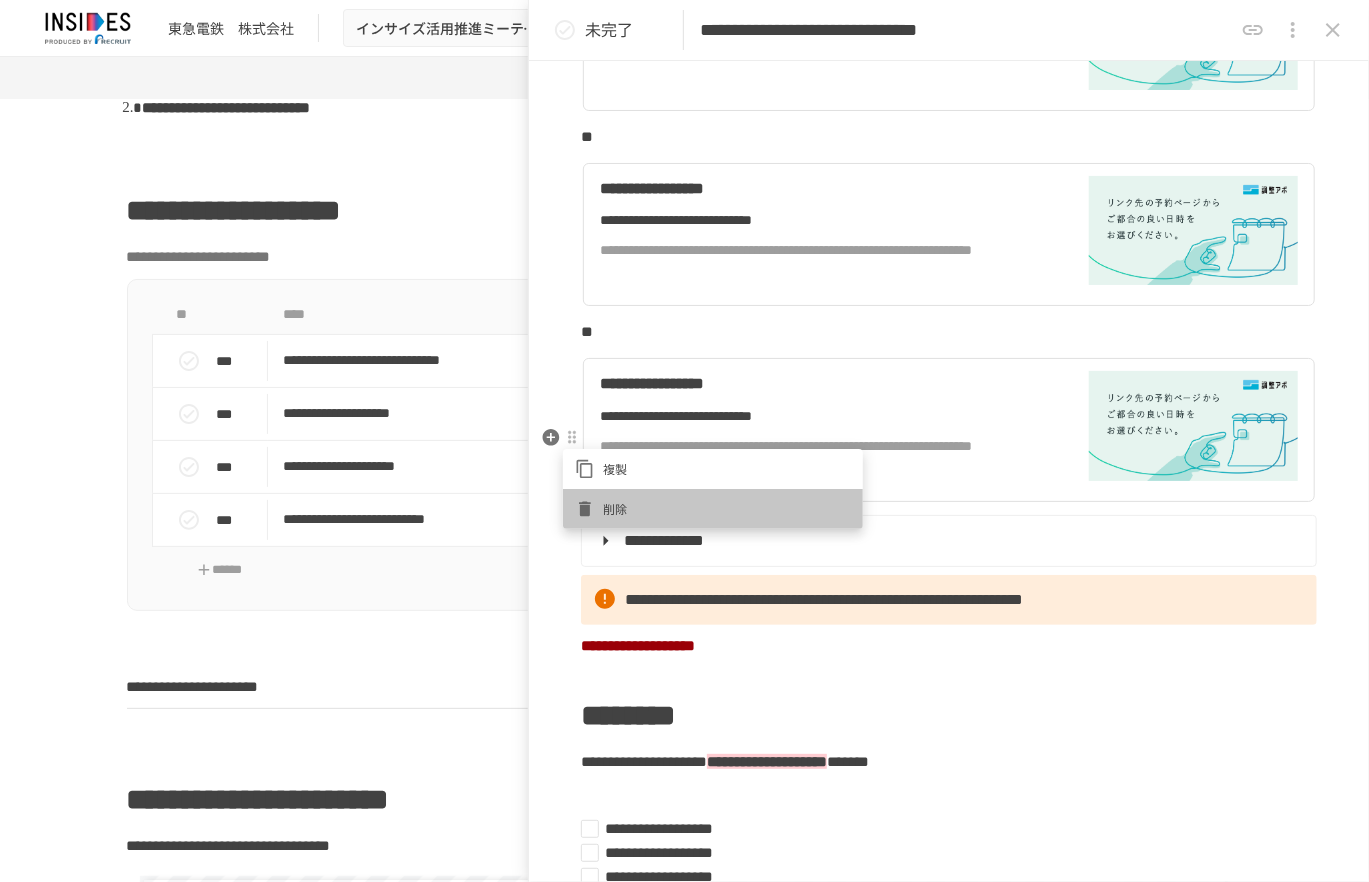 click on "削除" at bounding box center (727, 508) 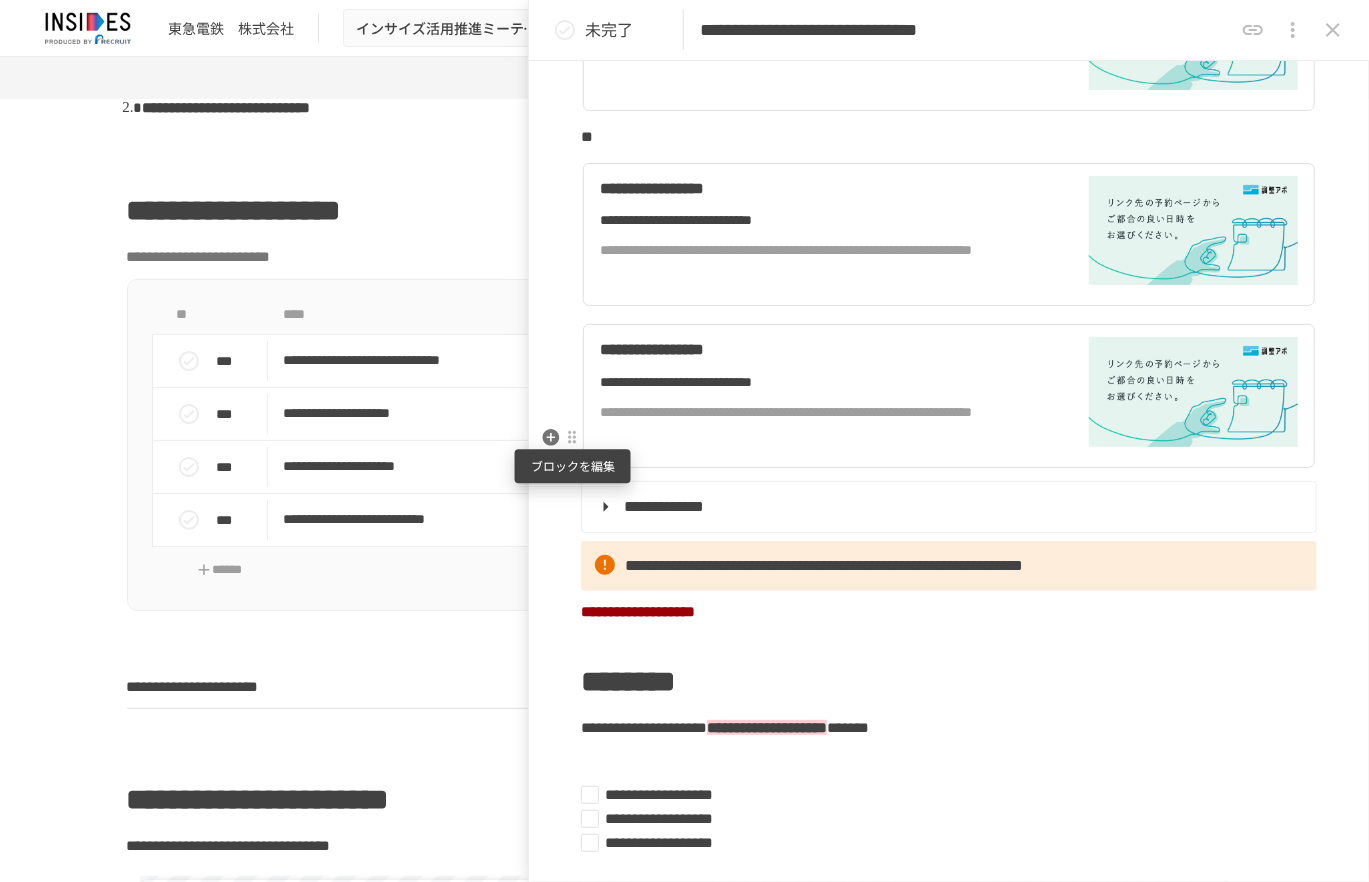 click at bounding box center (572, 438) 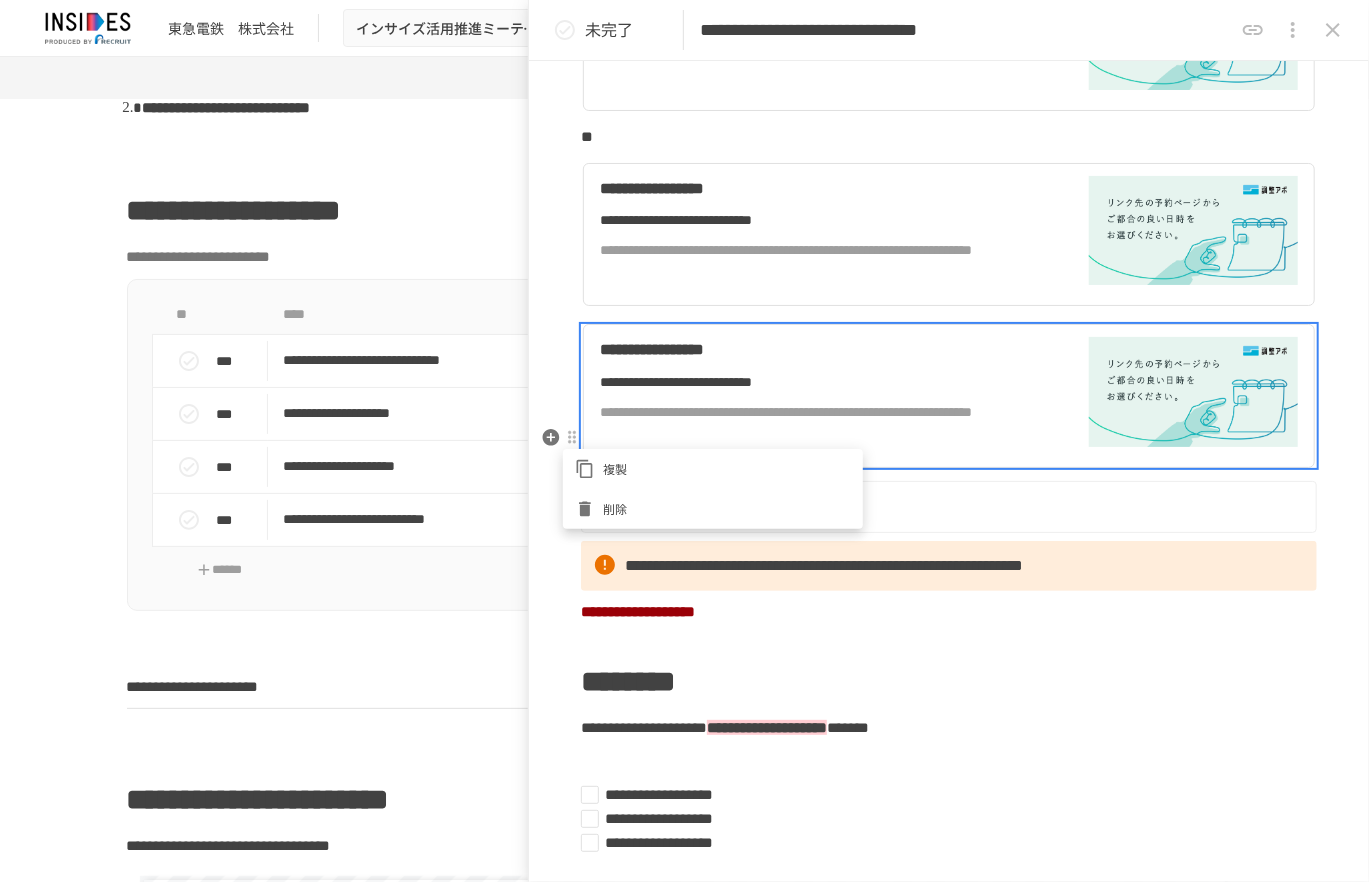 click on "削除" at bounding box center (727, 508) 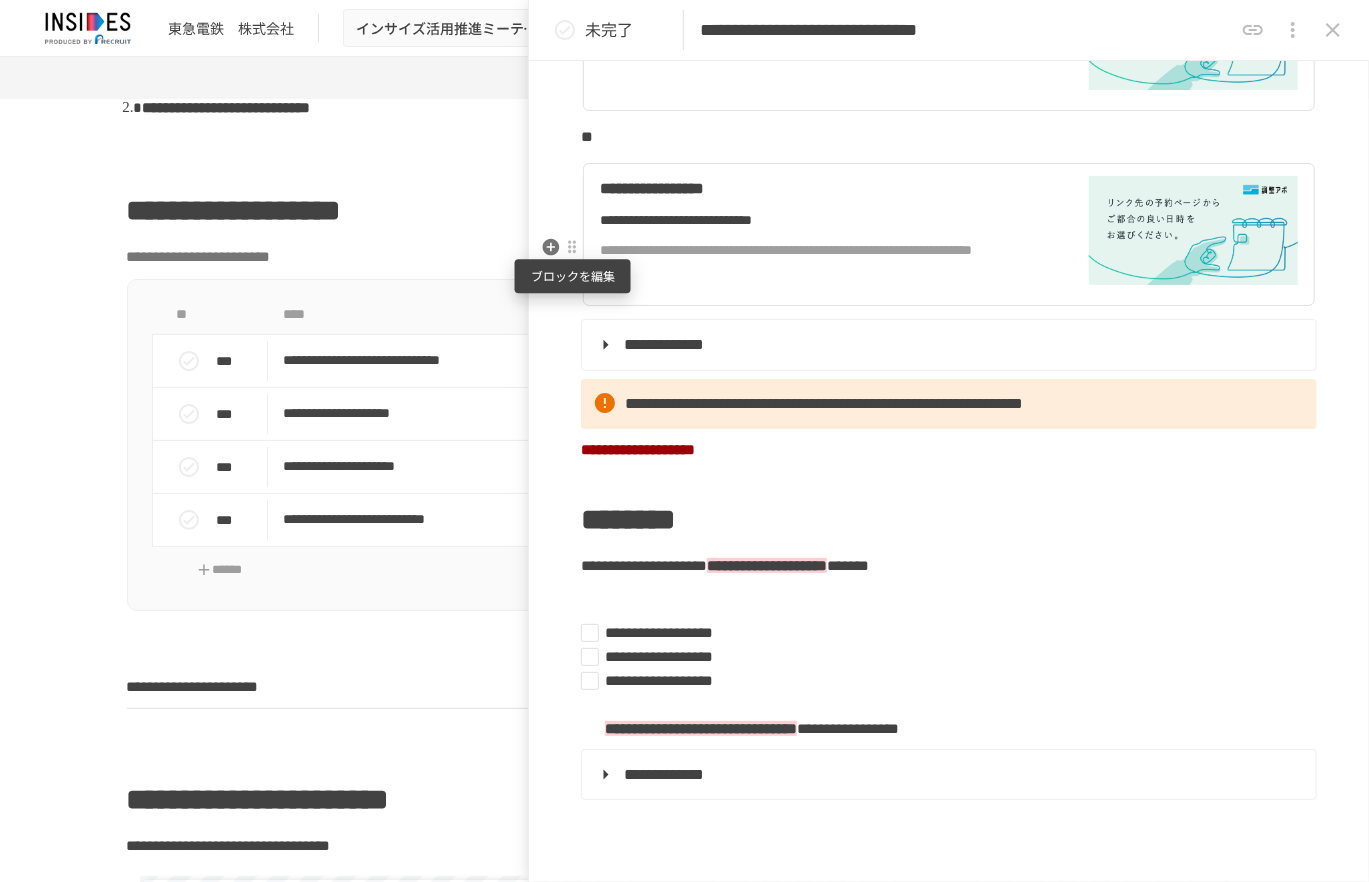 click at bounding box center [572, 247] 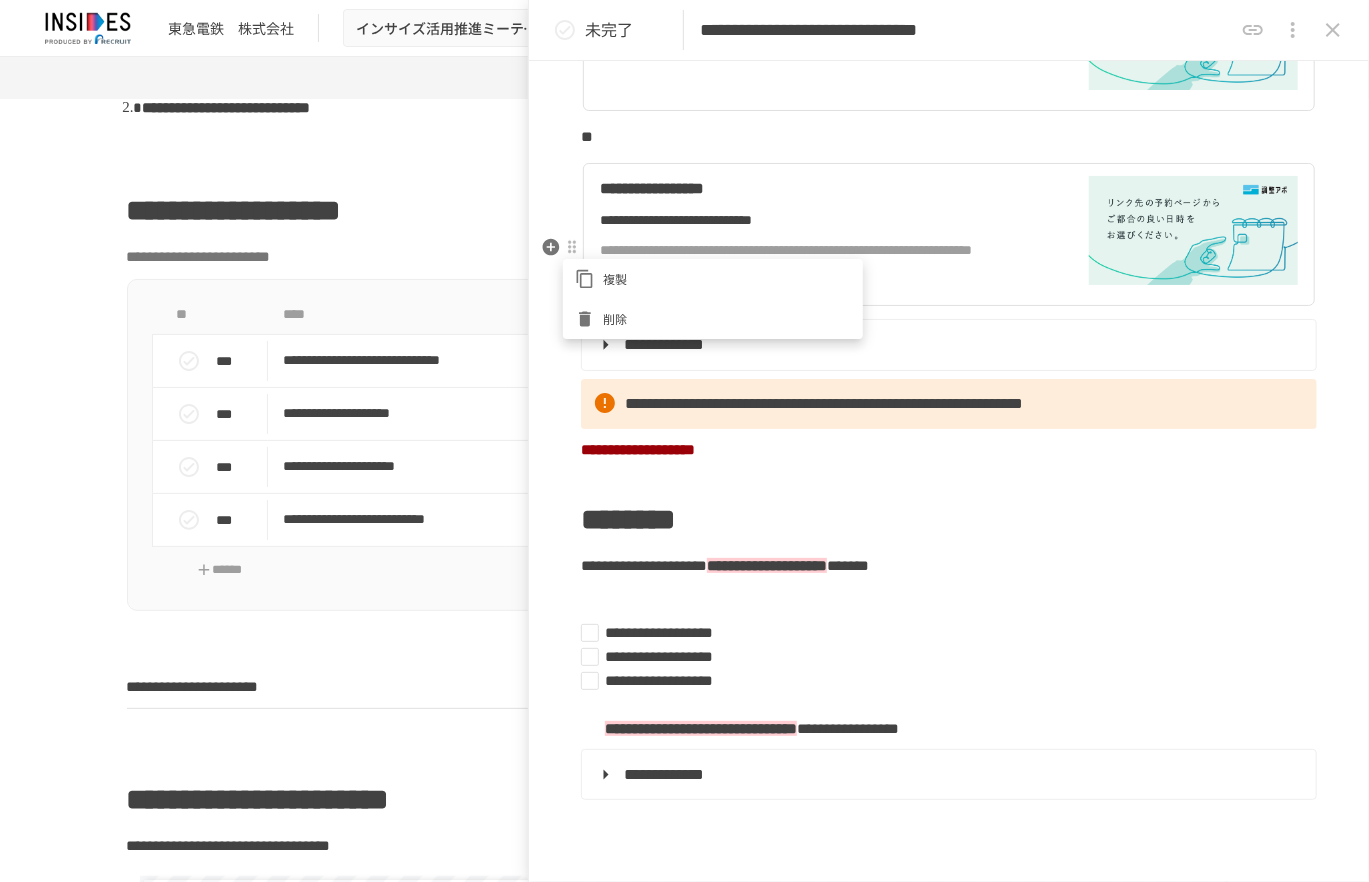 click on "削除" at bounding box center [727, 318] 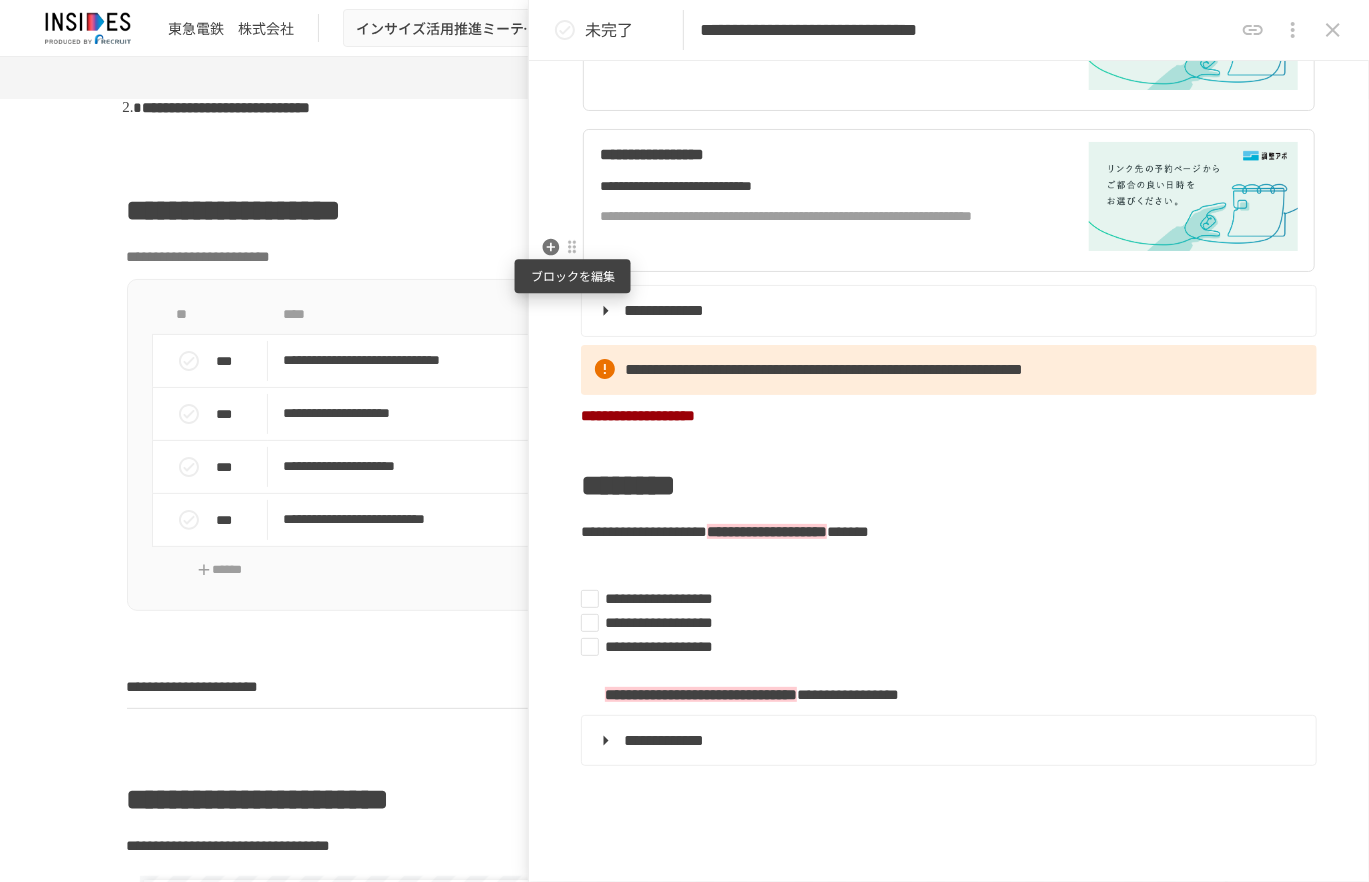 click at bounding box center [572, 247] 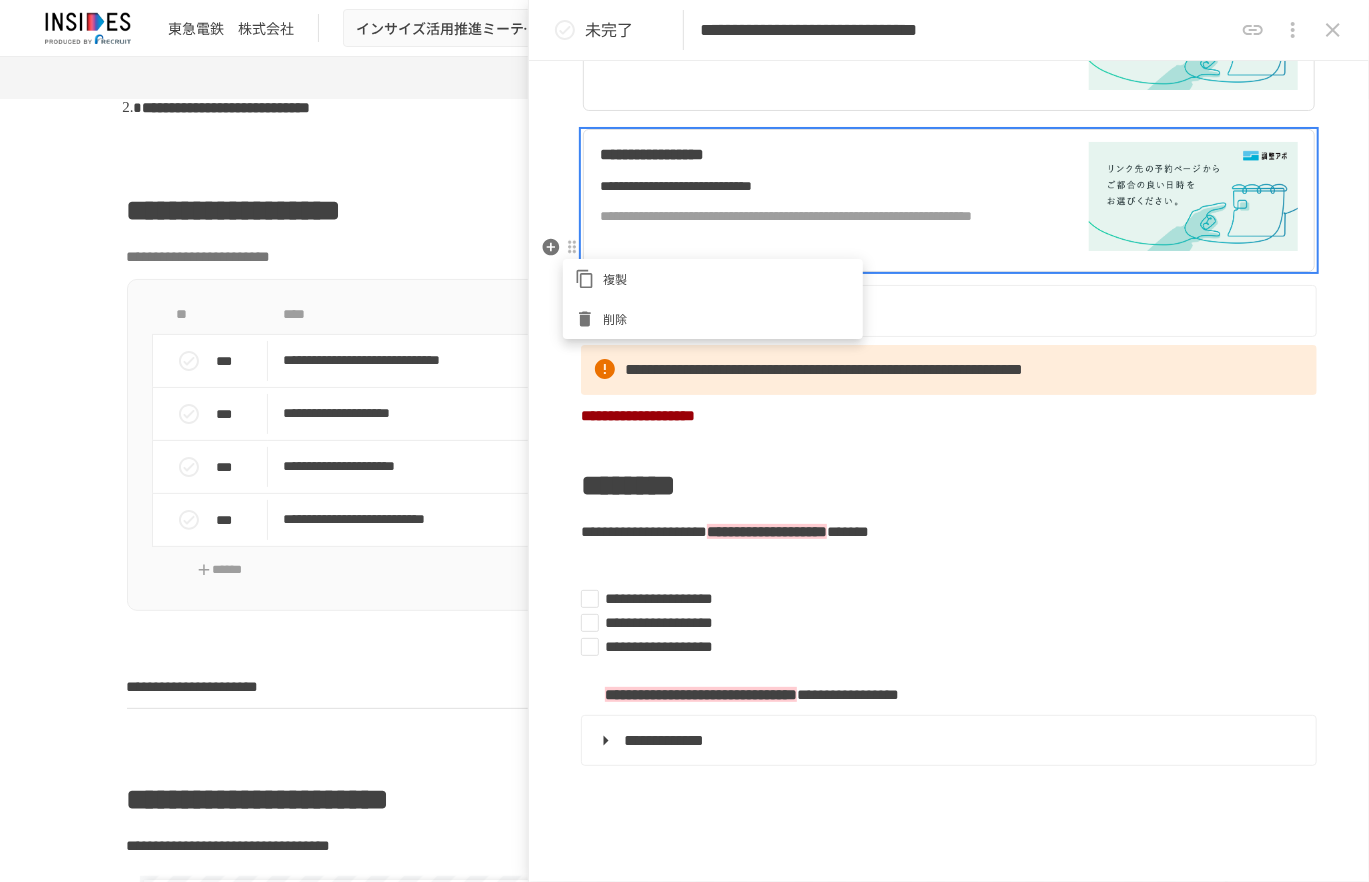 click on "削除" at bounding box center (727, 318) 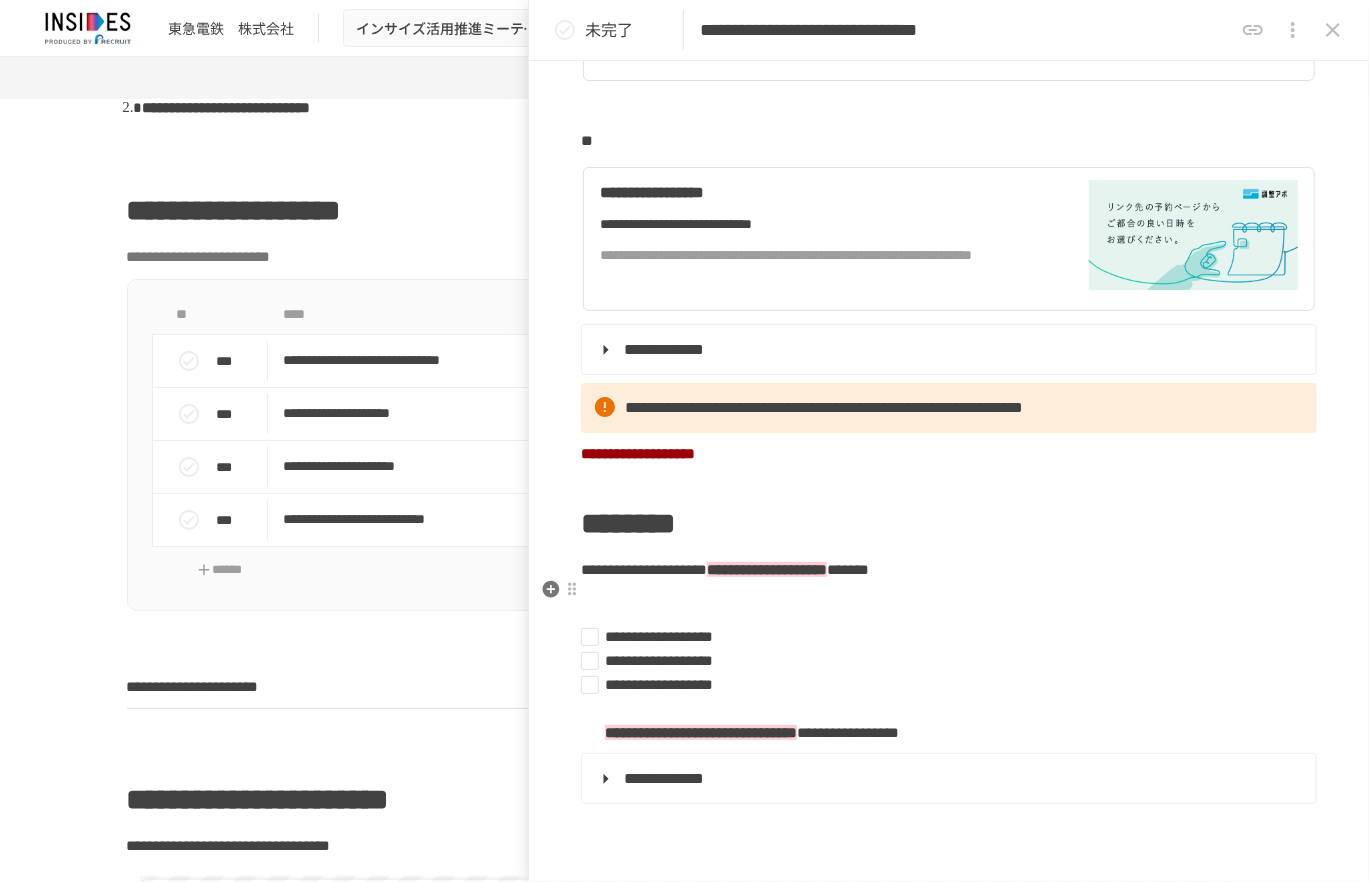 scroll, scrollTop: 600, scrollLeft: 0, axis: vertical 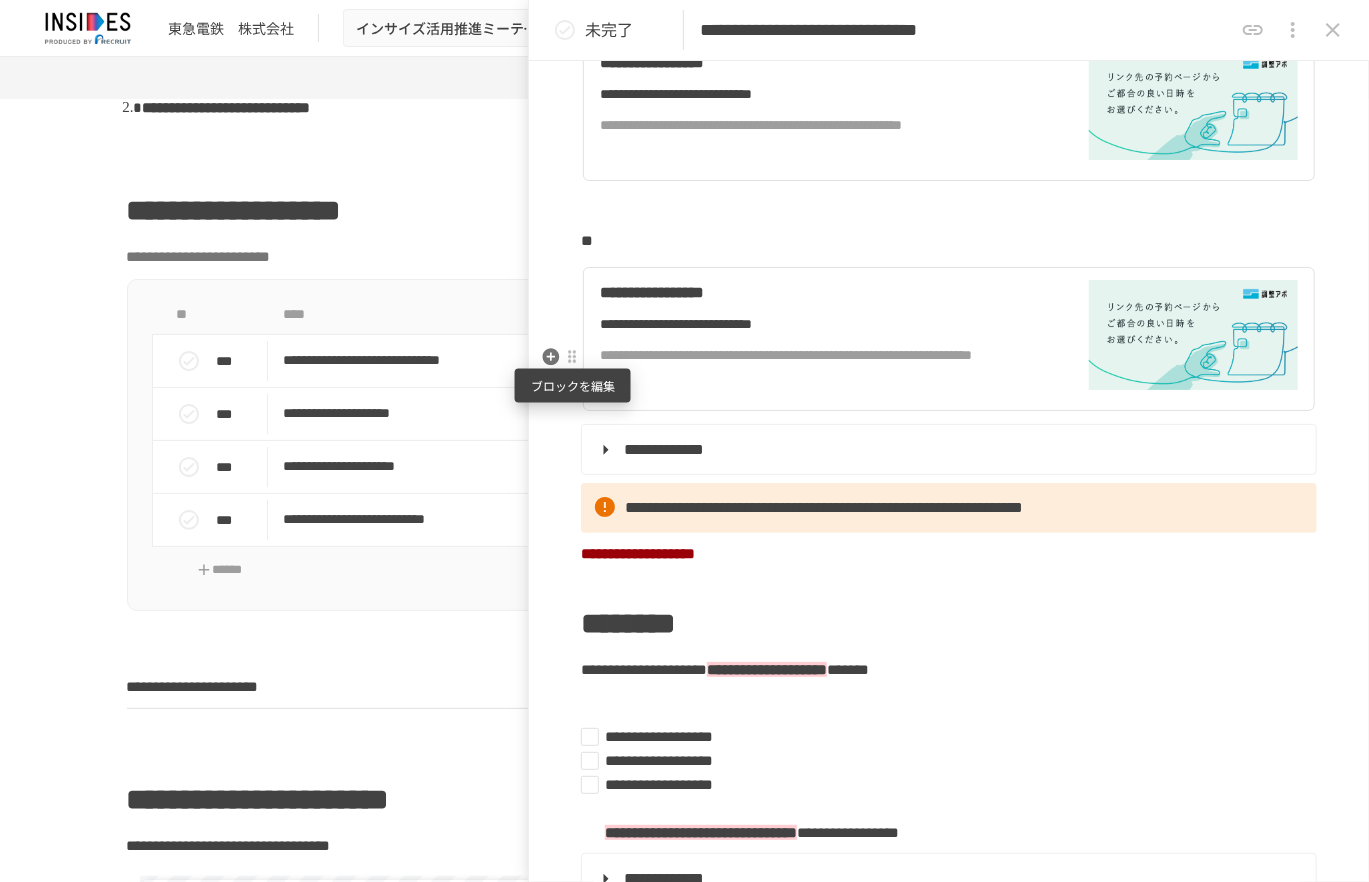 click at bounding box center (572, 357) 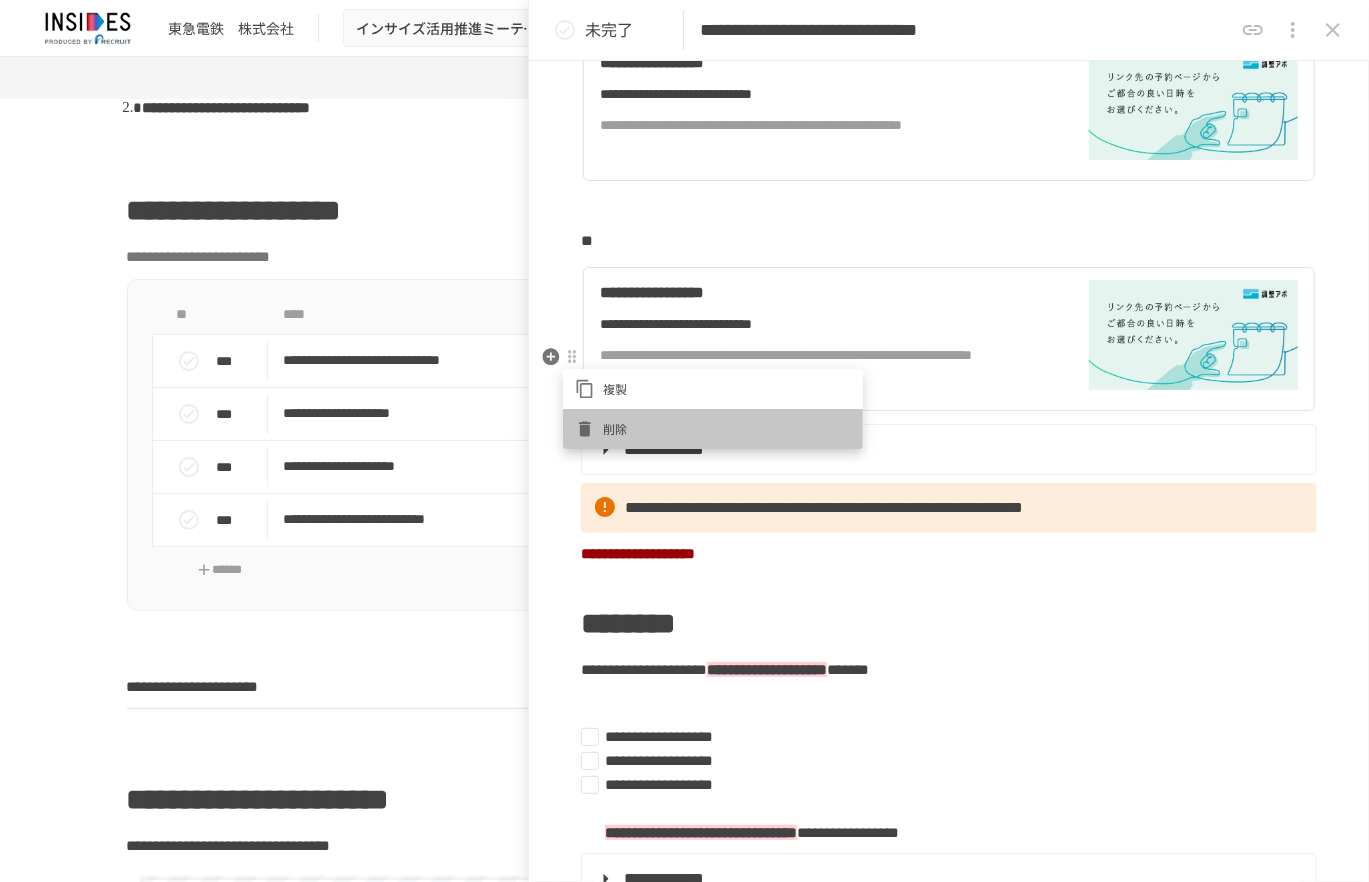 click on "削除" at bounding box center [727, 428] 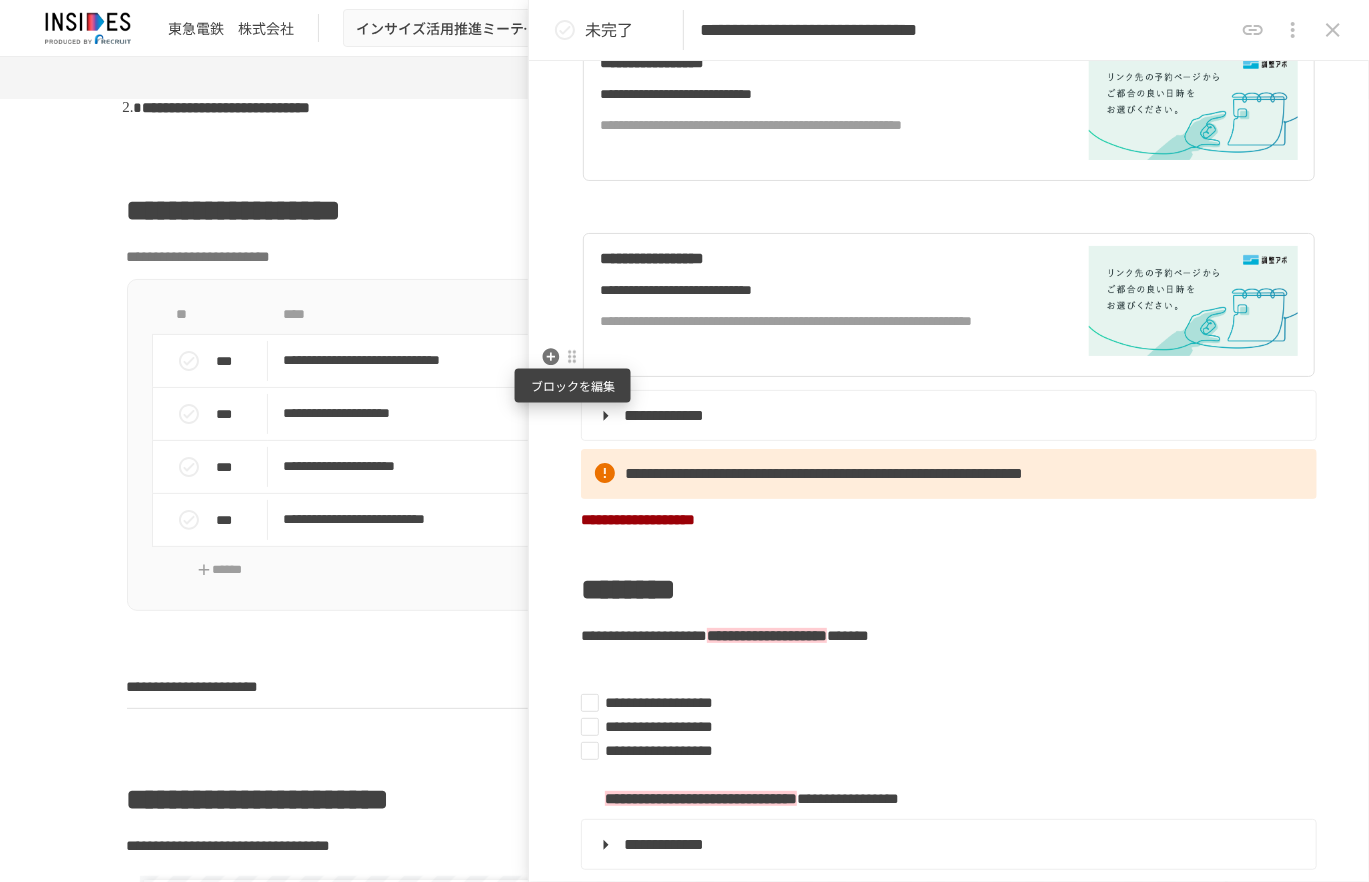 click at bounding box center (572, 357) 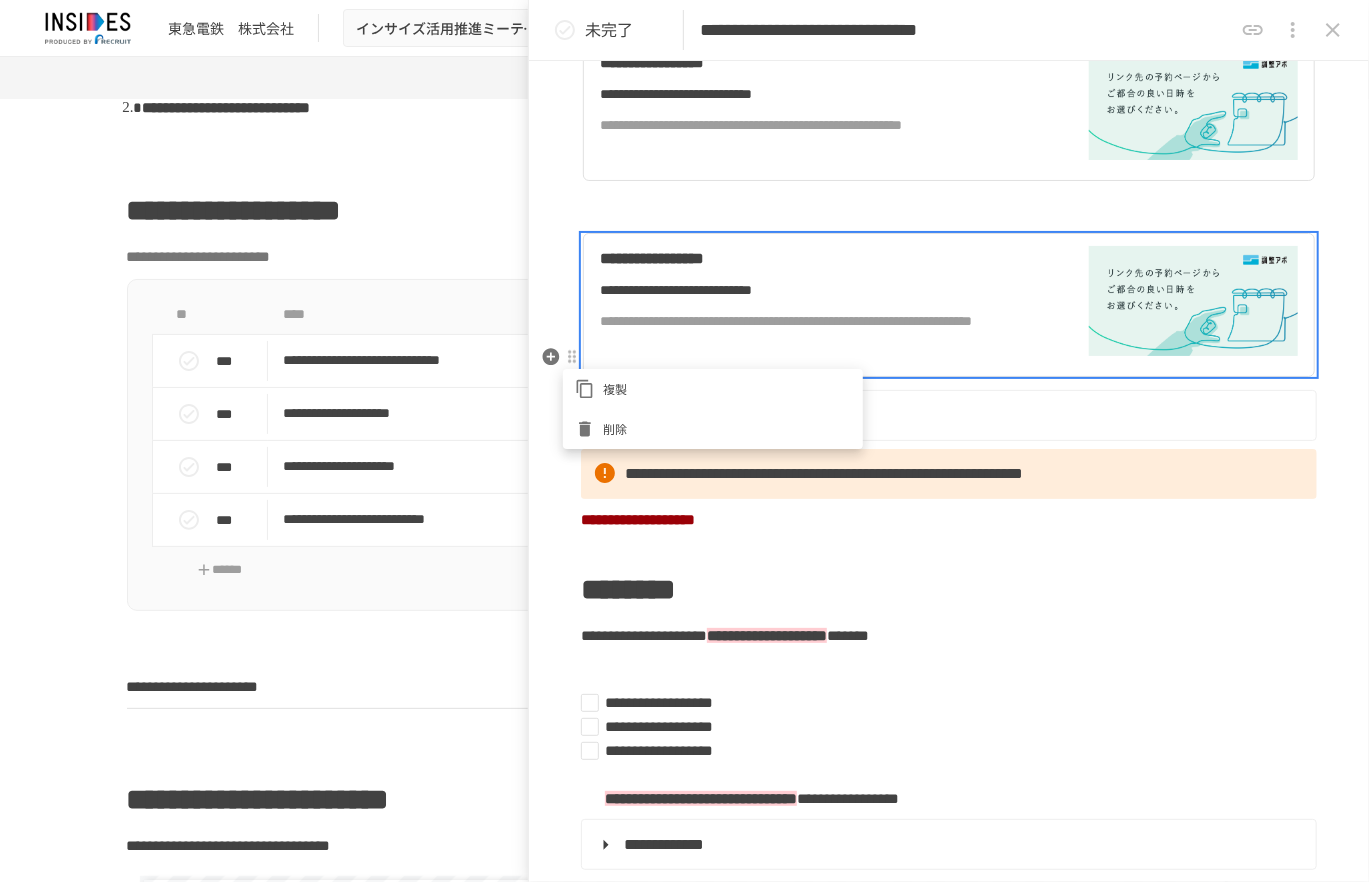 click on "削除" at bounding box center (727, 428) 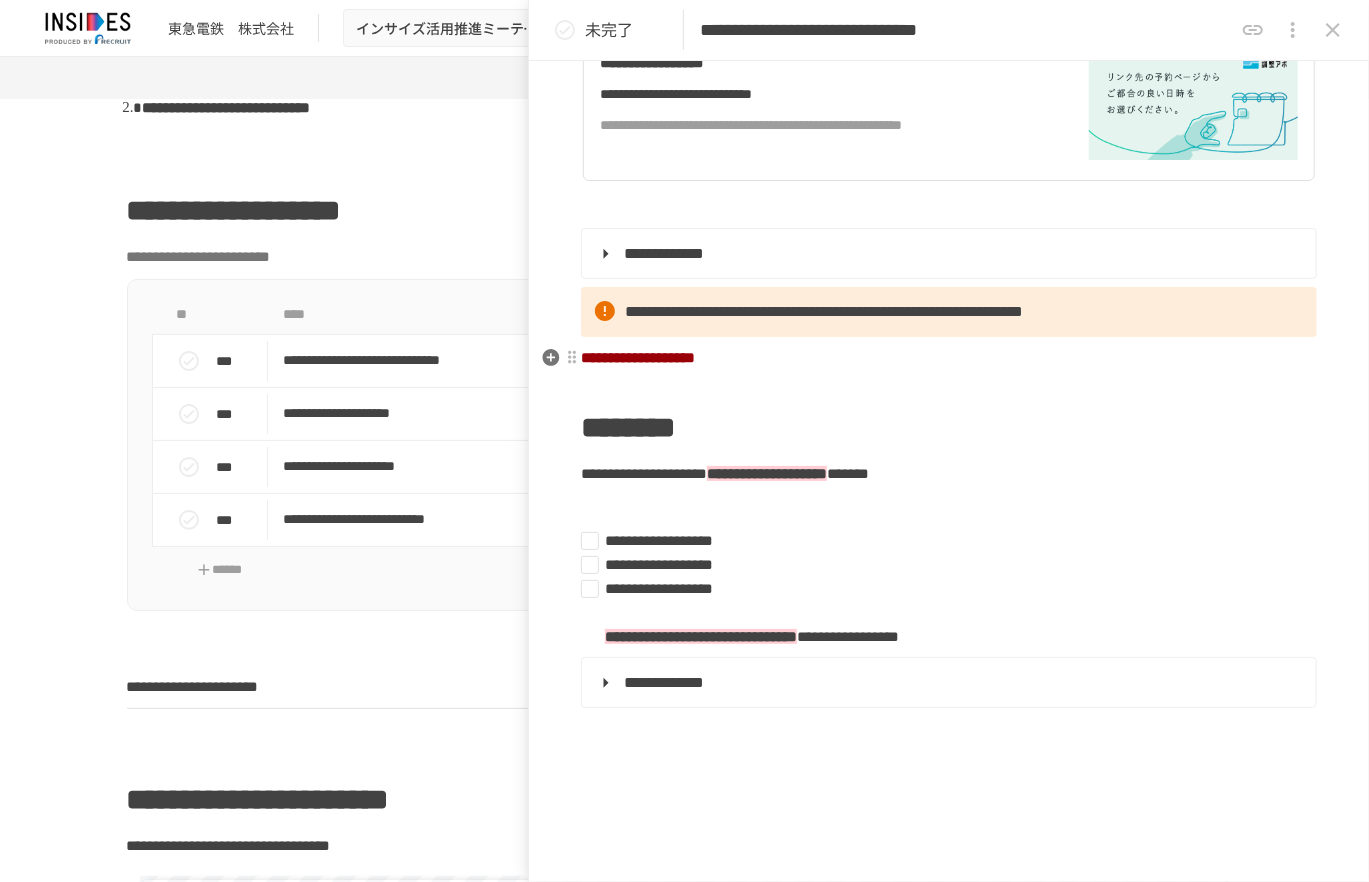 scroll, scrollTop: 200, scrollLeft: 0, axis: vertical 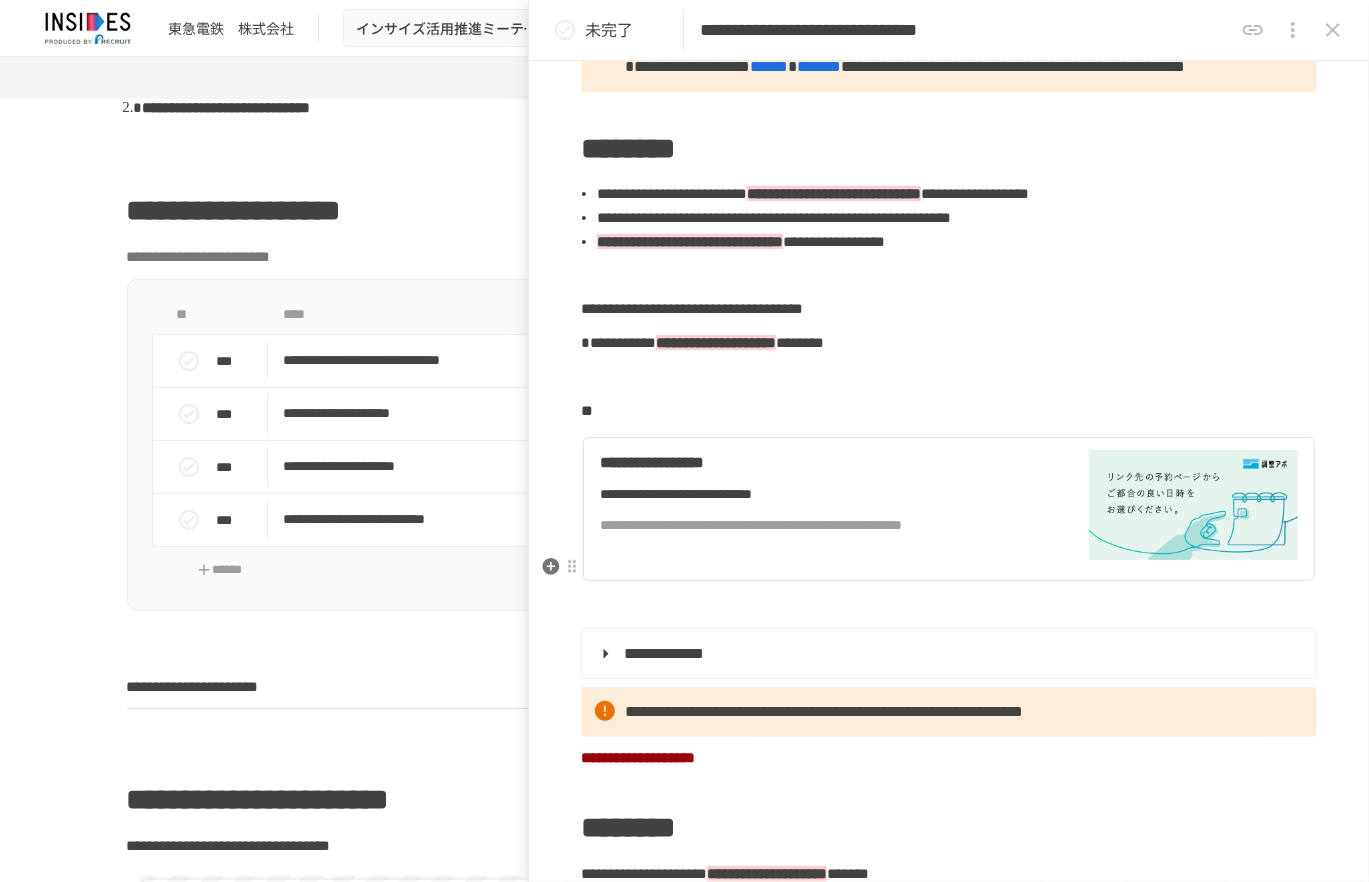 click on "**********" at bounding box center (822, 463) 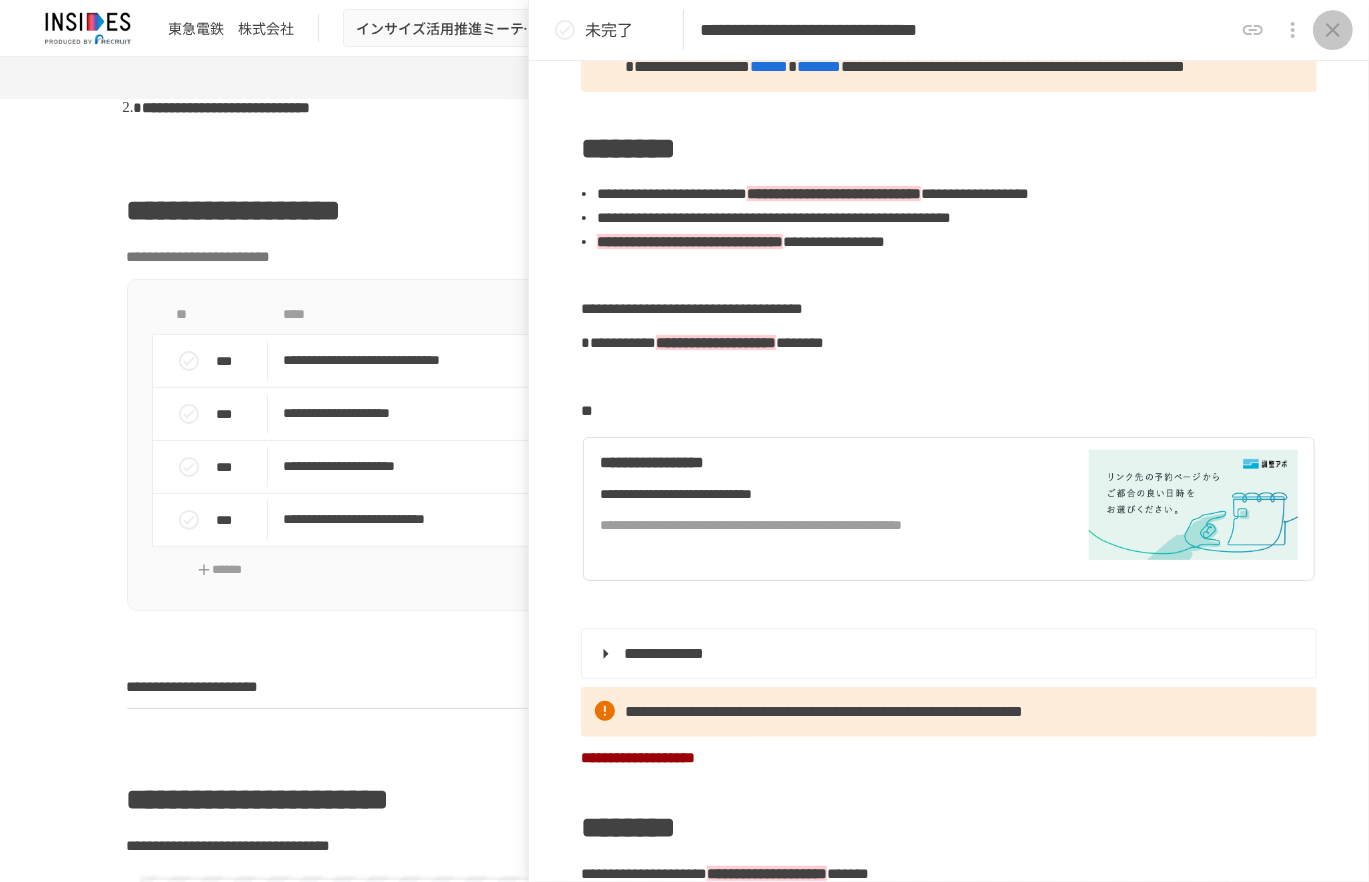 click 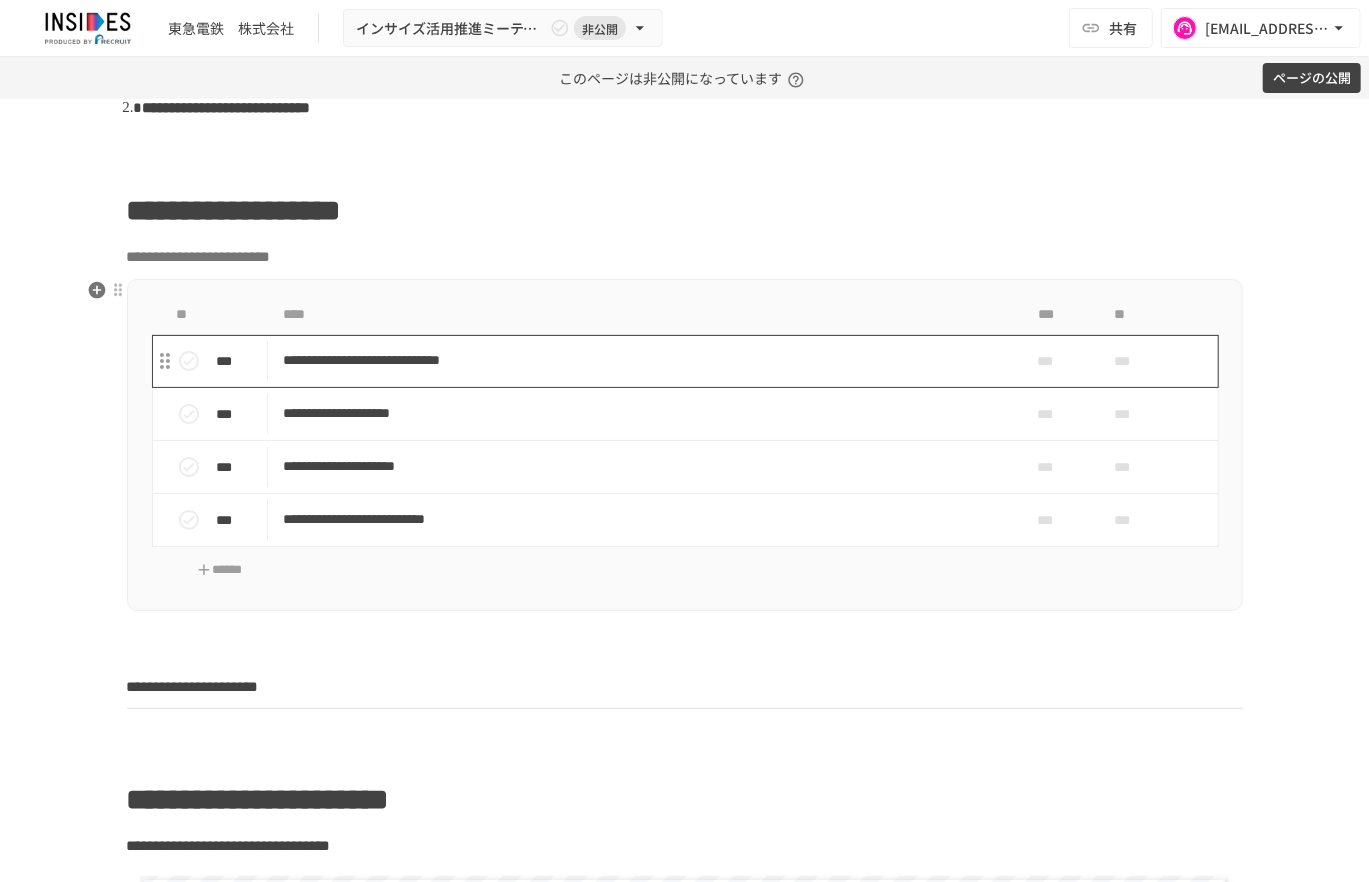 click on "**********" at bounding box center (643, 360) 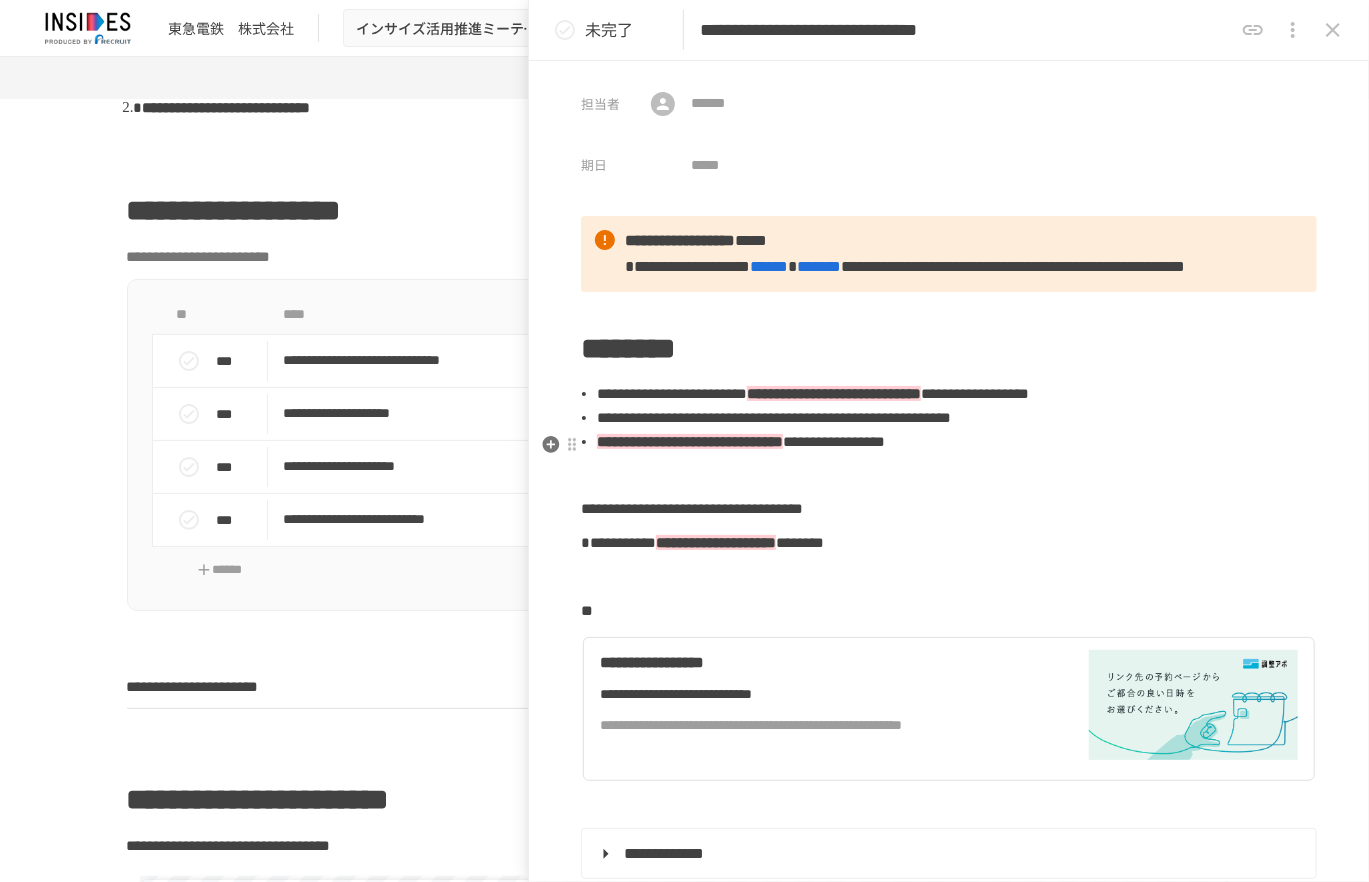 scroll, scrollTop: 200, scrollLeft: 0, axis: vertical 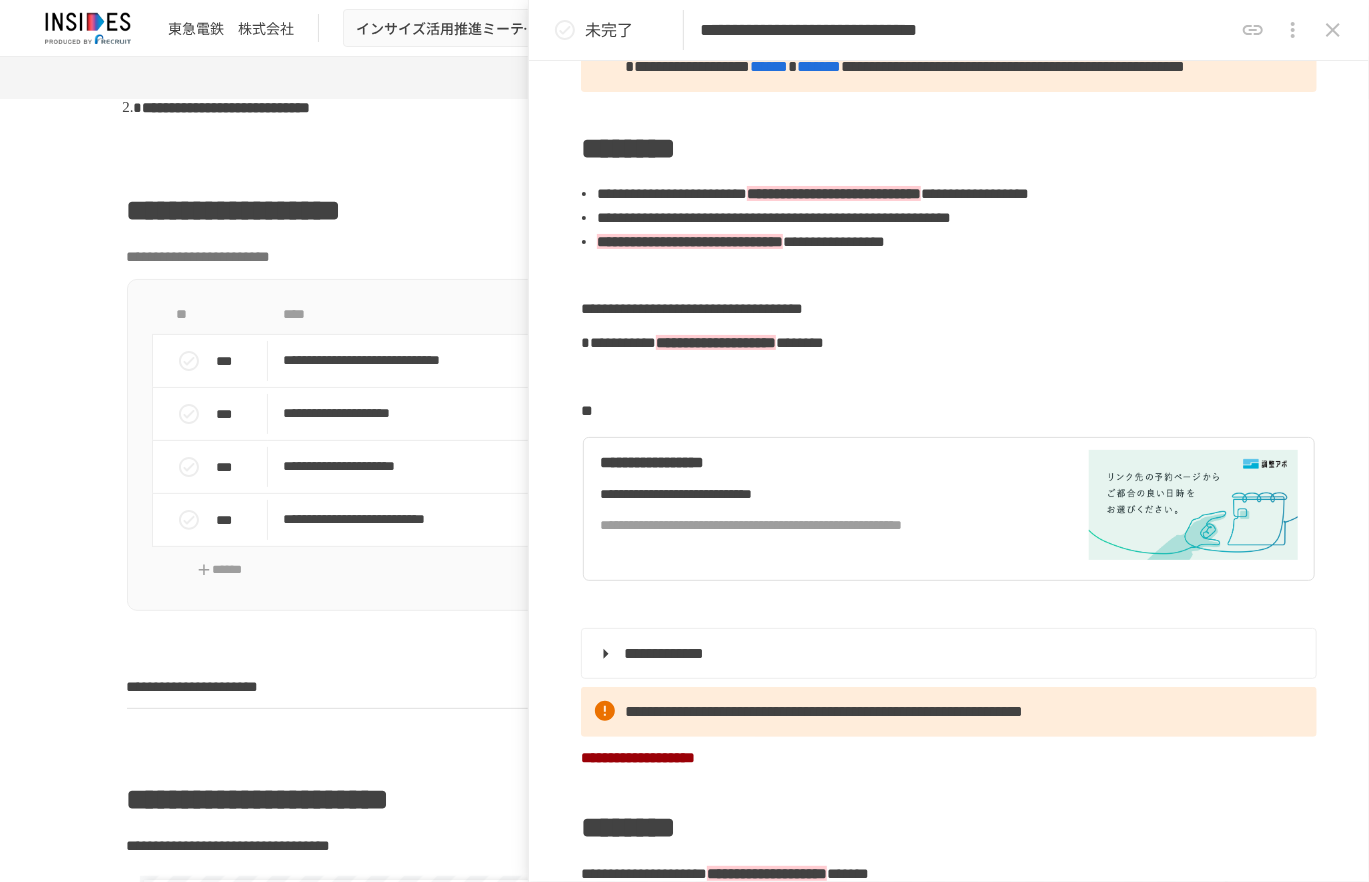click 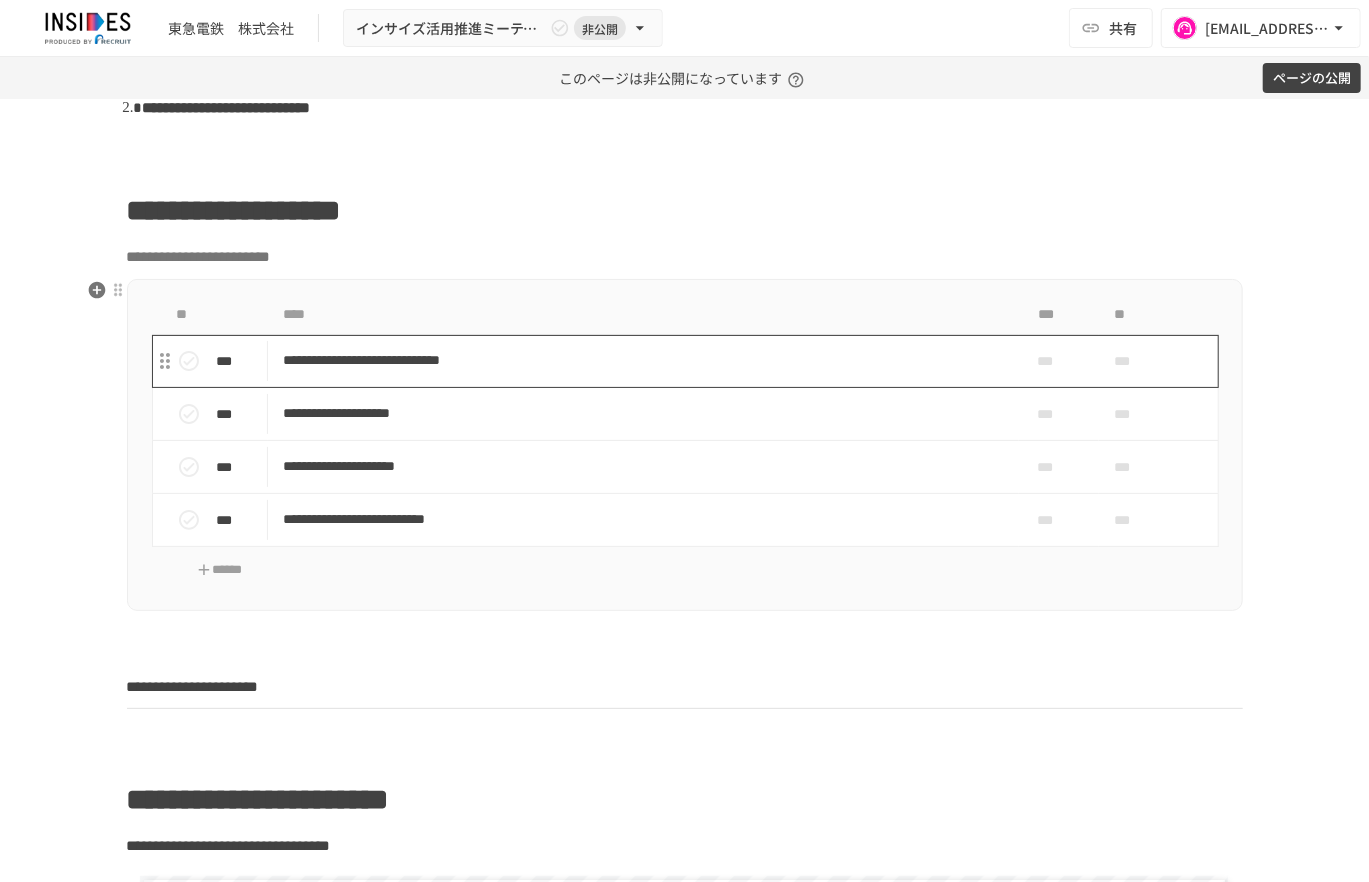 click on "**********" at bounding box center (643, 360) 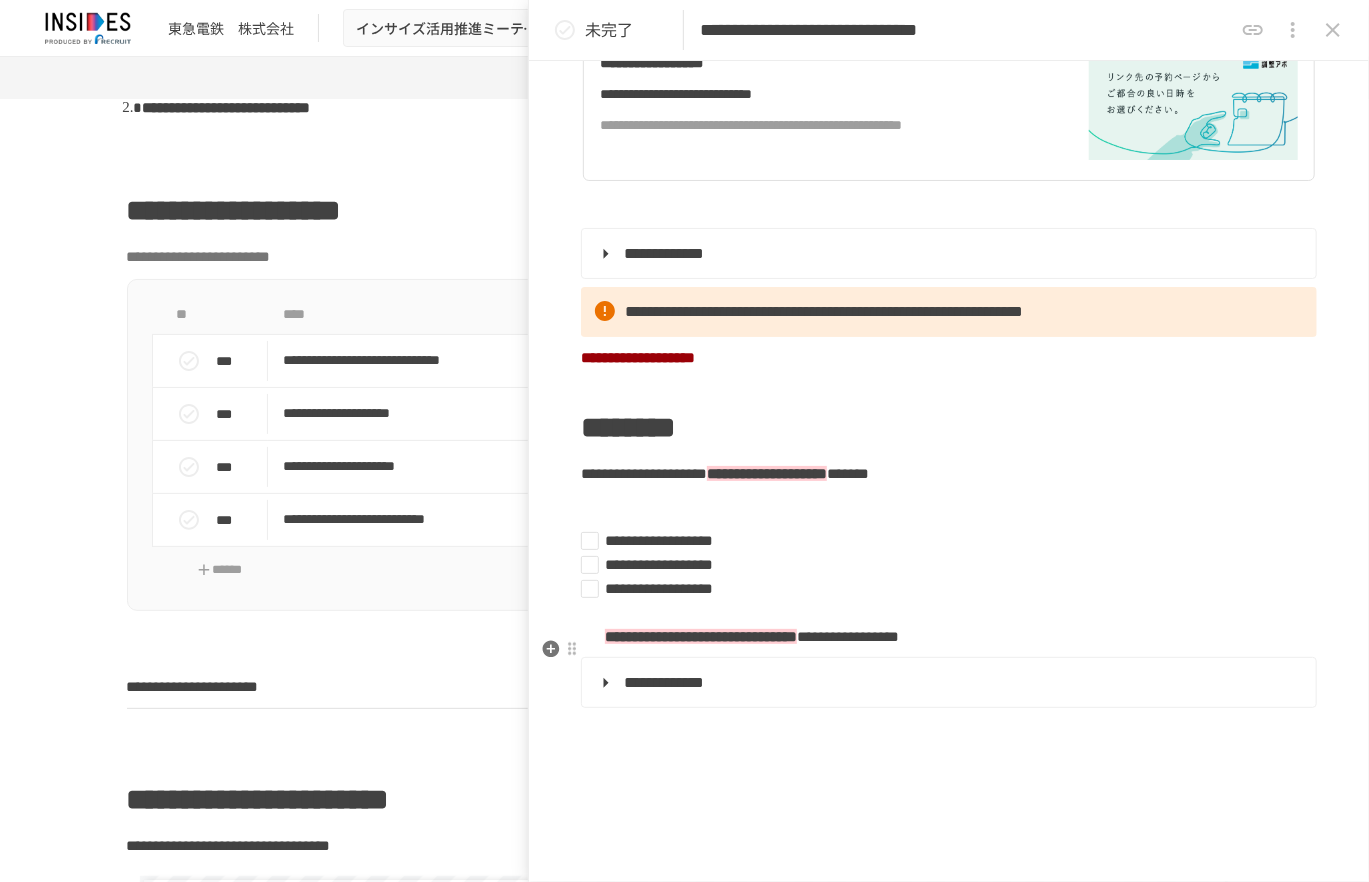 scroll, scrollTop: 300, scrollLeft: 0, axis: vertical 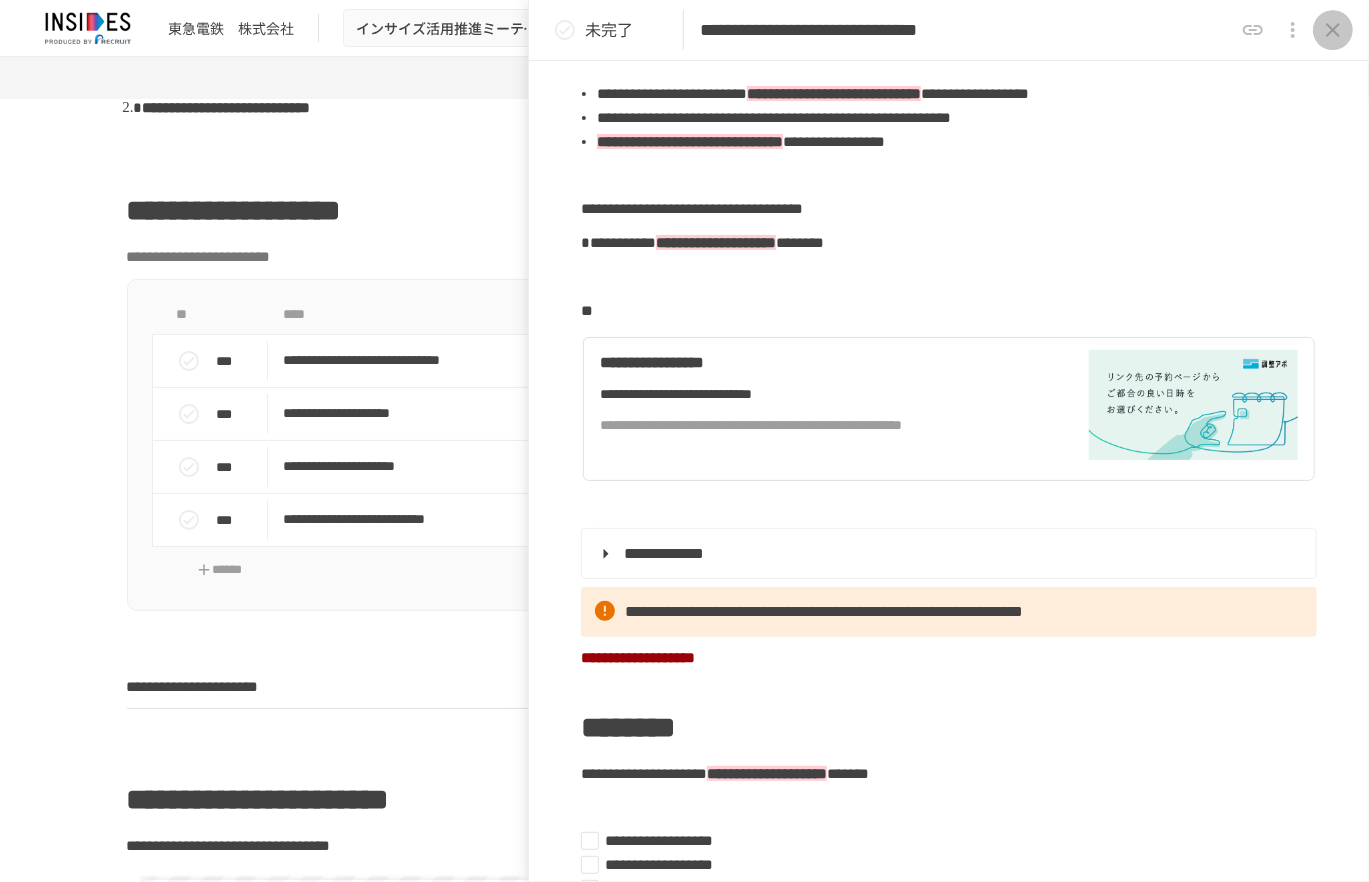click 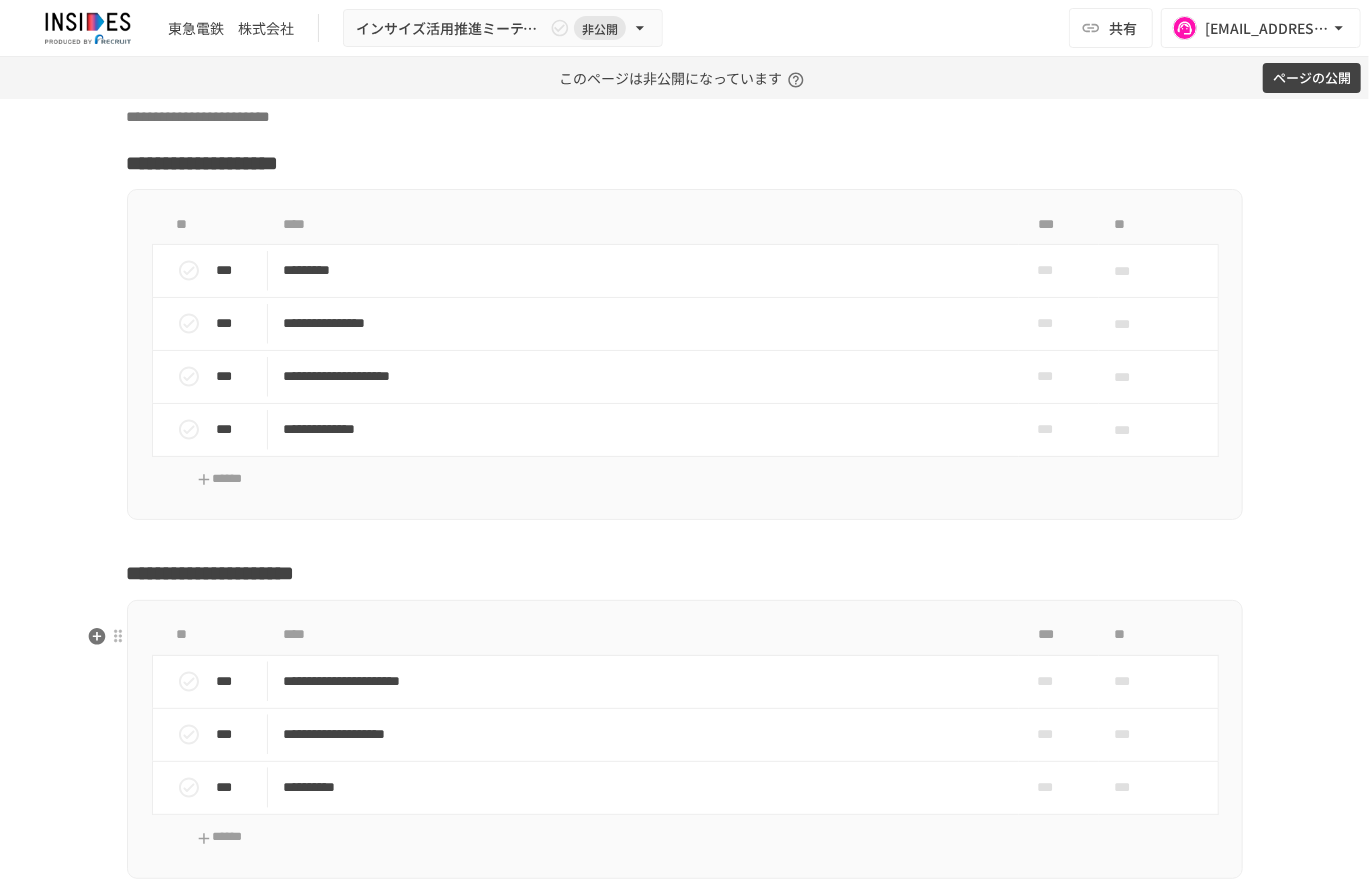 scroll, scrollTop: 5900, scrollLeft: 0, axis: vertical 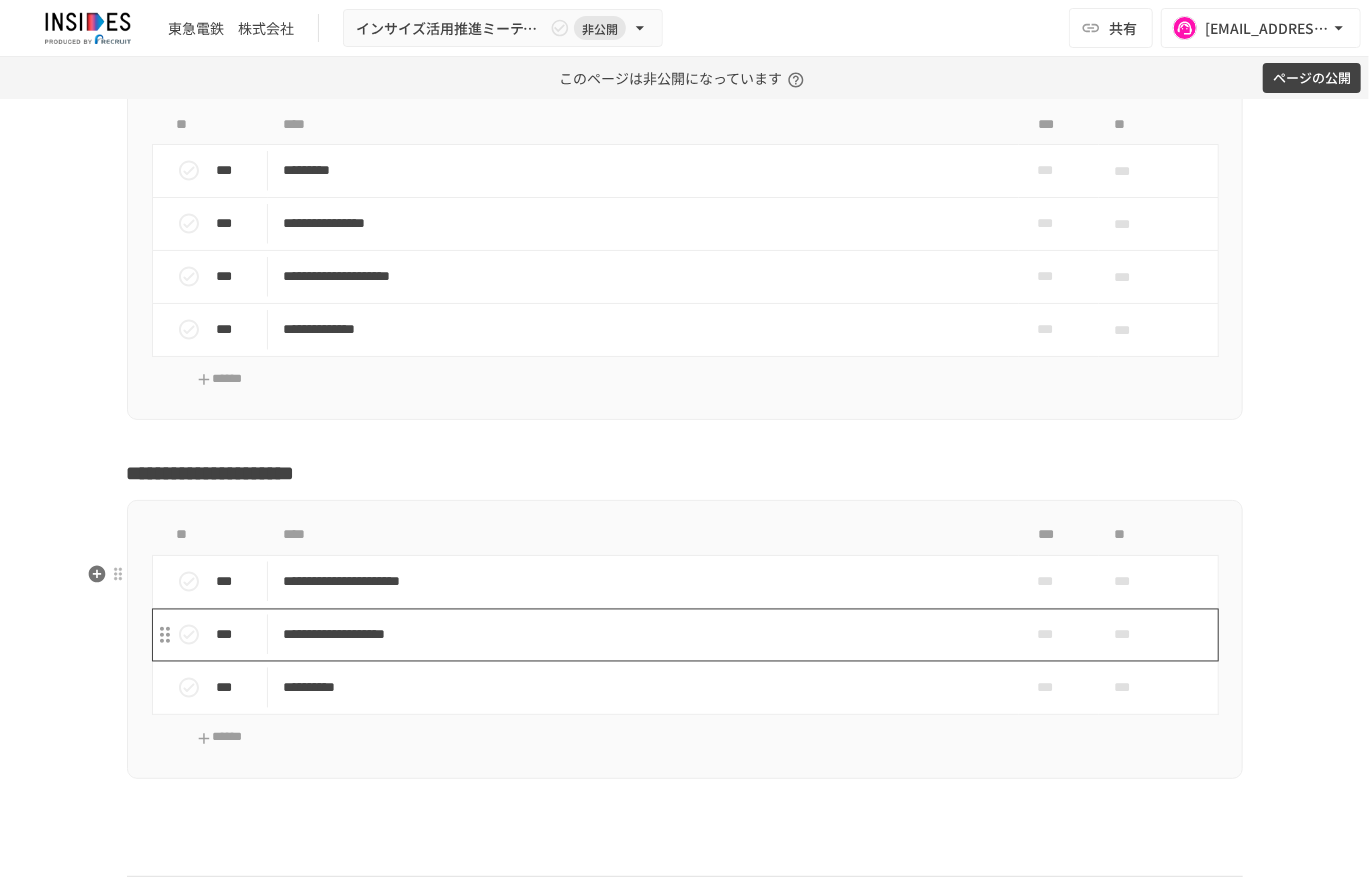 click on "**********" at bounding box center [643, 635] 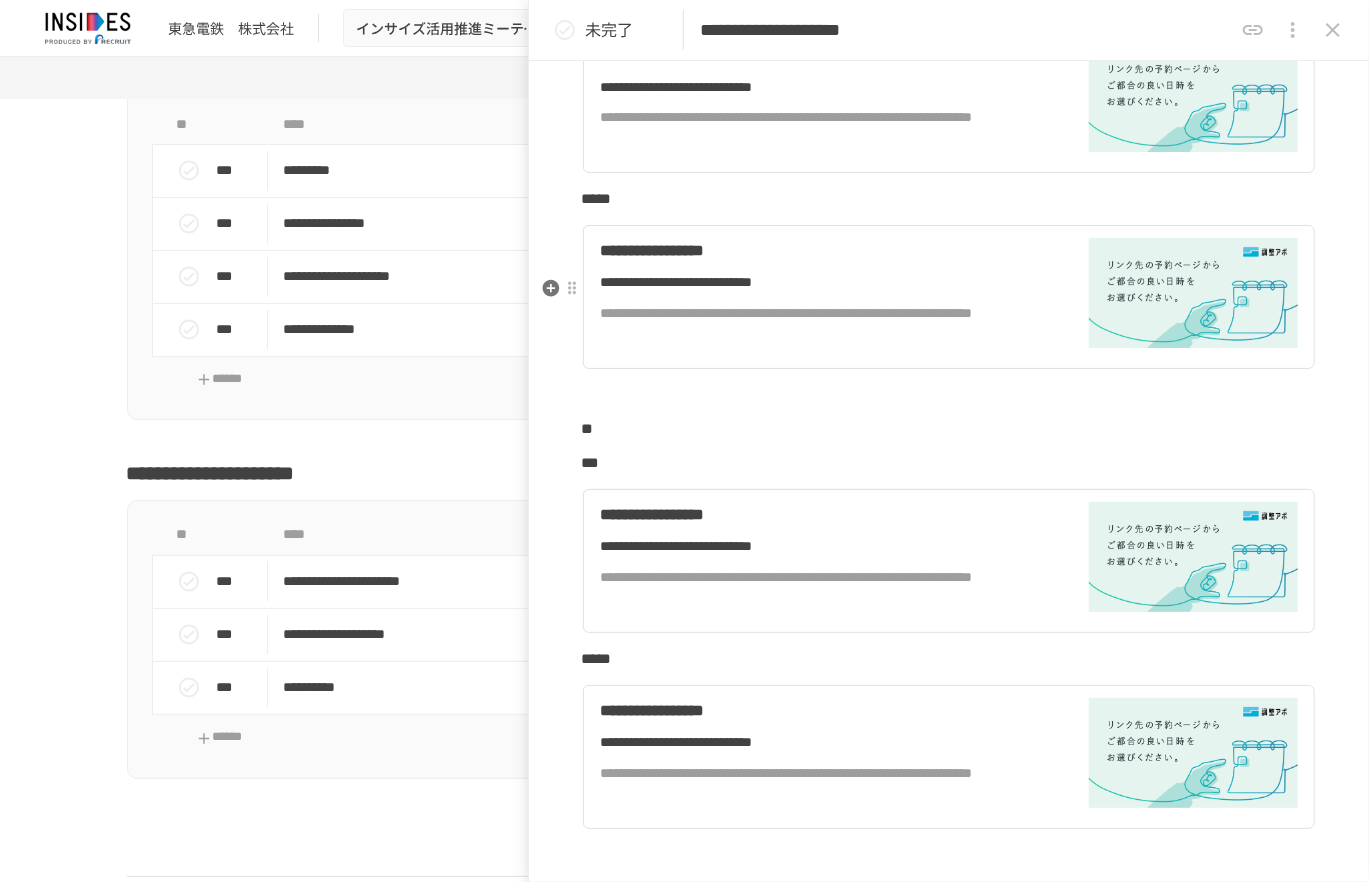 scroll, scrollTop: 1400, scrollLeft: 0, axis: vertical 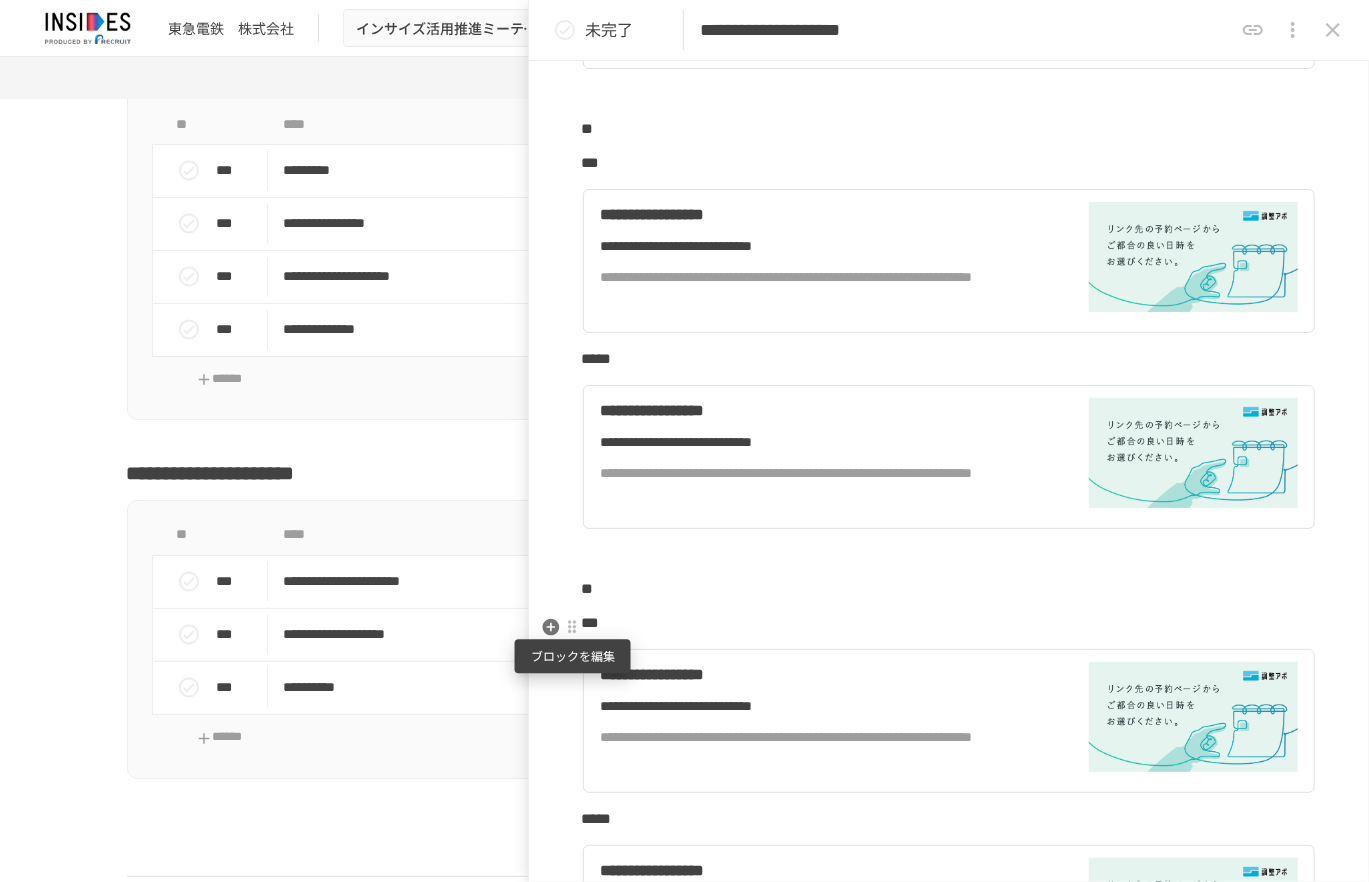 click at bounding box center (572, 628) 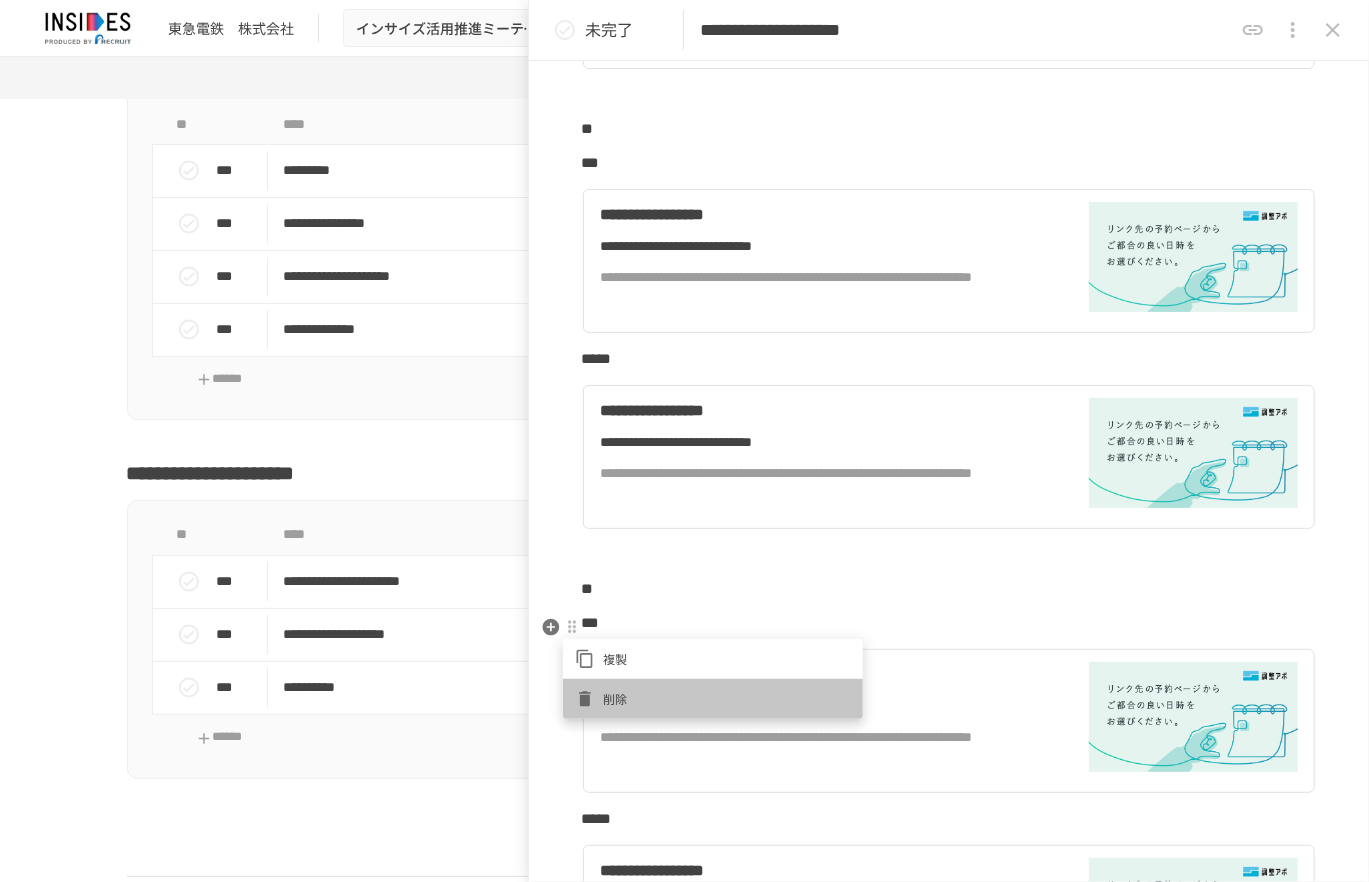 click on "削除" at bounding box center [727, 698] 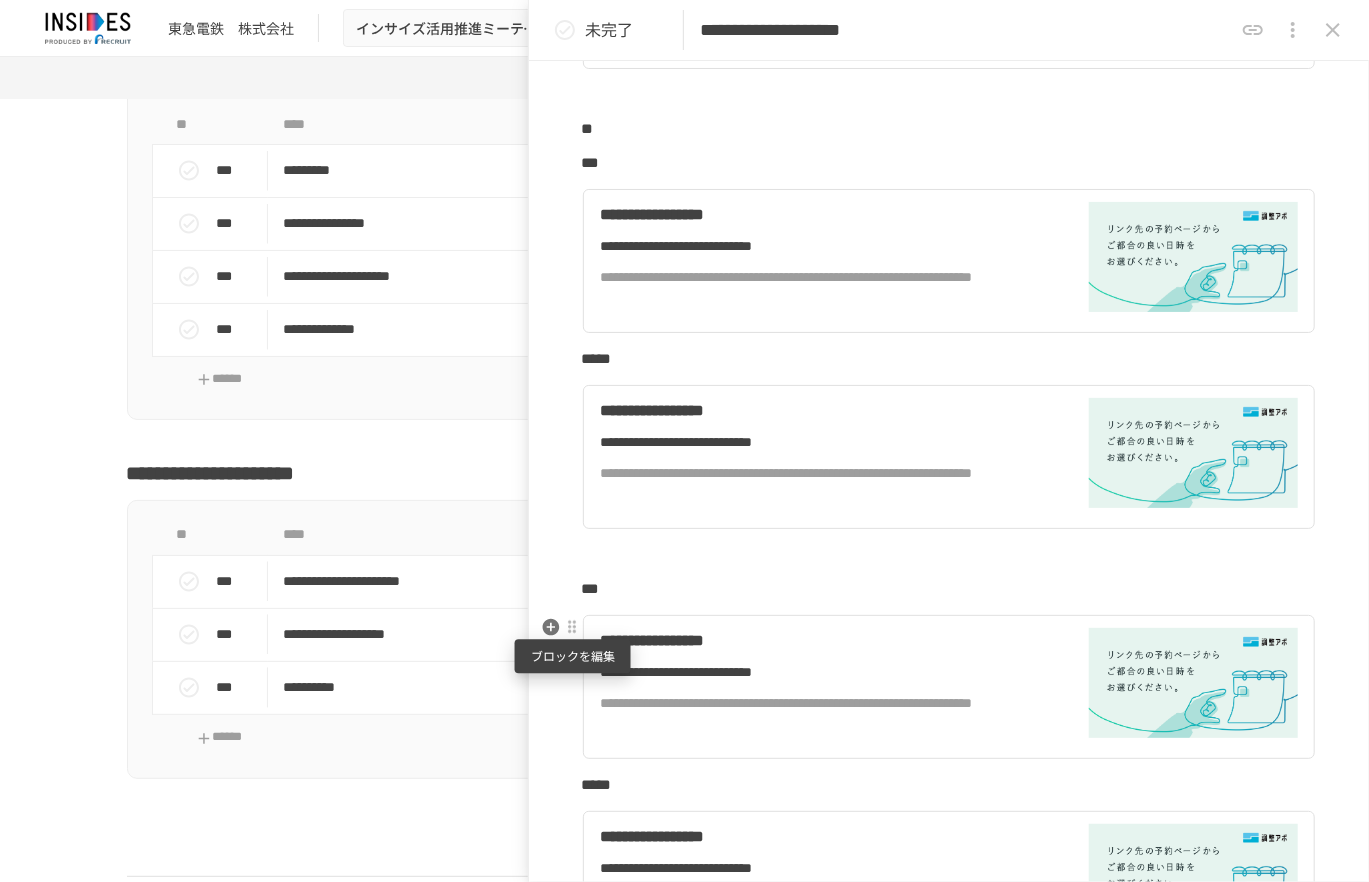 click at bounding box center (572, 628) 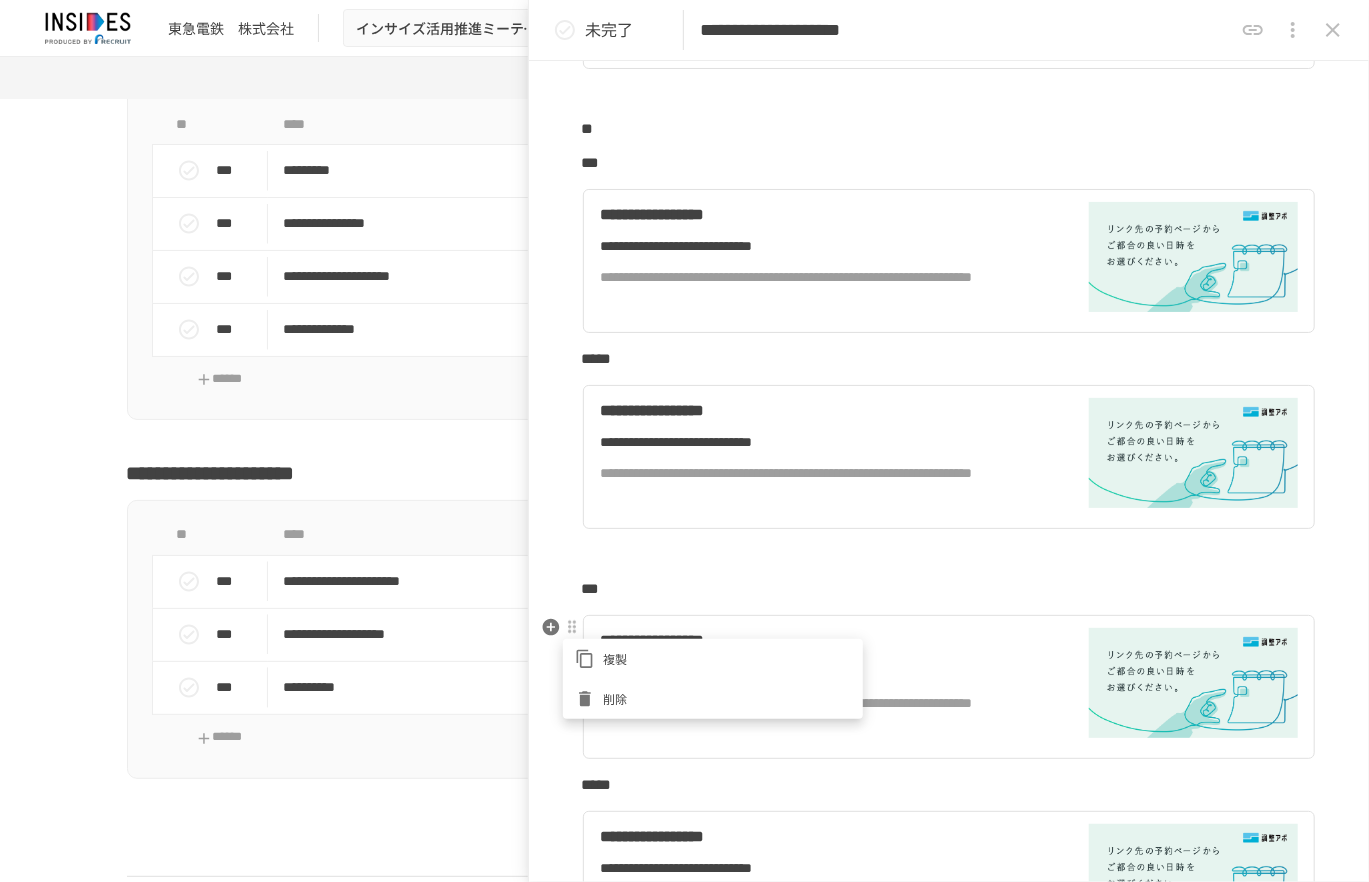 click on "削除" at bounding box center (727, 698) 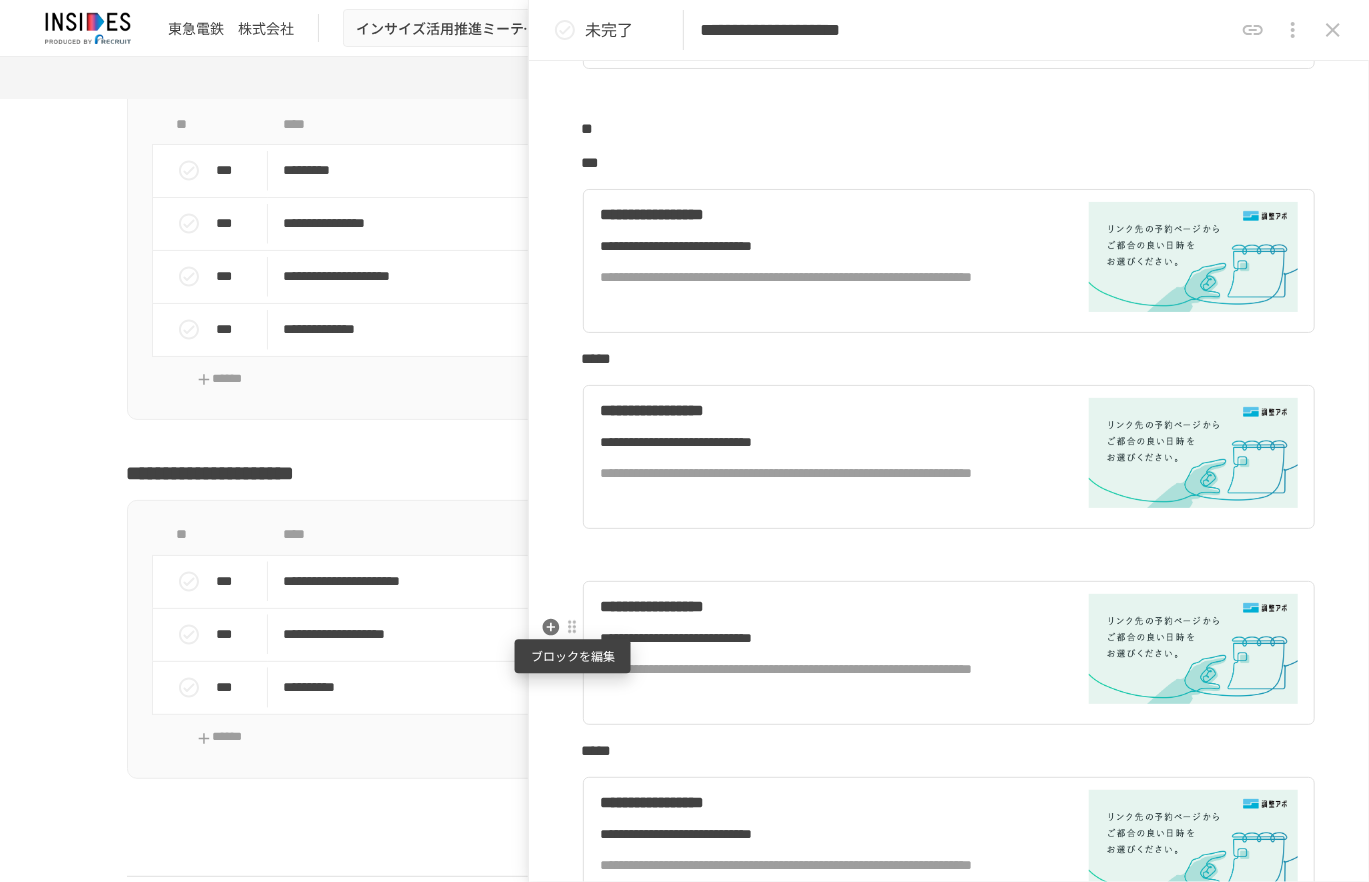 click at bounding box center [572, 628] 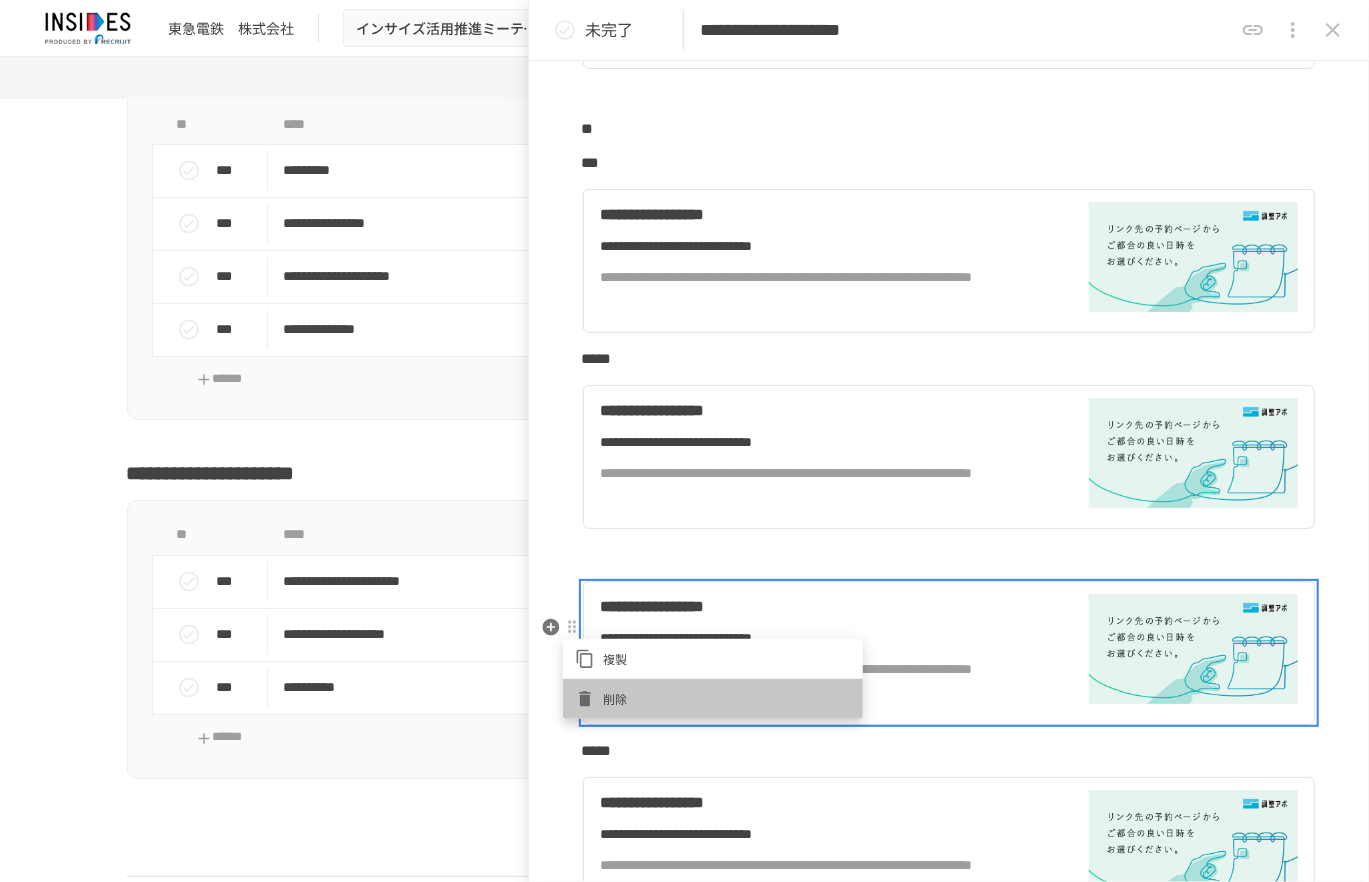 click on "削除" at bounding box center [713, 699] 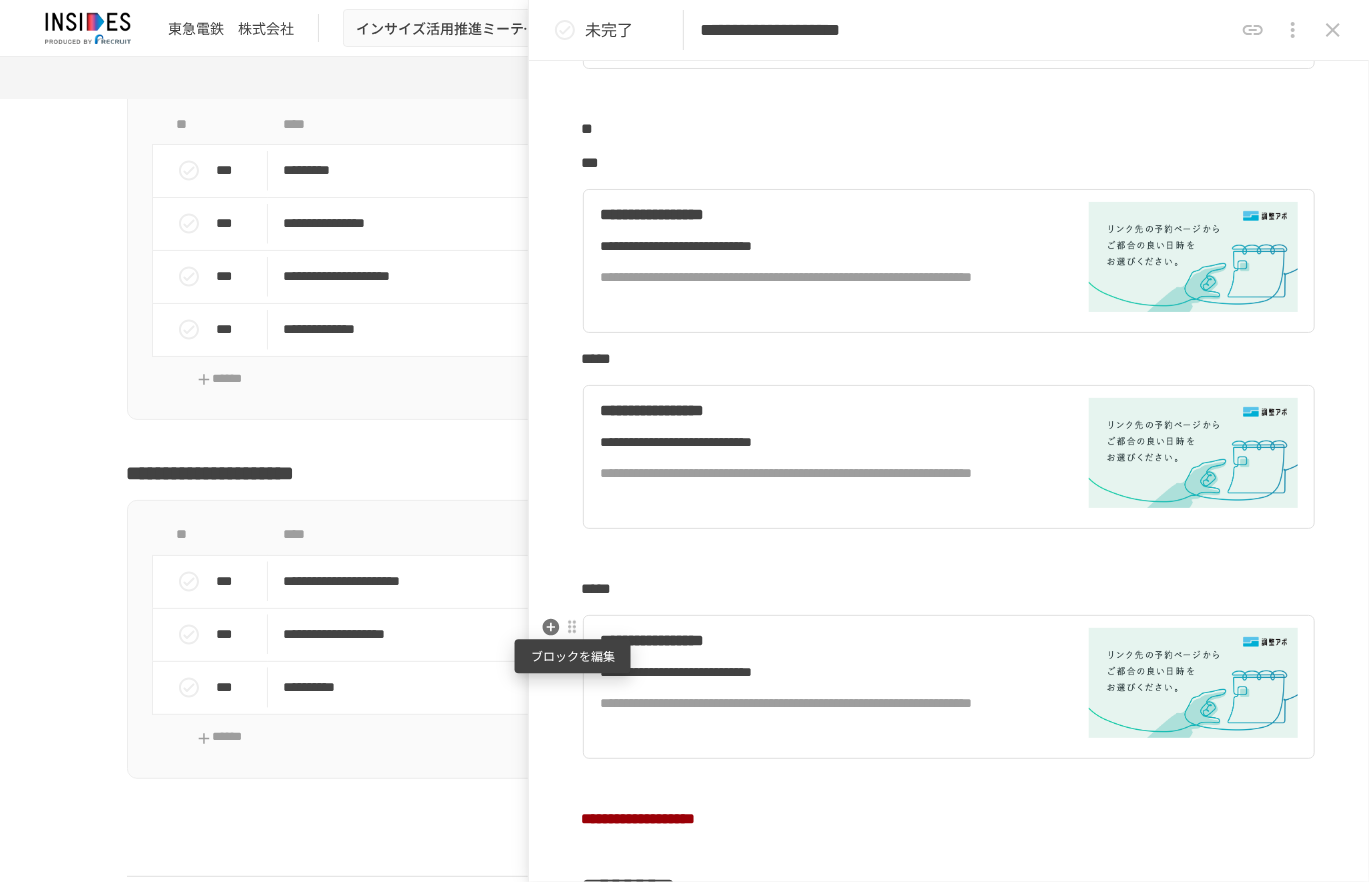 click at bounding box center [572, 628] 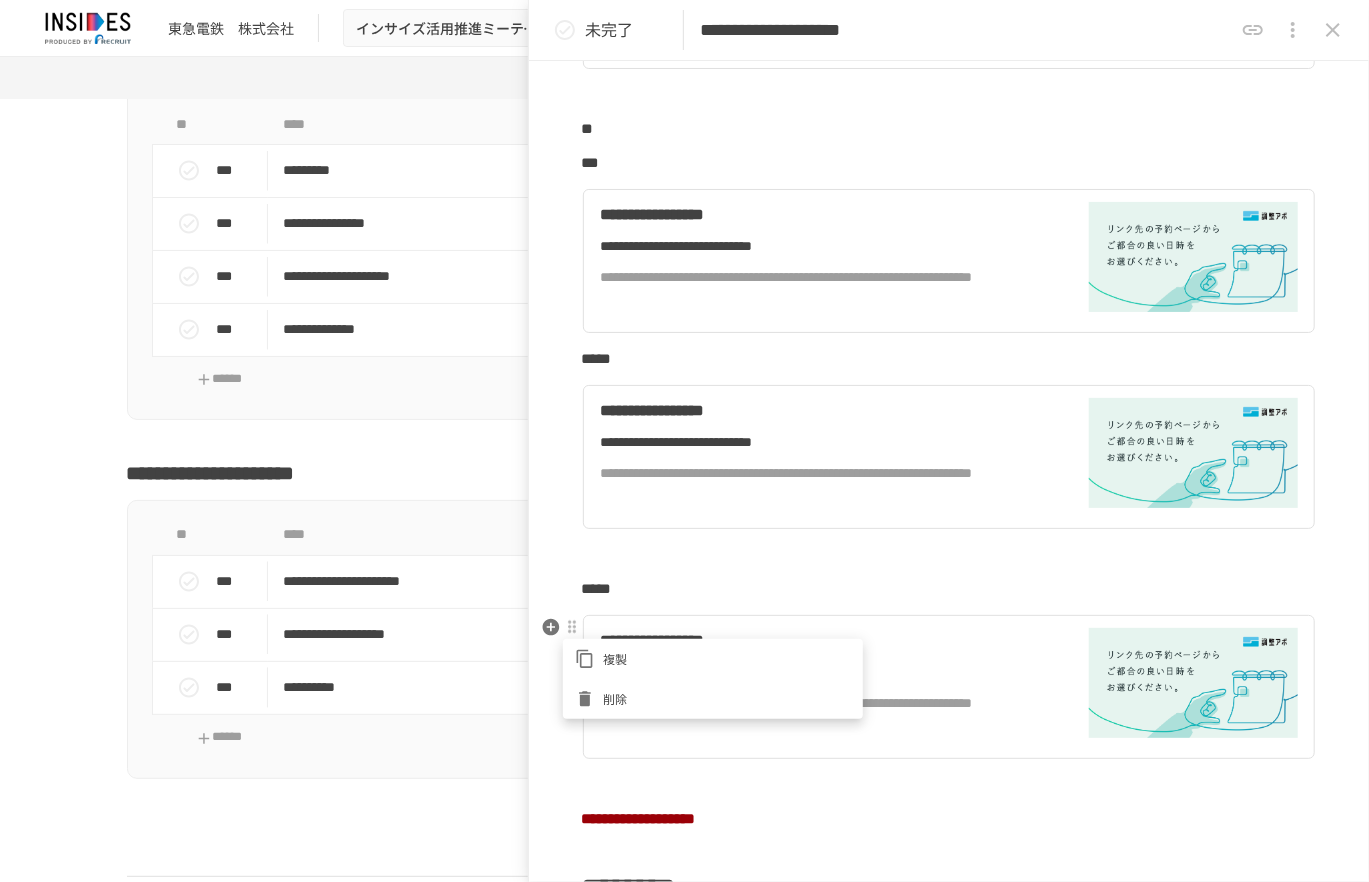 click on "削除" at bounding box center (713, 699) 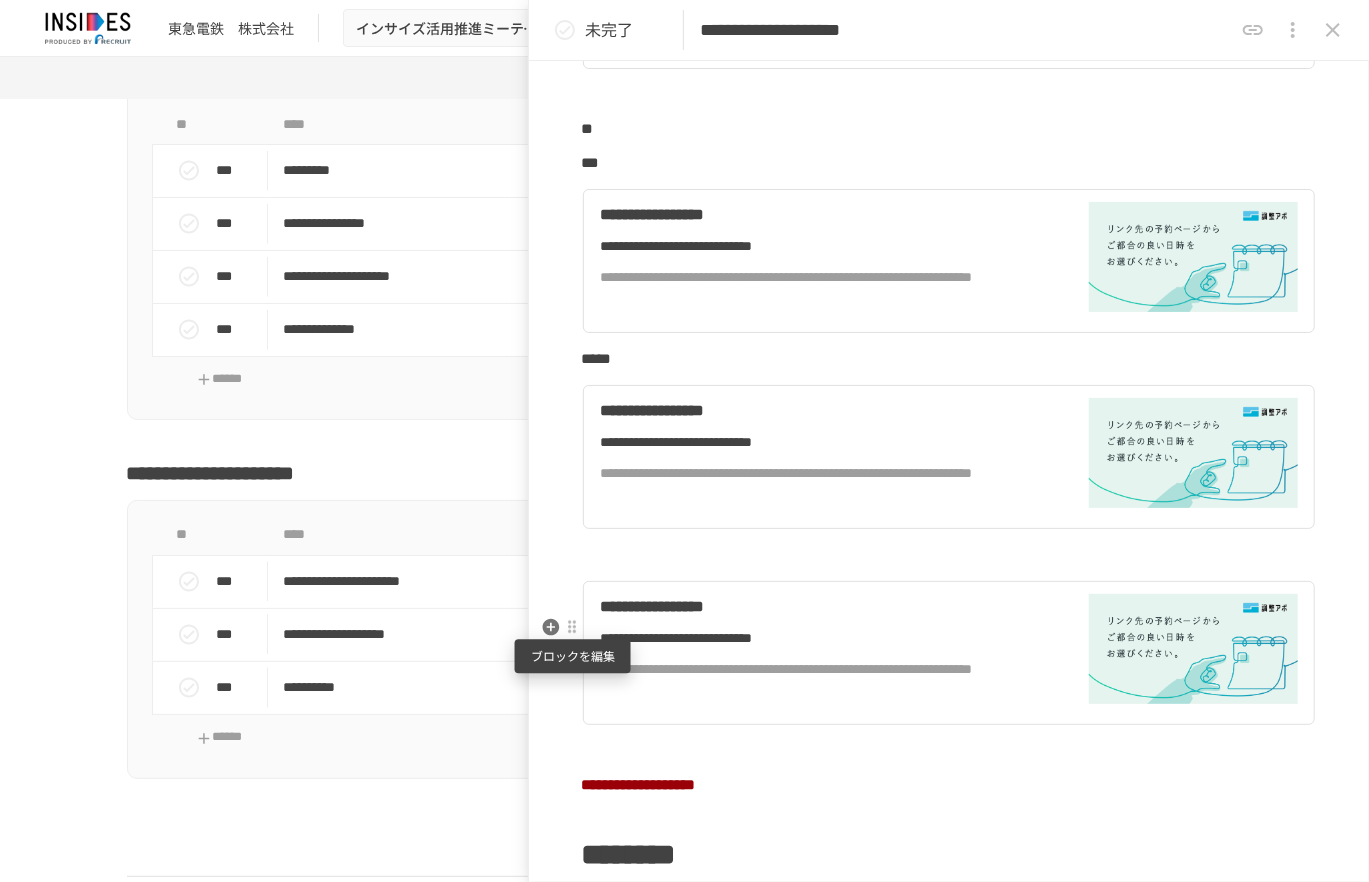 click at bounding box center [572, 628] 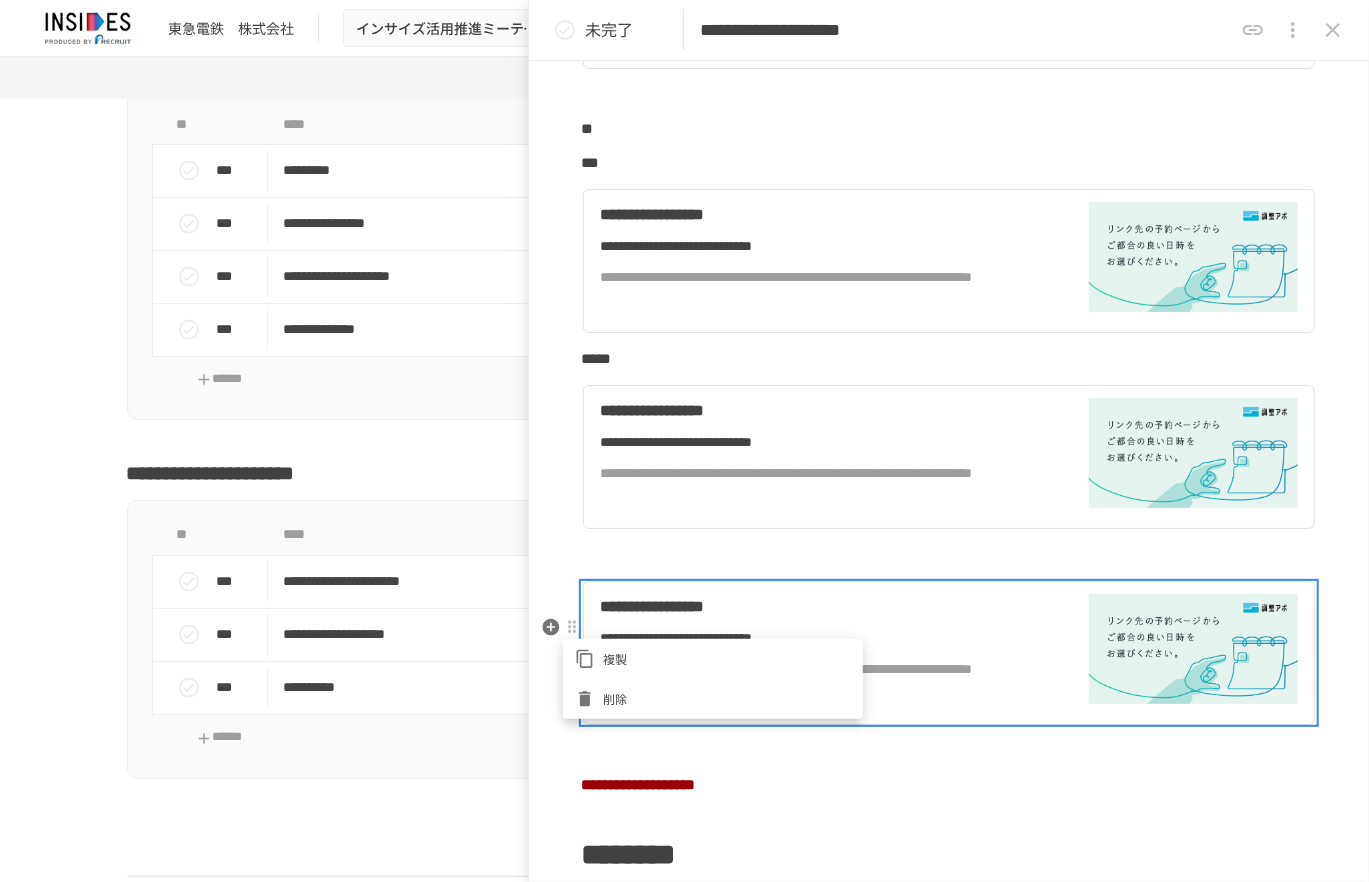 click on "削除" at bounding box center [727, 698] 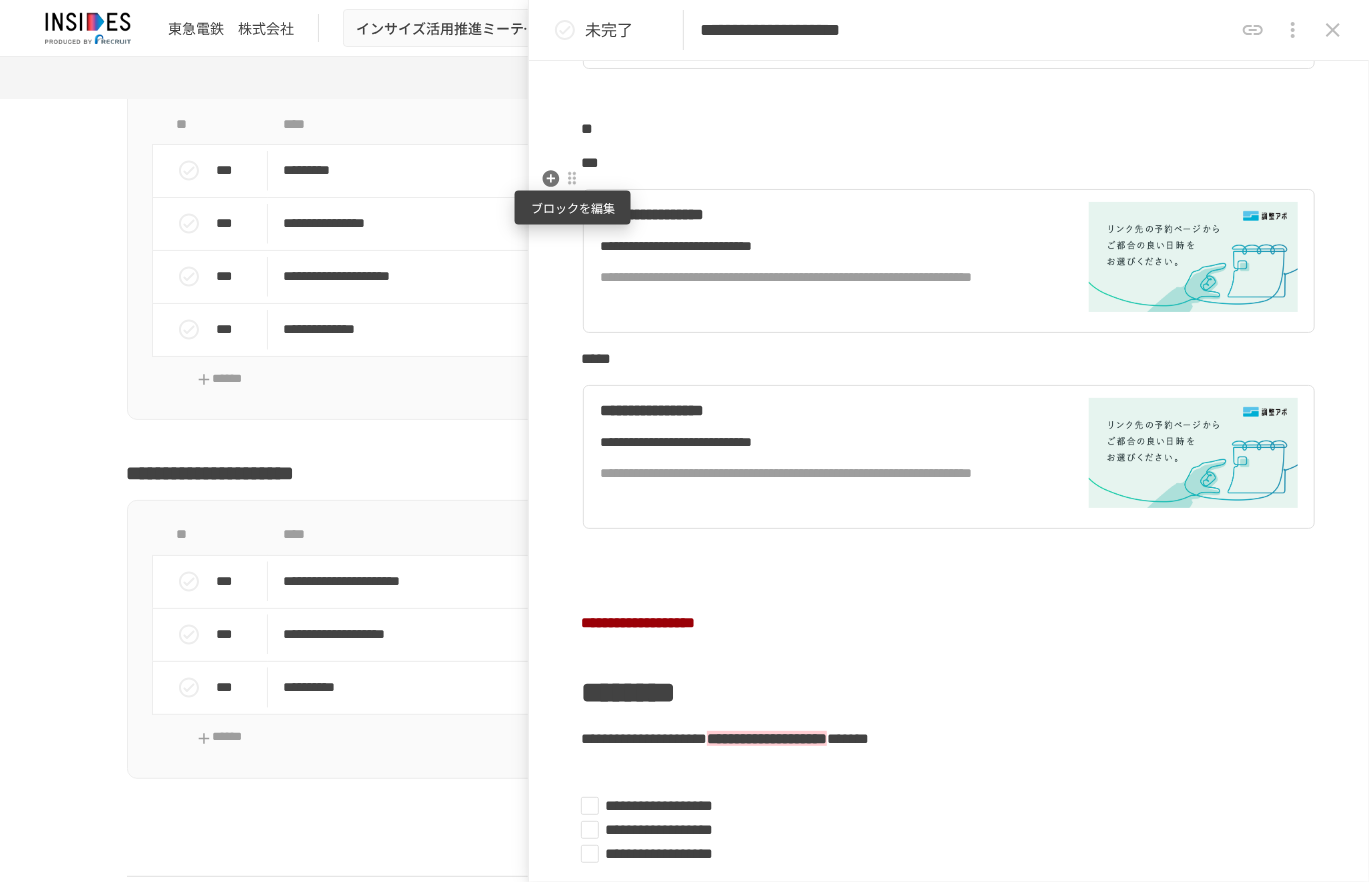 click at bounding box center (572, 179) 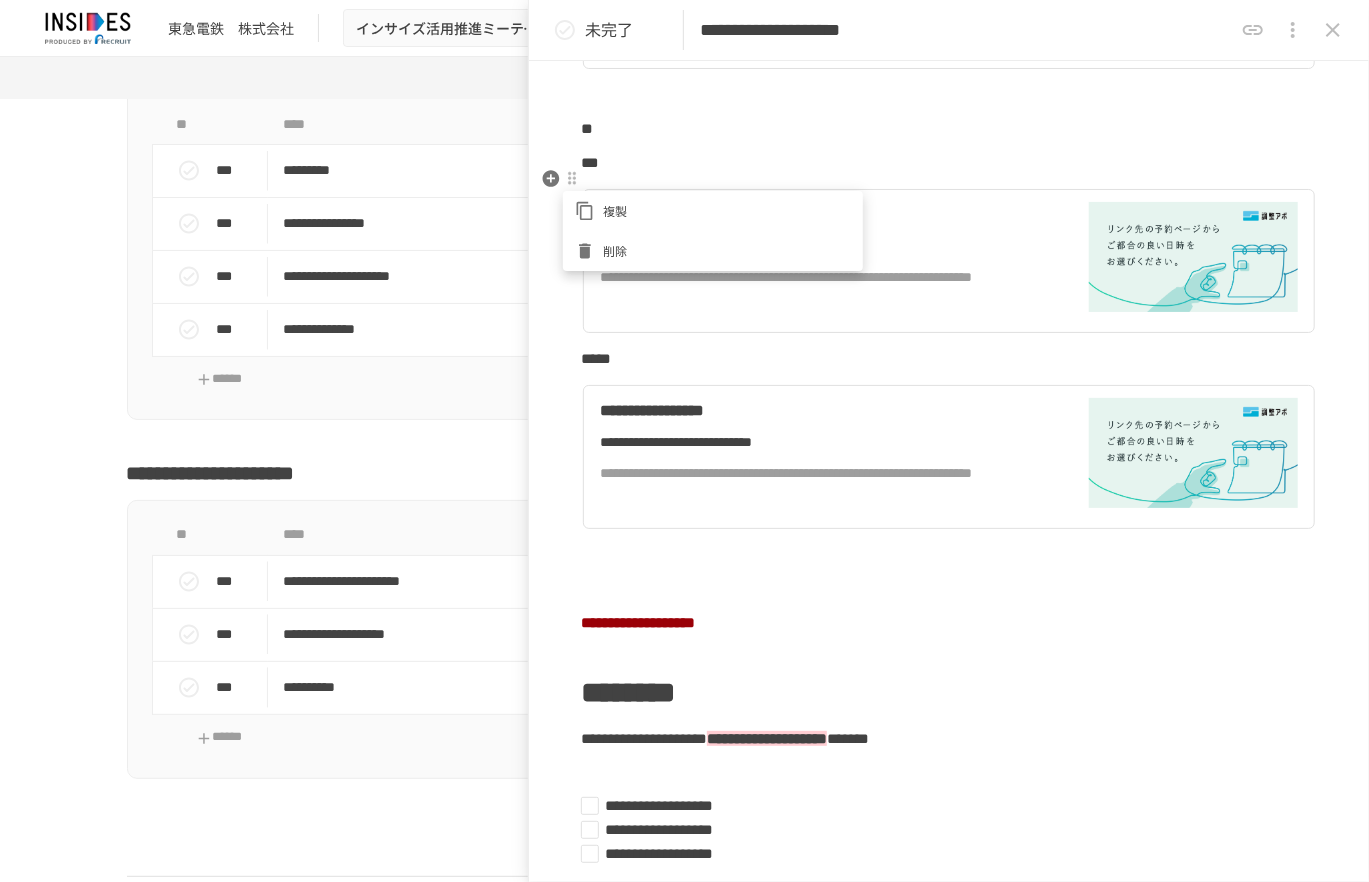 click on "削除" at bounding box center (727, 250) 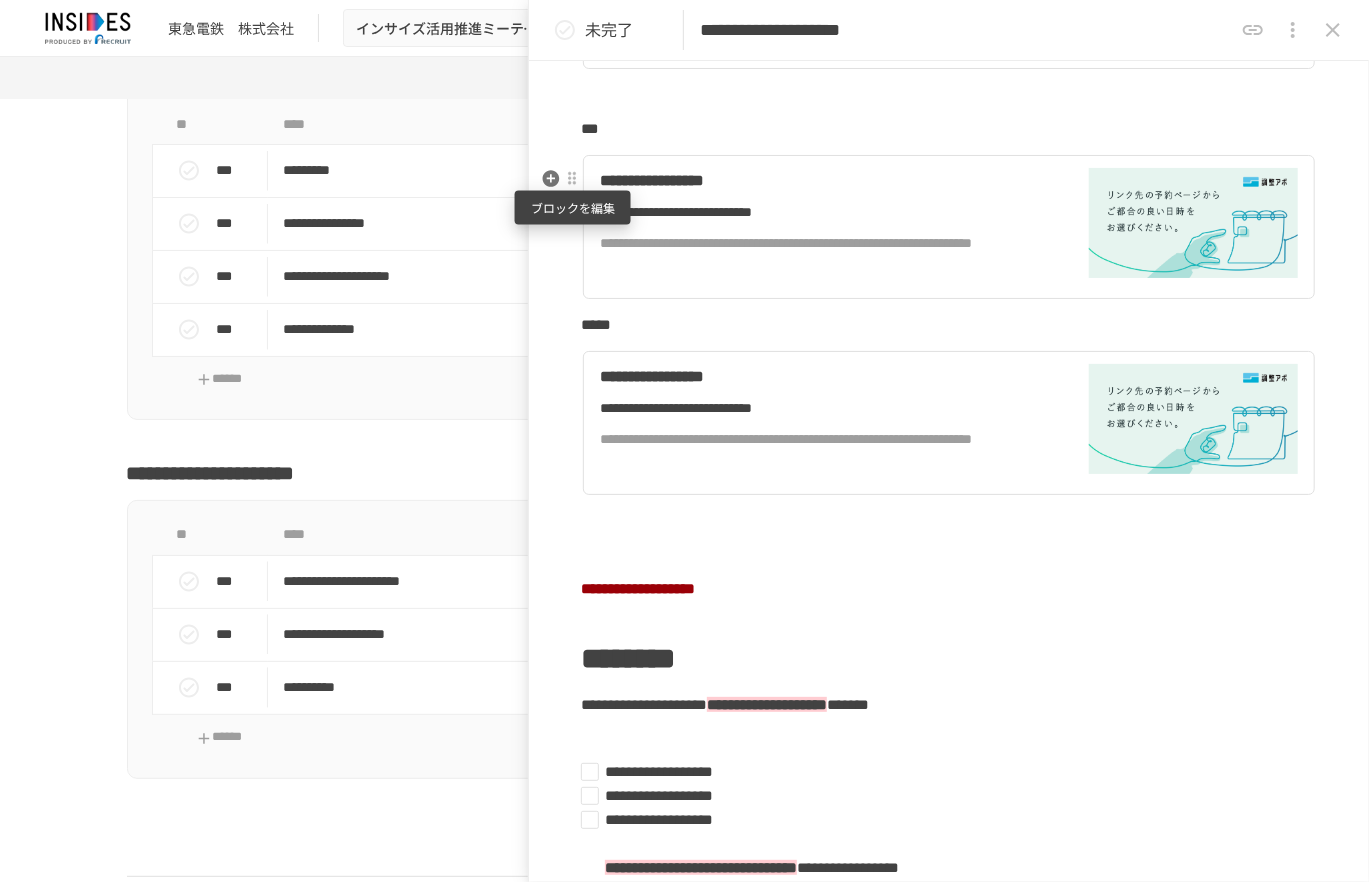 click at bounding box center (572, 179) 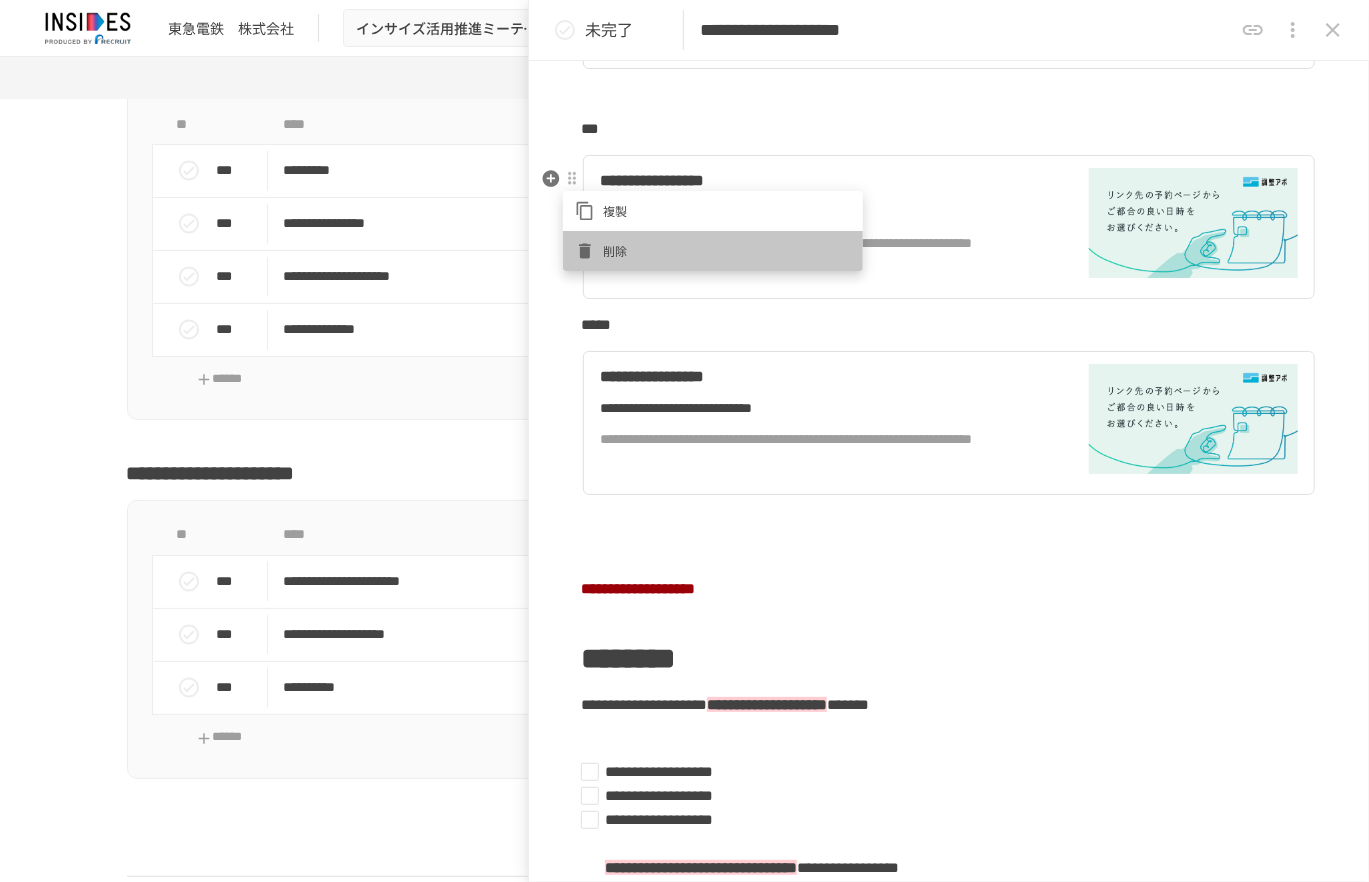 click on "削除" at bounding box center [713, 251] 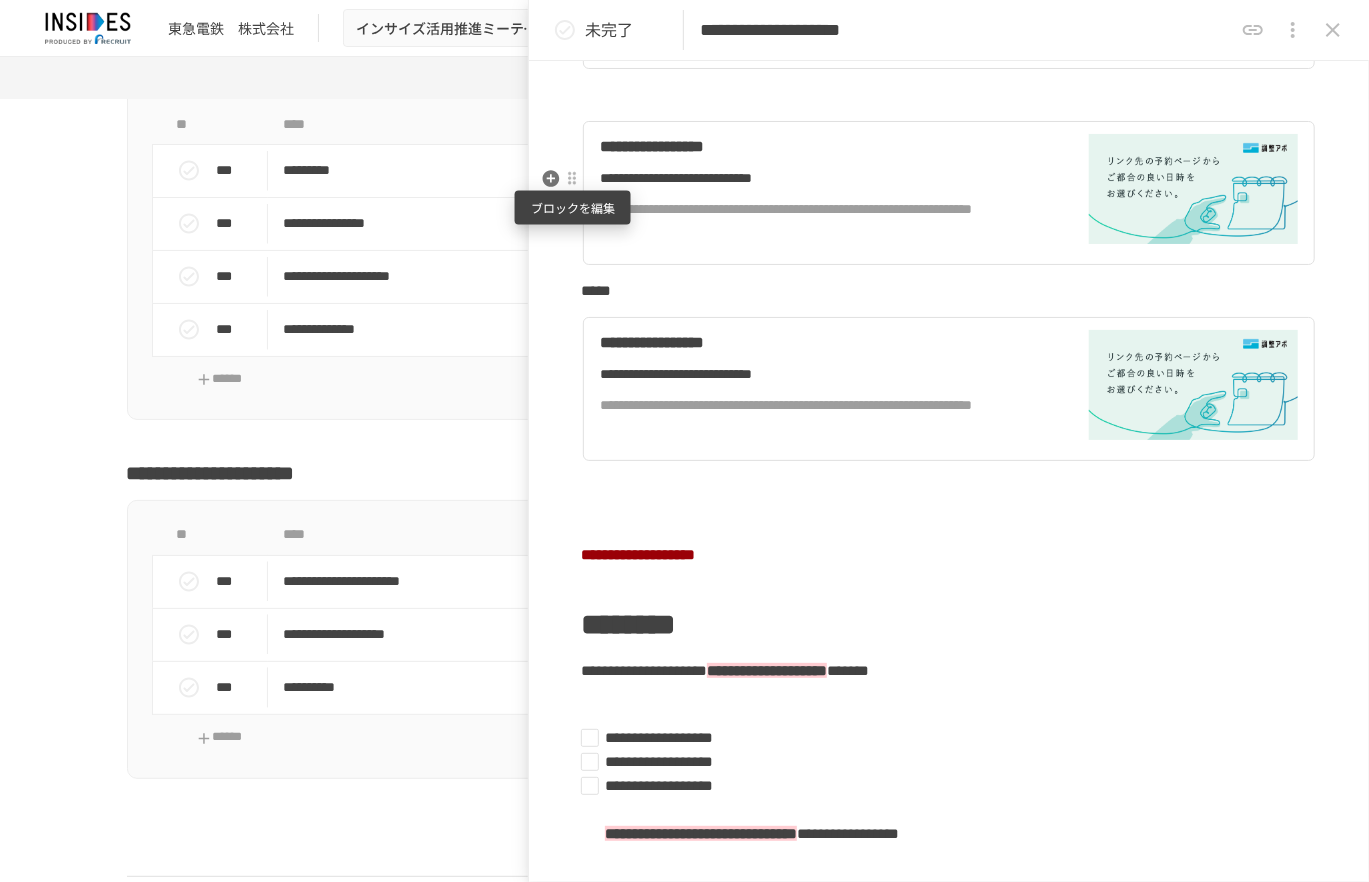 click at bounding box center (572, 179) 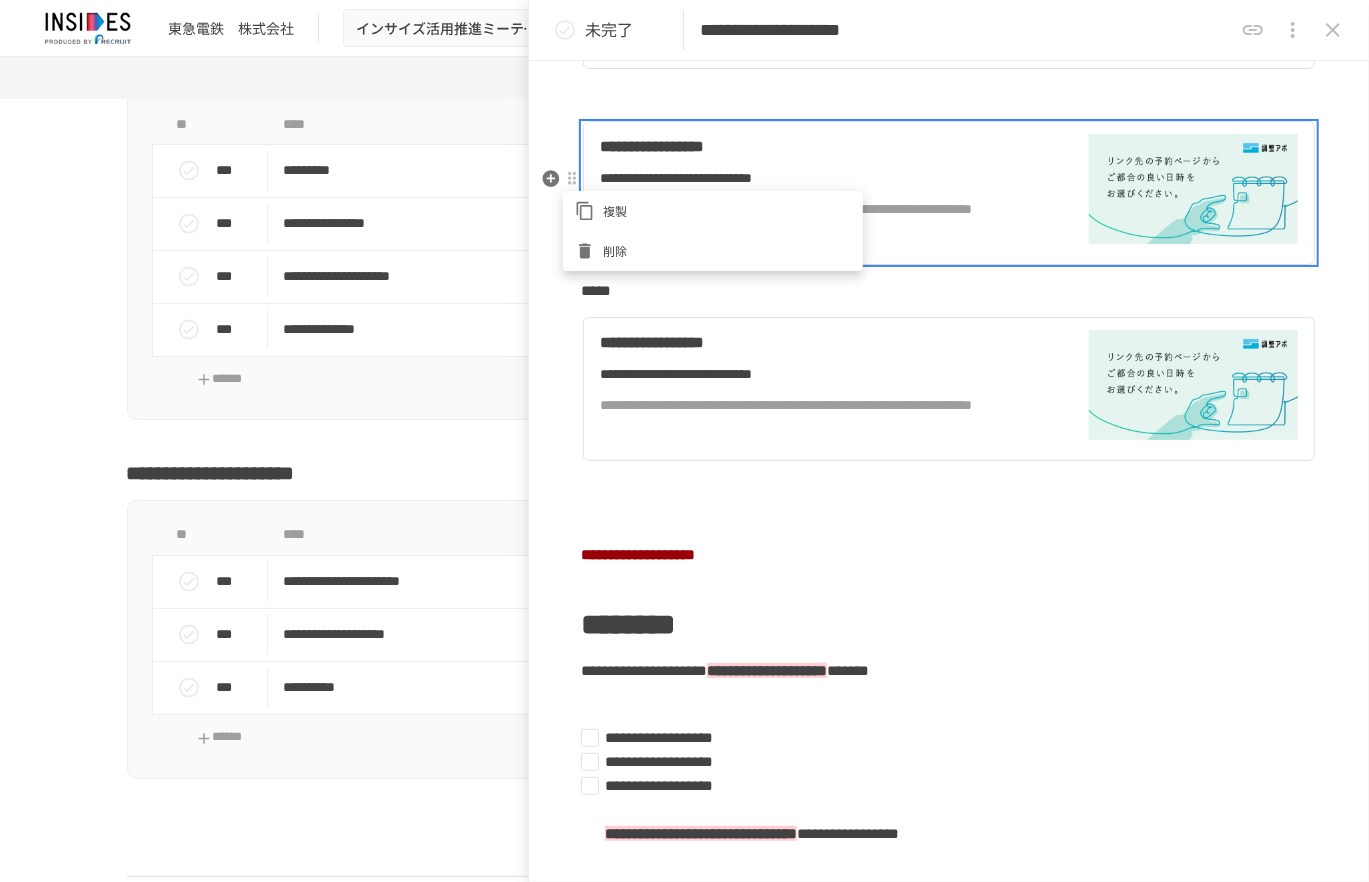 click on "削除" at bounding box center (727, 250) 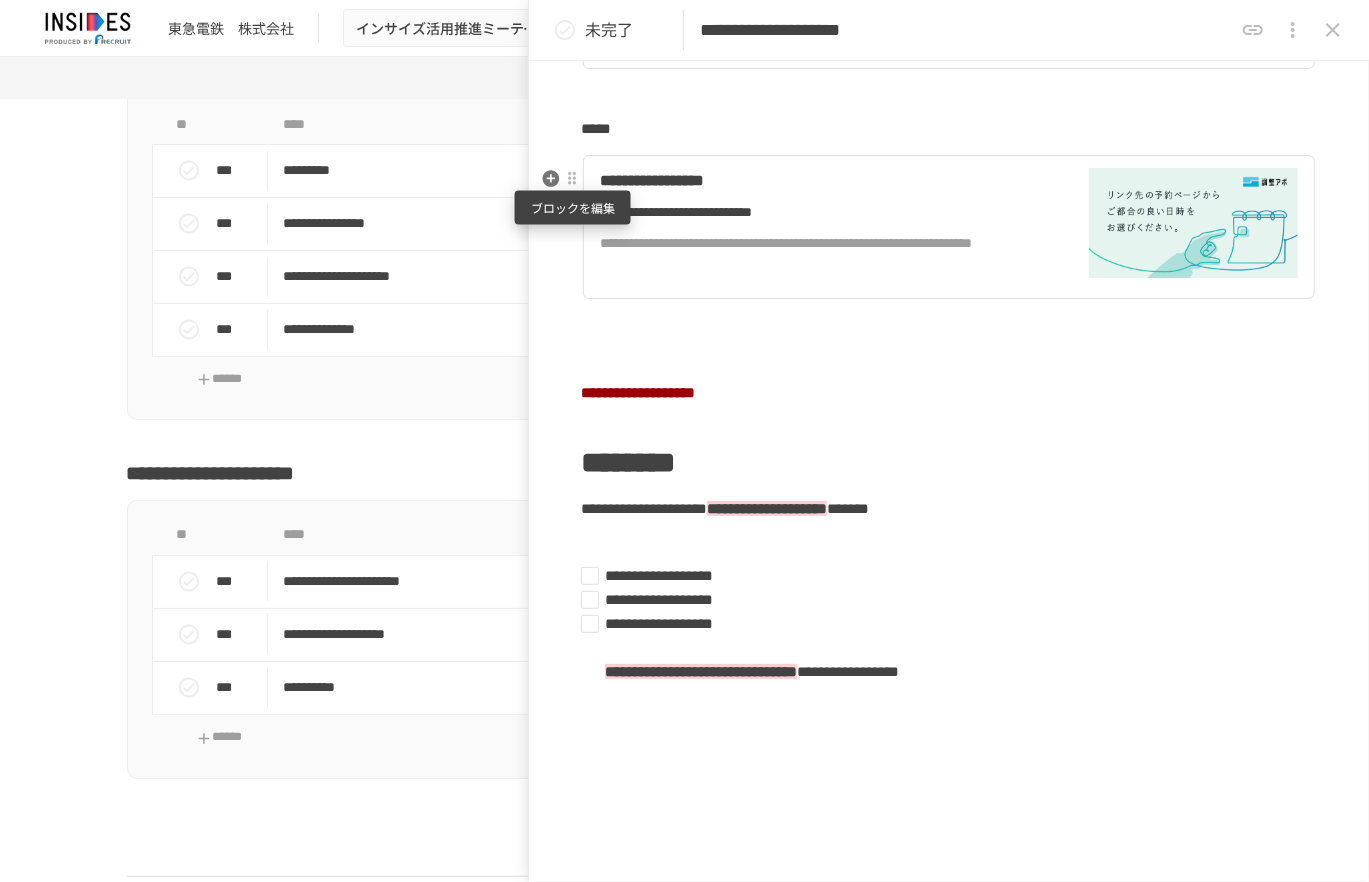 click at bounding box center (572, 179) 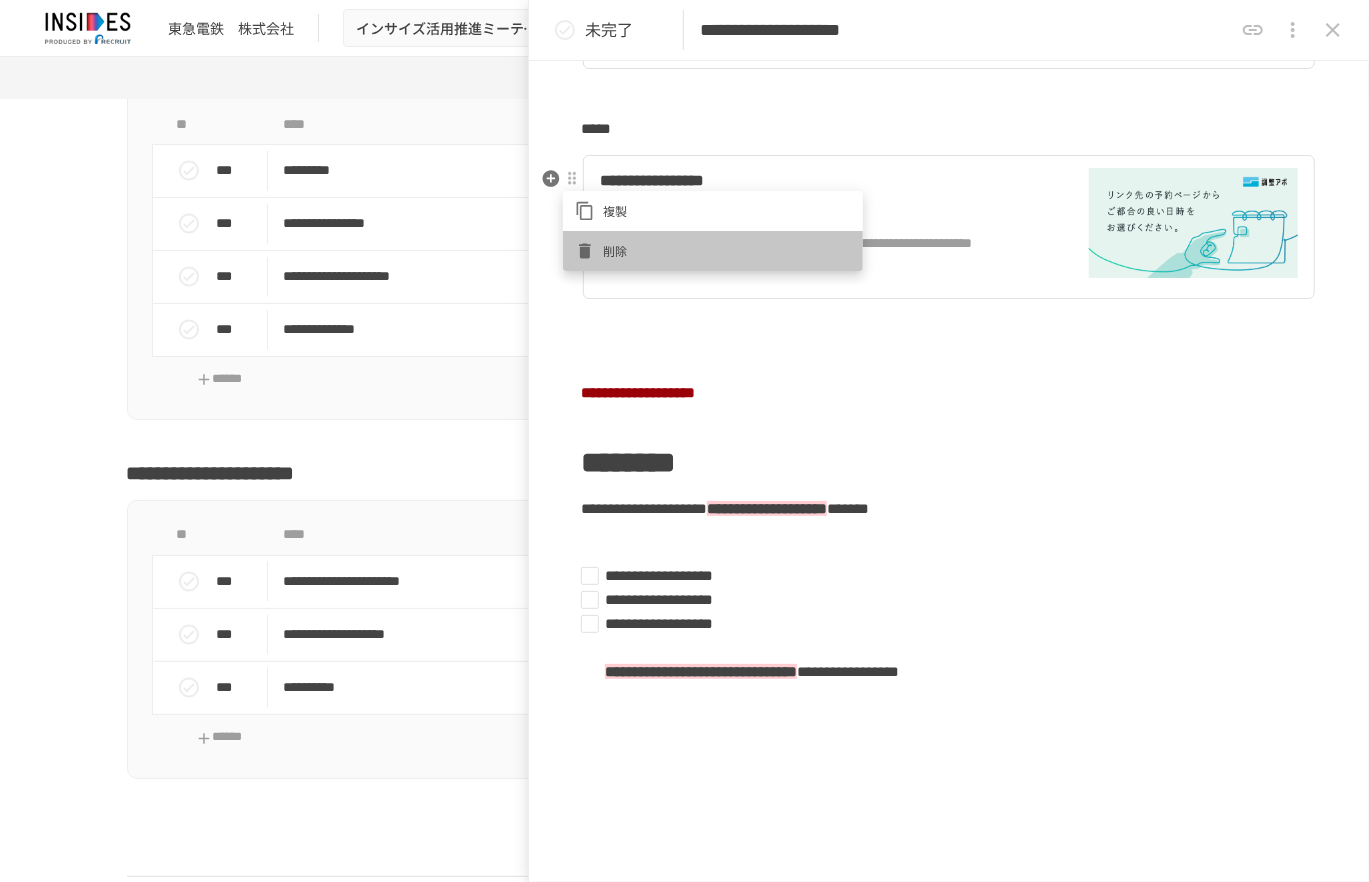 click at bounding box center [589, 251] 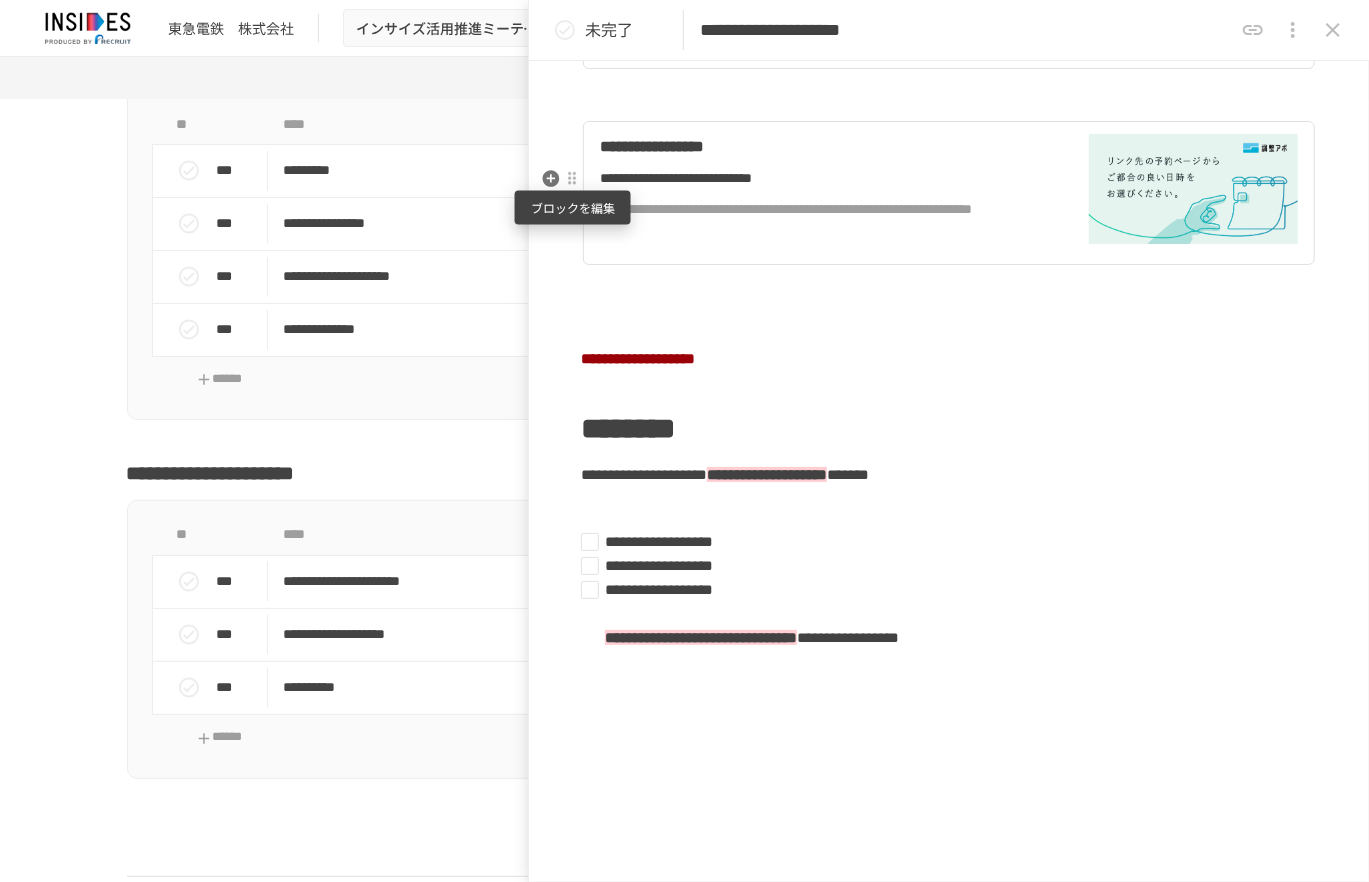 click at bounding box center [572, 179] 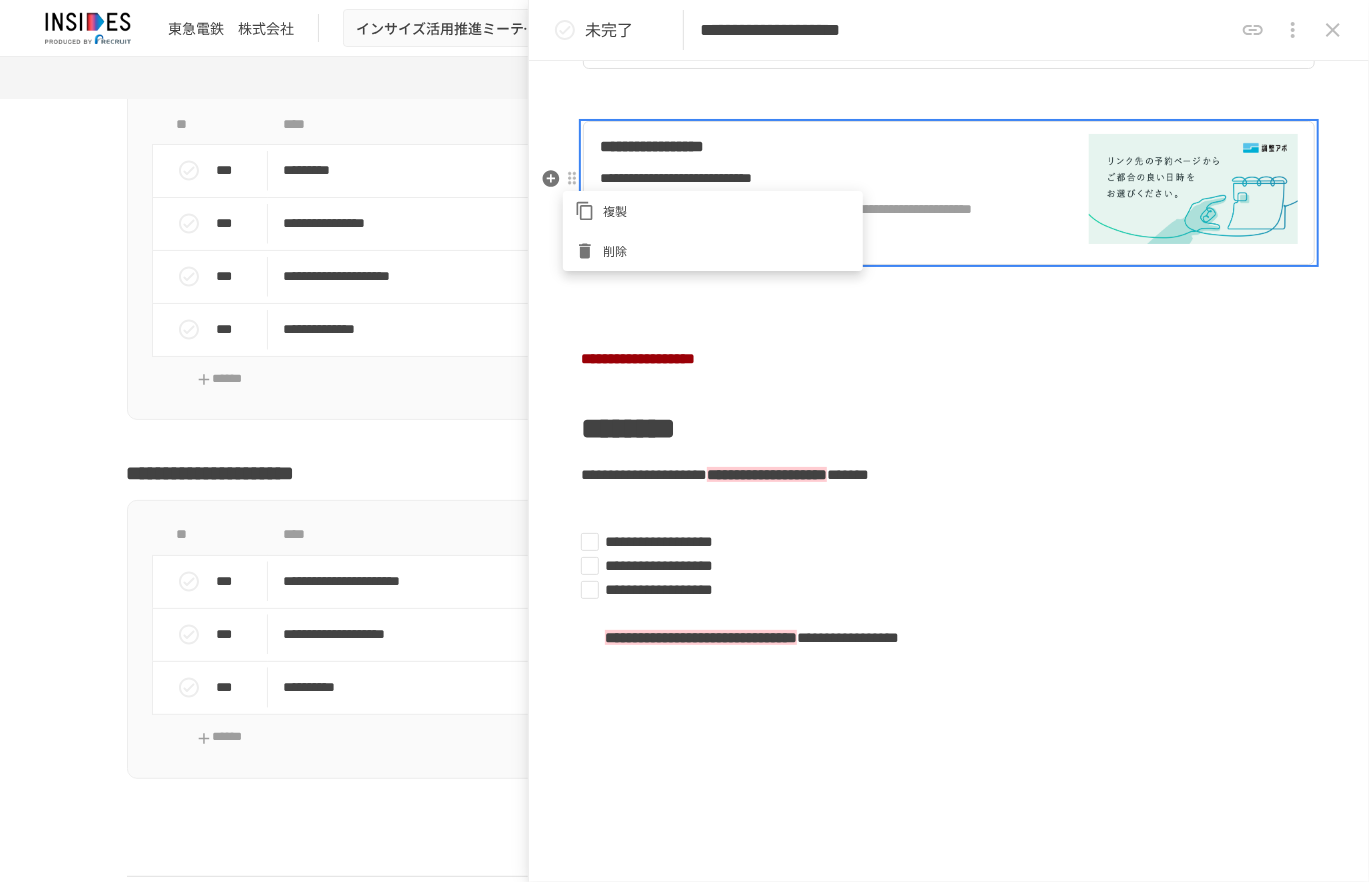 click on "削除" at bounding box center [727, 250] 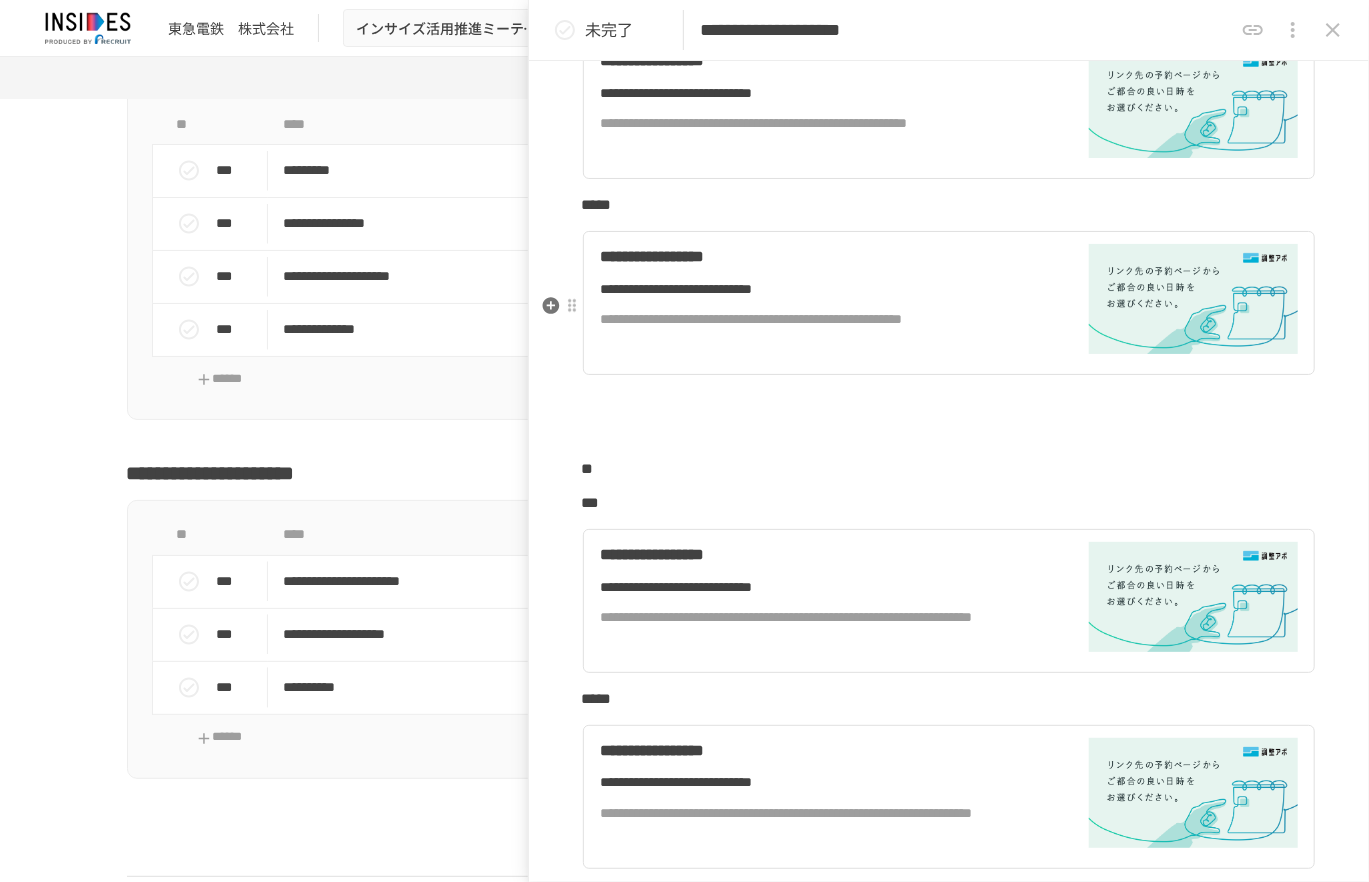 scroll, scrollTop: 800, scrollLeft: 0, axis: vertical 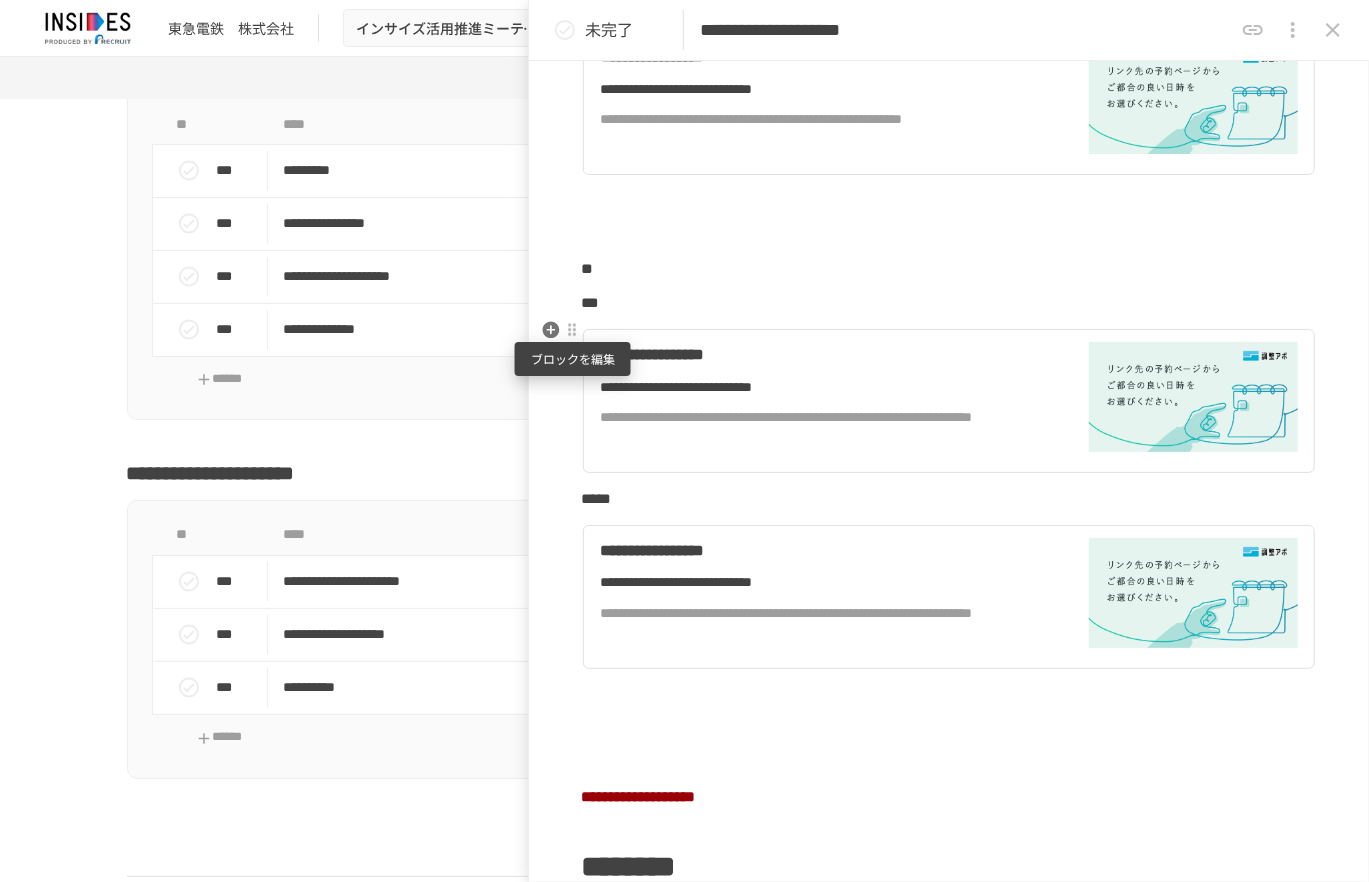 click at bounding box center (572, 330) 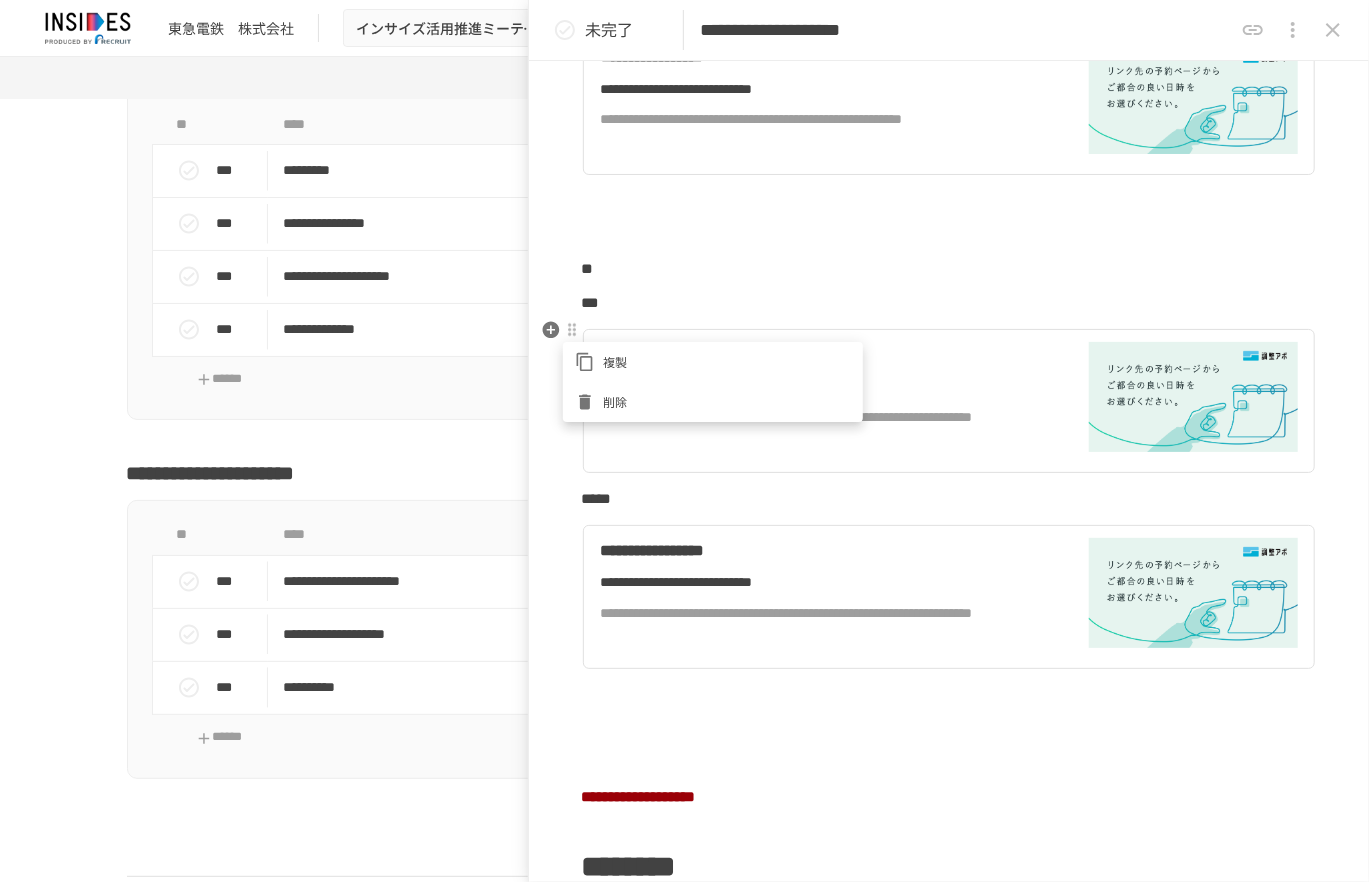 click on "削除" at bounding box center (727, 401) 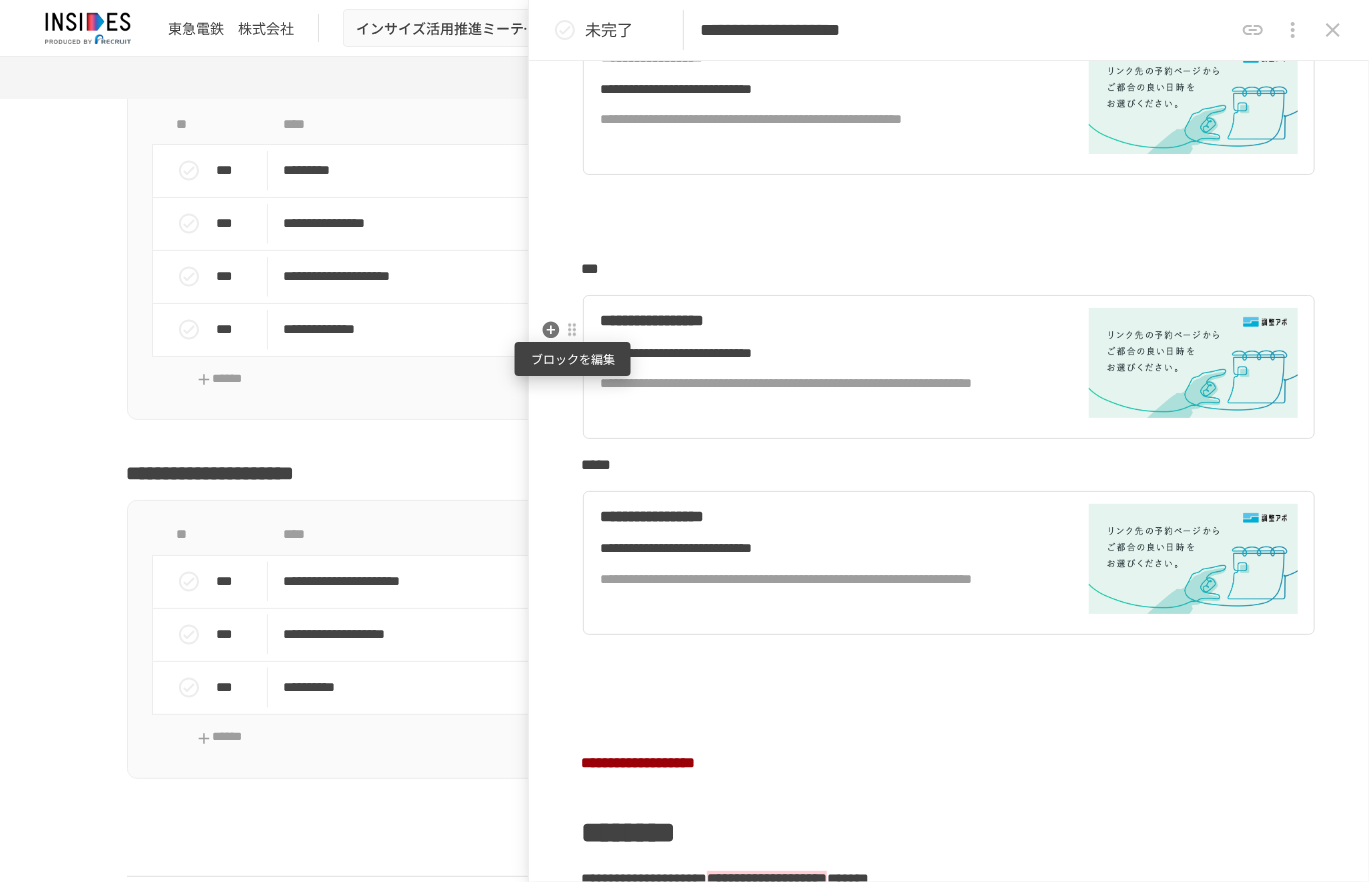 click at bounding box center [572, 330] 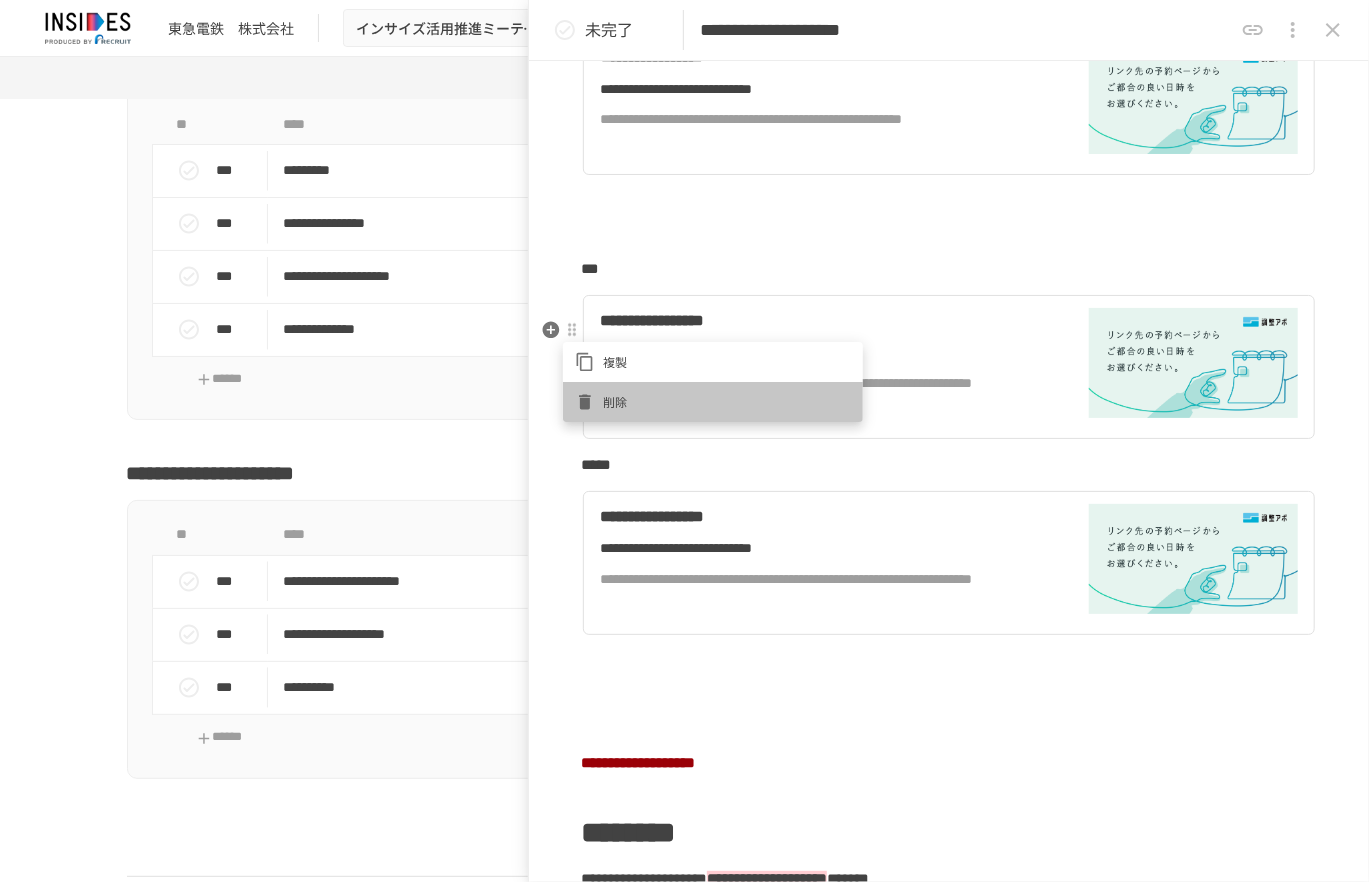 click on "削除" at bounding box center (713, 402) 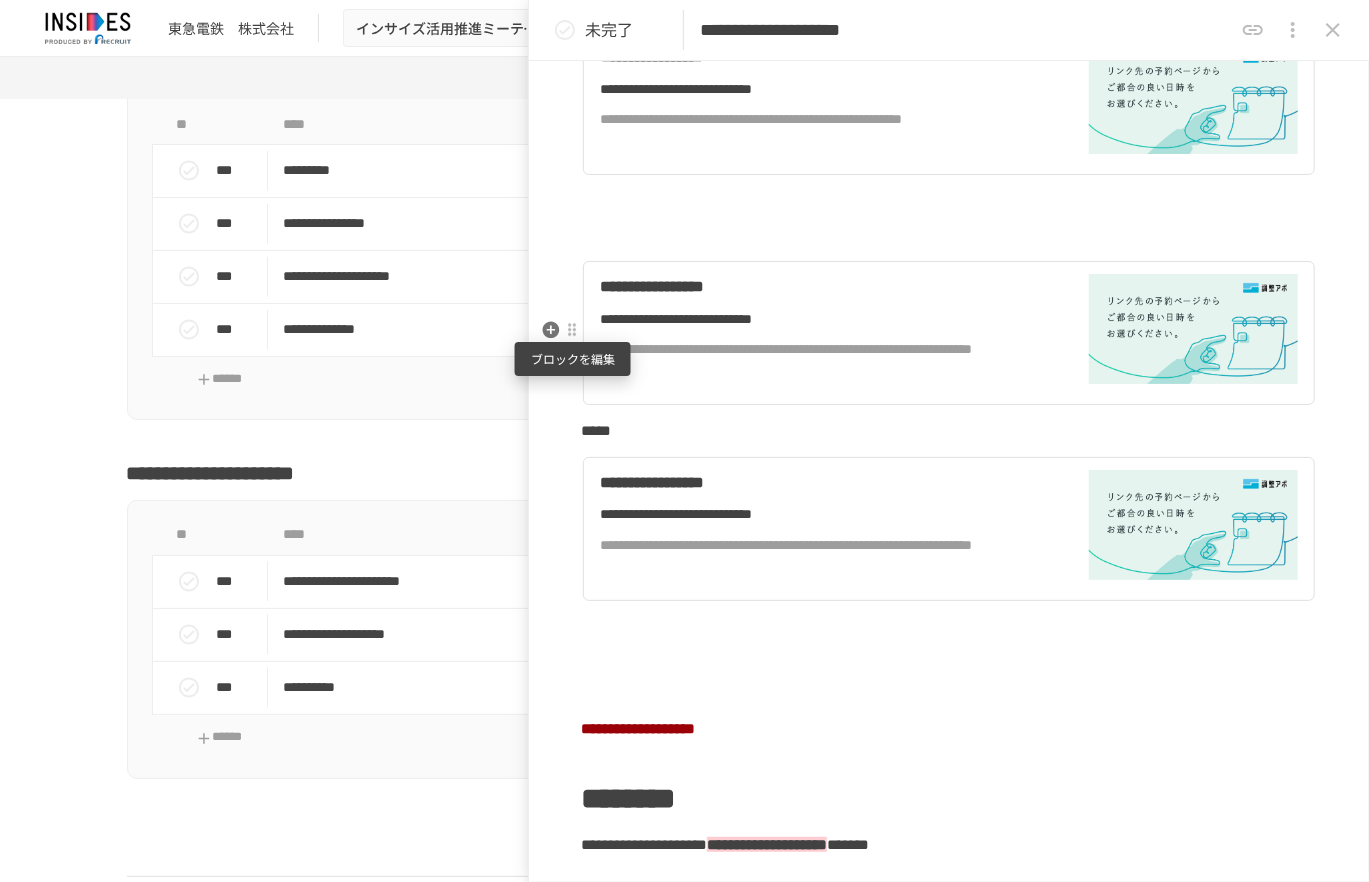 click at bounding box center [572, 330] 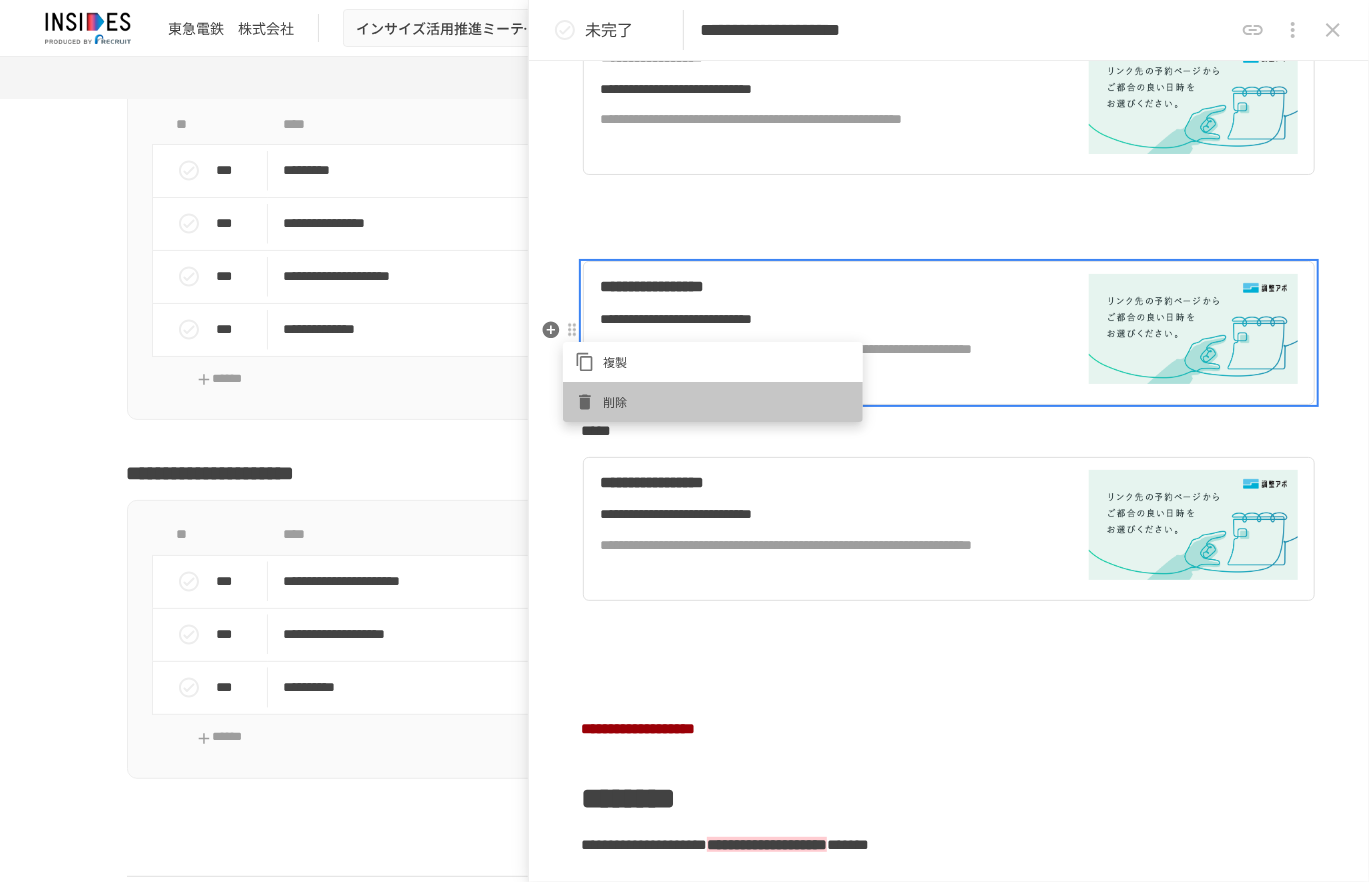 click on "削除" at bounding box center [727, 401] 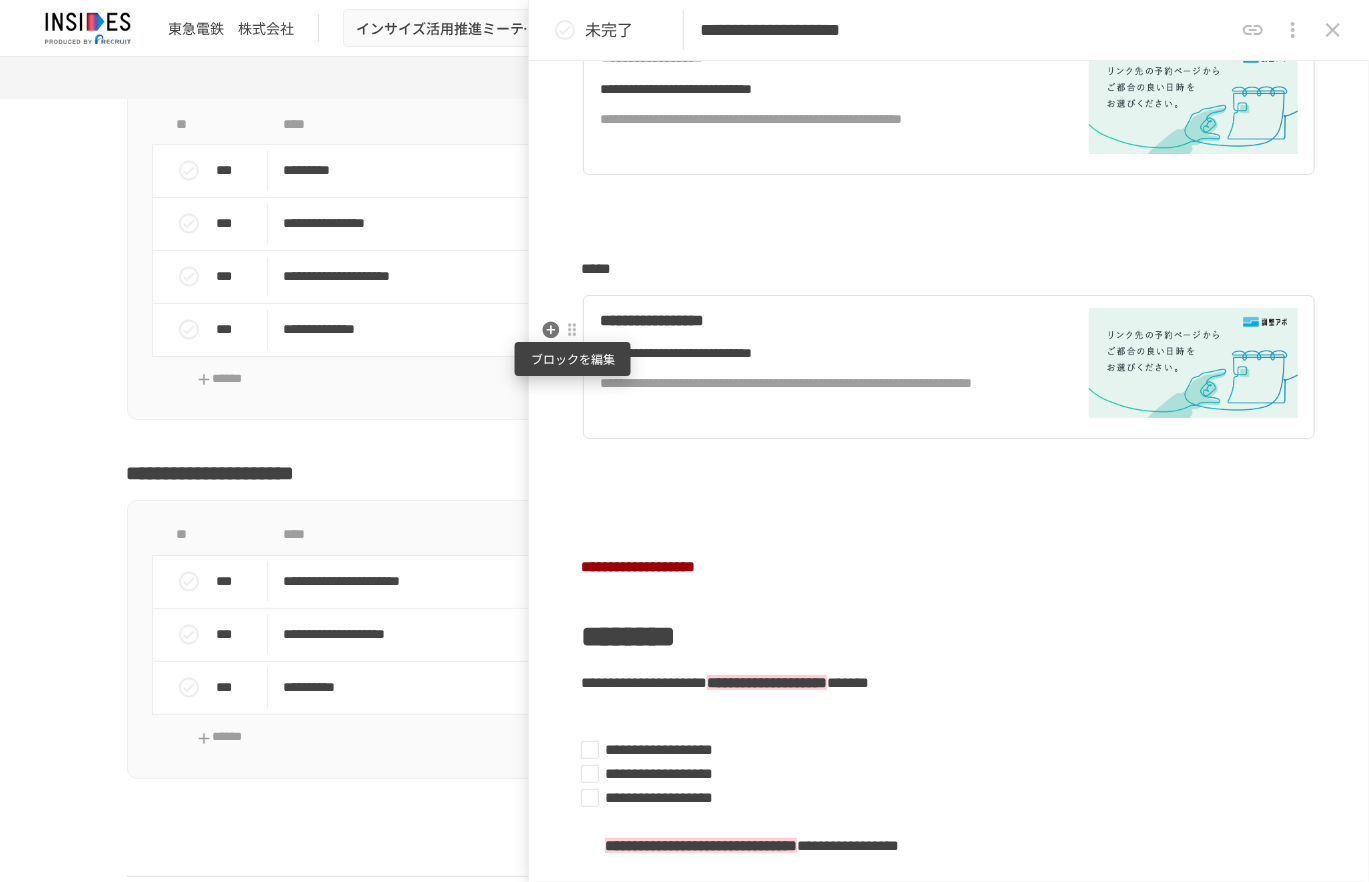 click at bounding box center (572, 330) 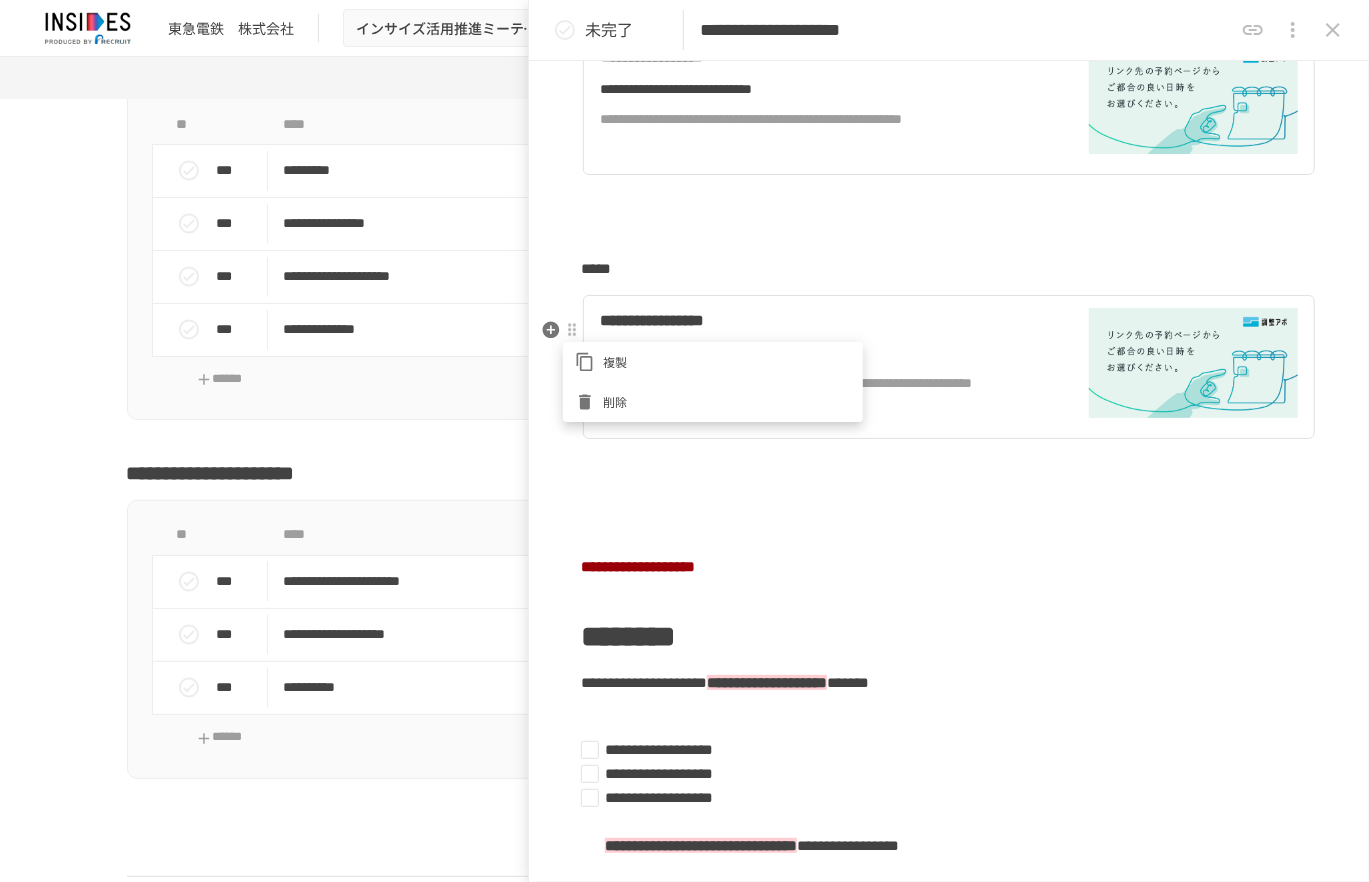 click on "削除" at bounding box center [727, 401] 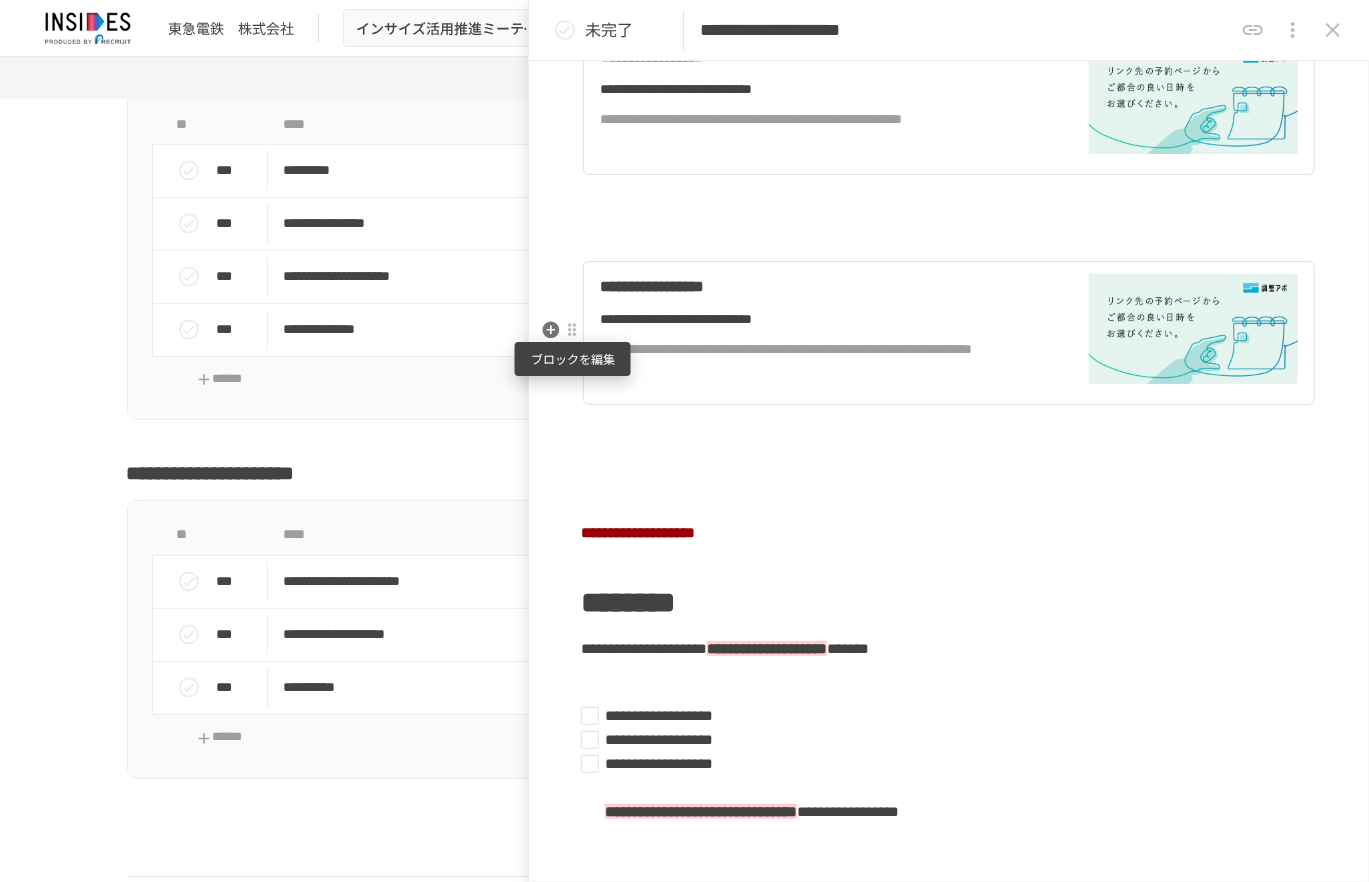 click at bounding box center [572, 330] 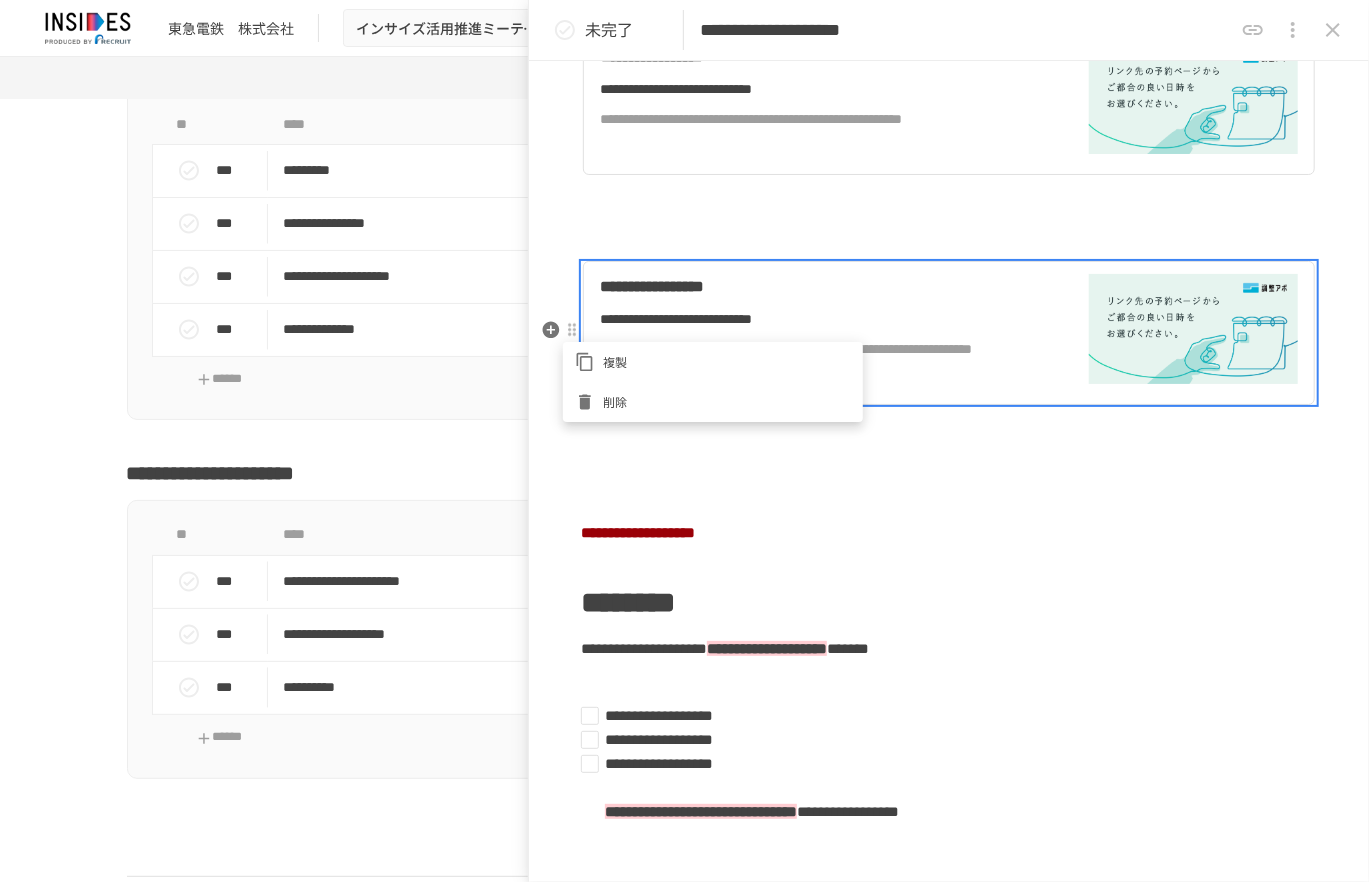 click on "削除" at bounding box center [727, 401] 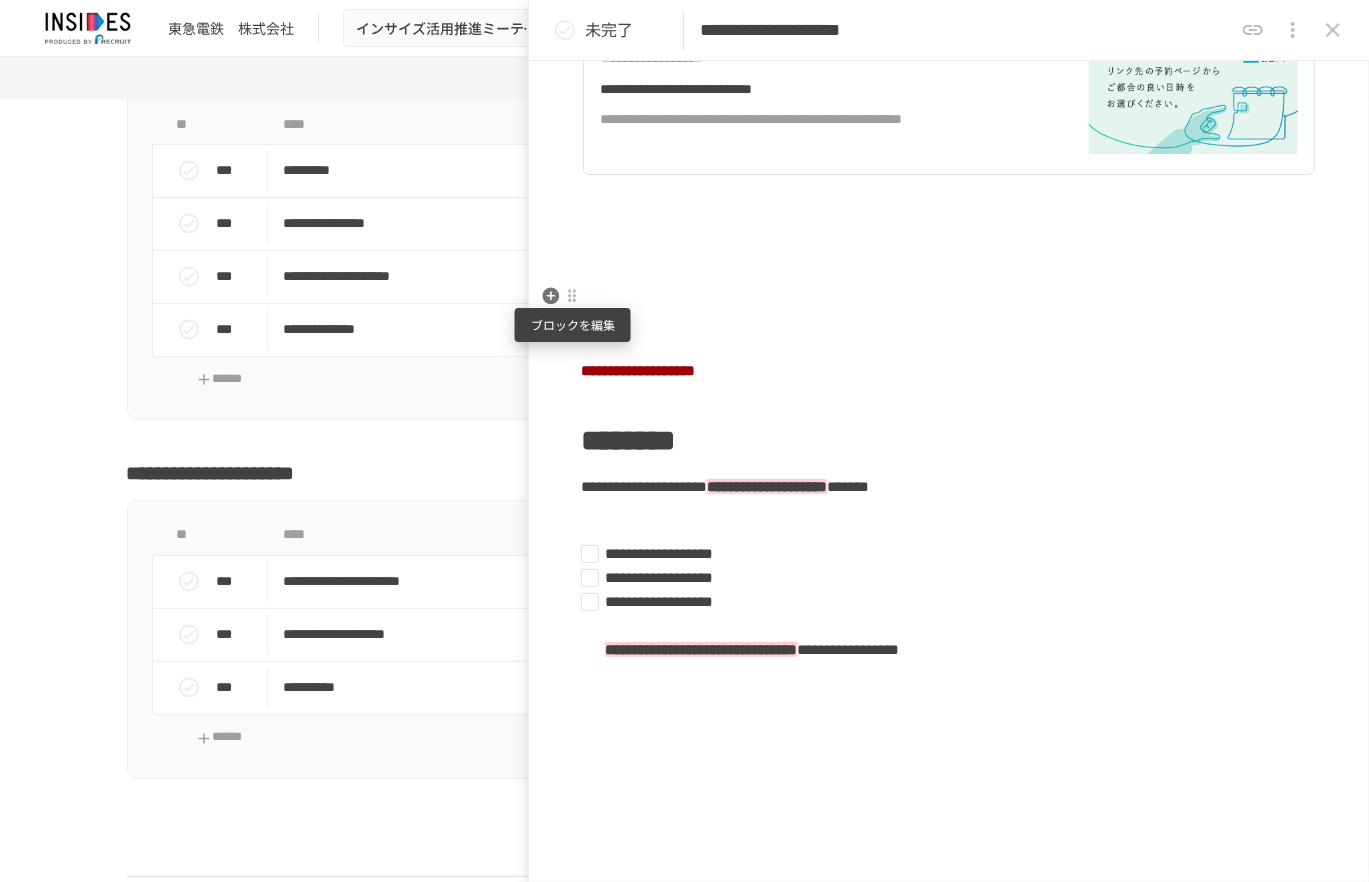 click at bounding box center (572, 296) 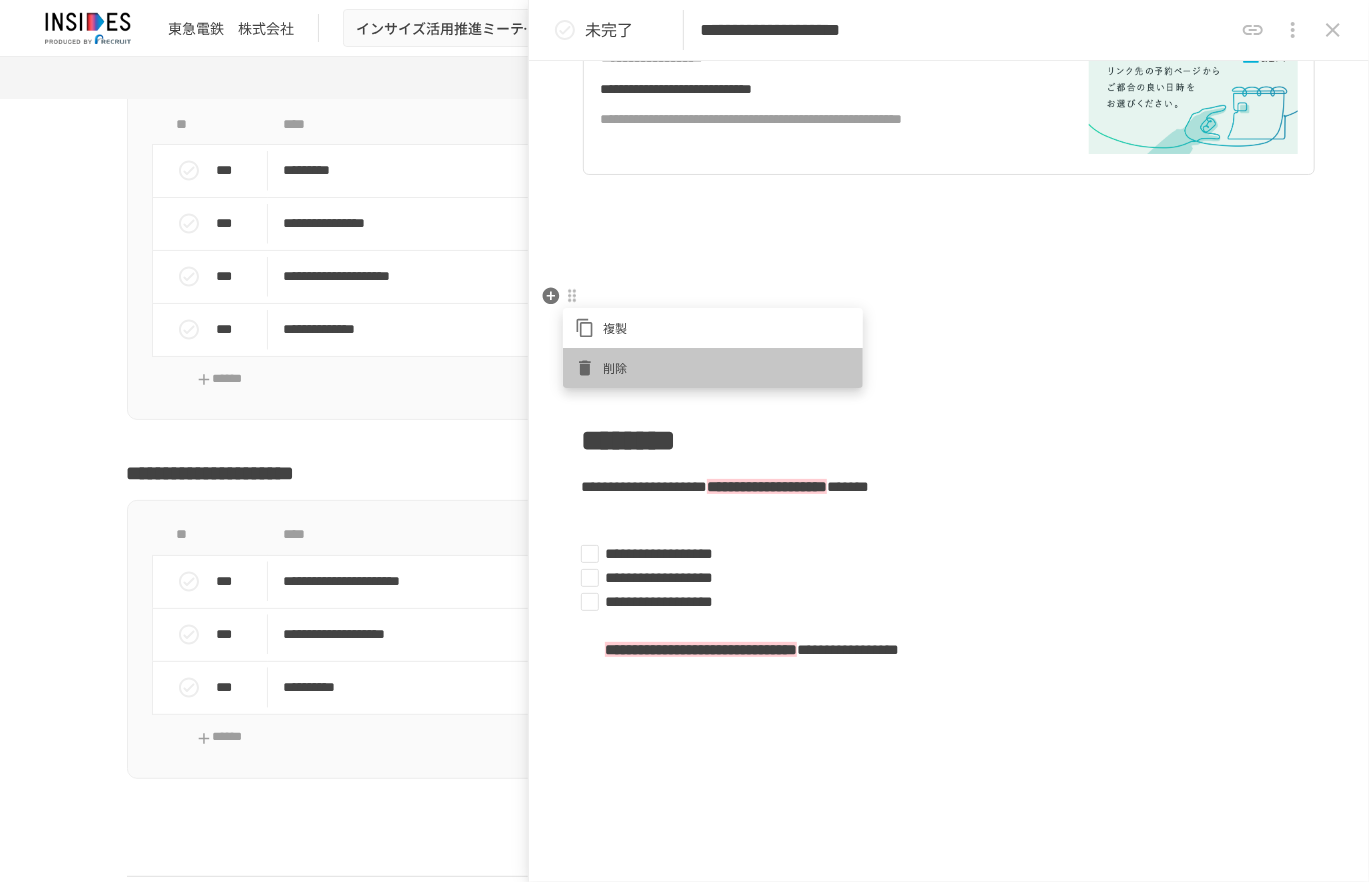 click 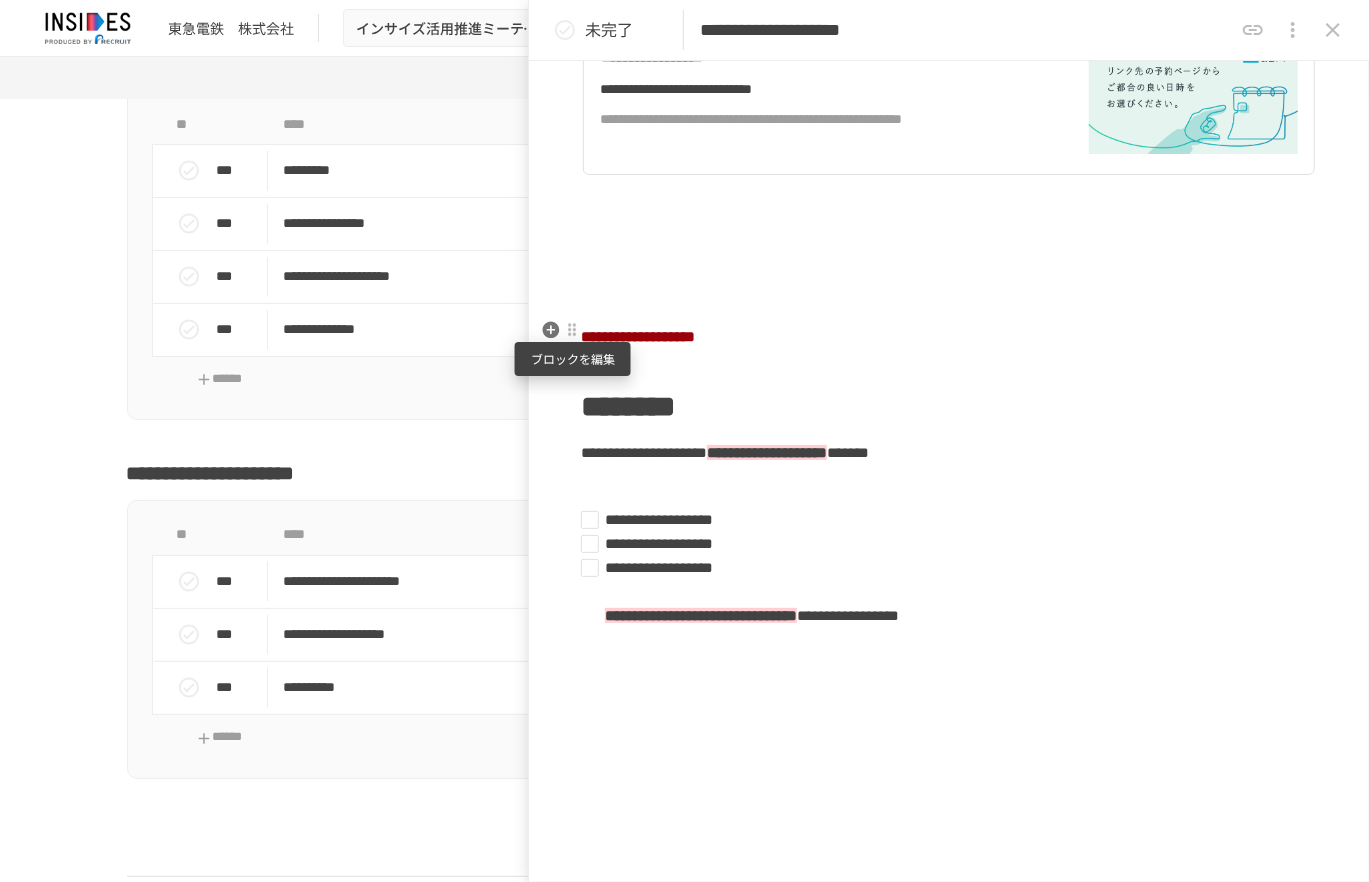 click at bounding box center [572, 330] 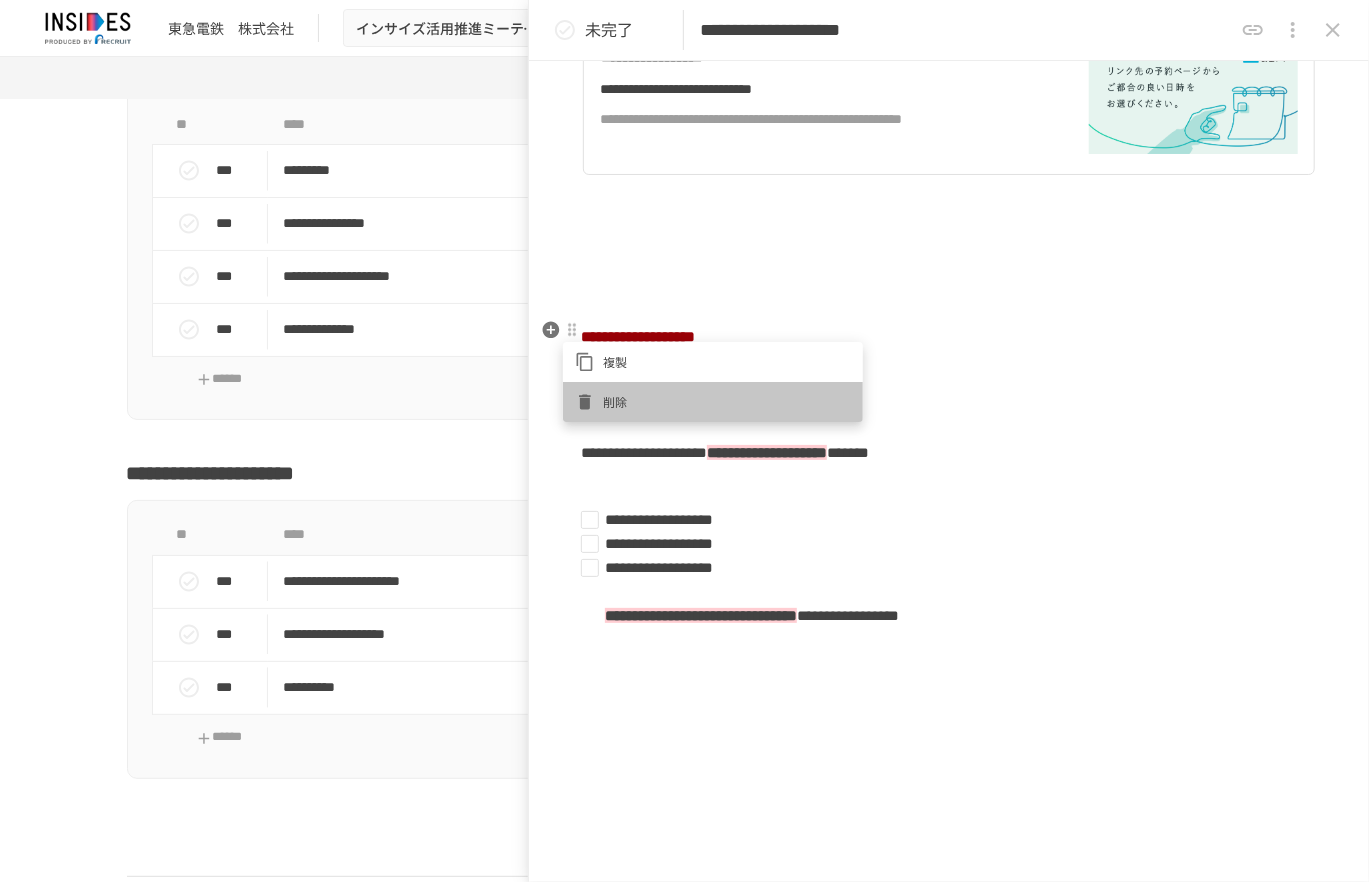 click on "削除" at bounding box center [713, 402] 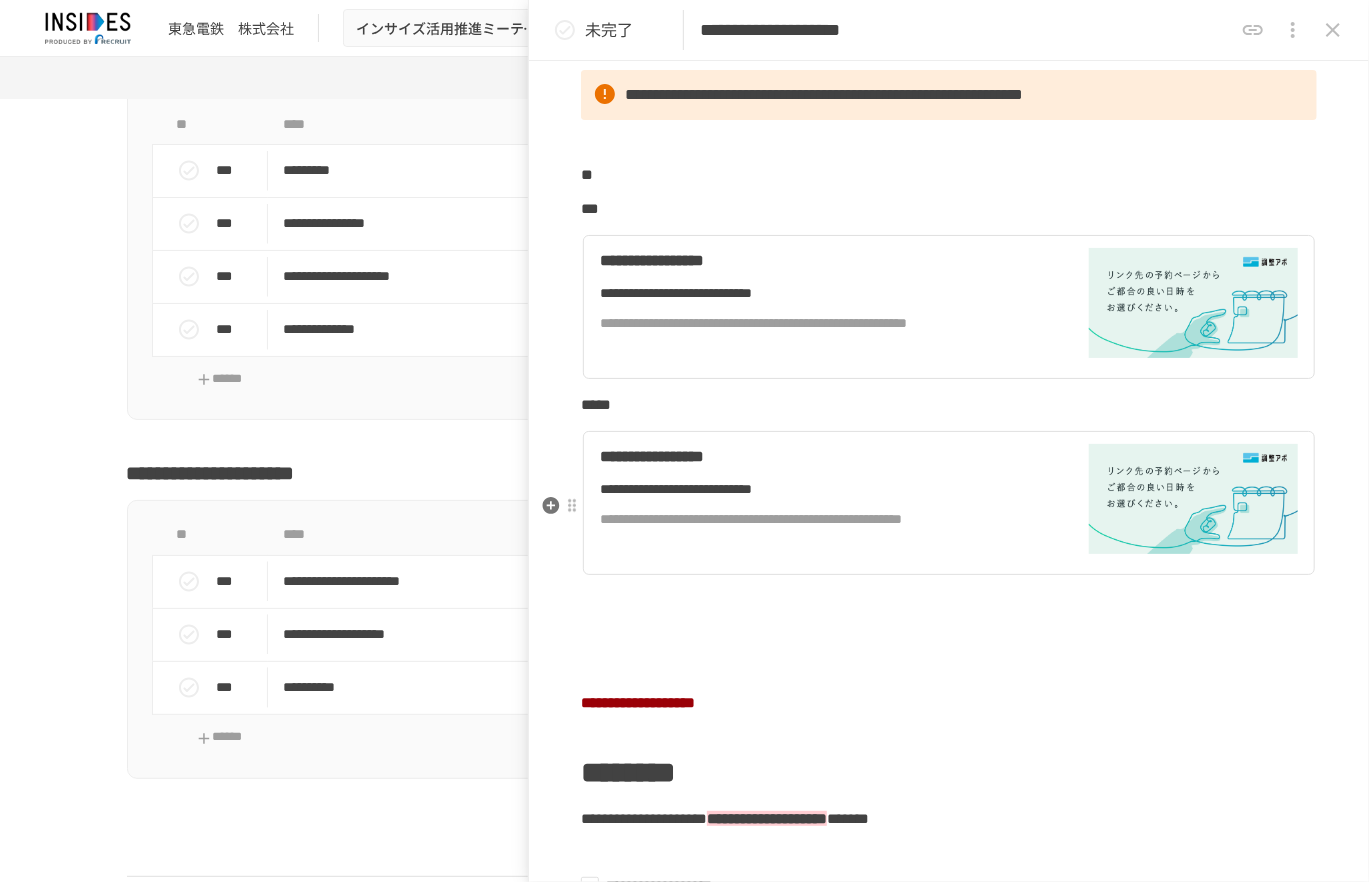 scroll, scrollTop: 500, scrollLeft: 0, axis: vertical 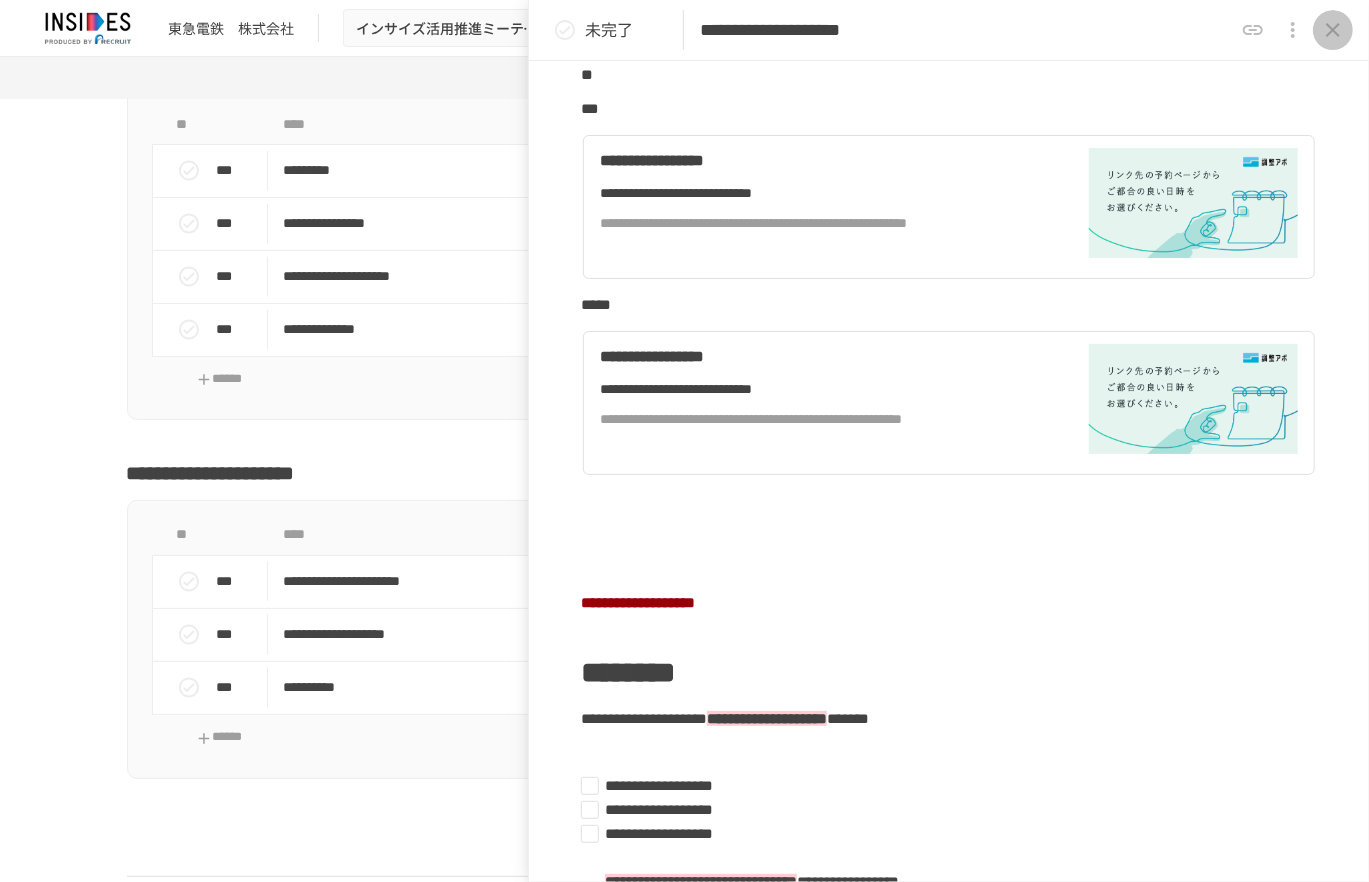click 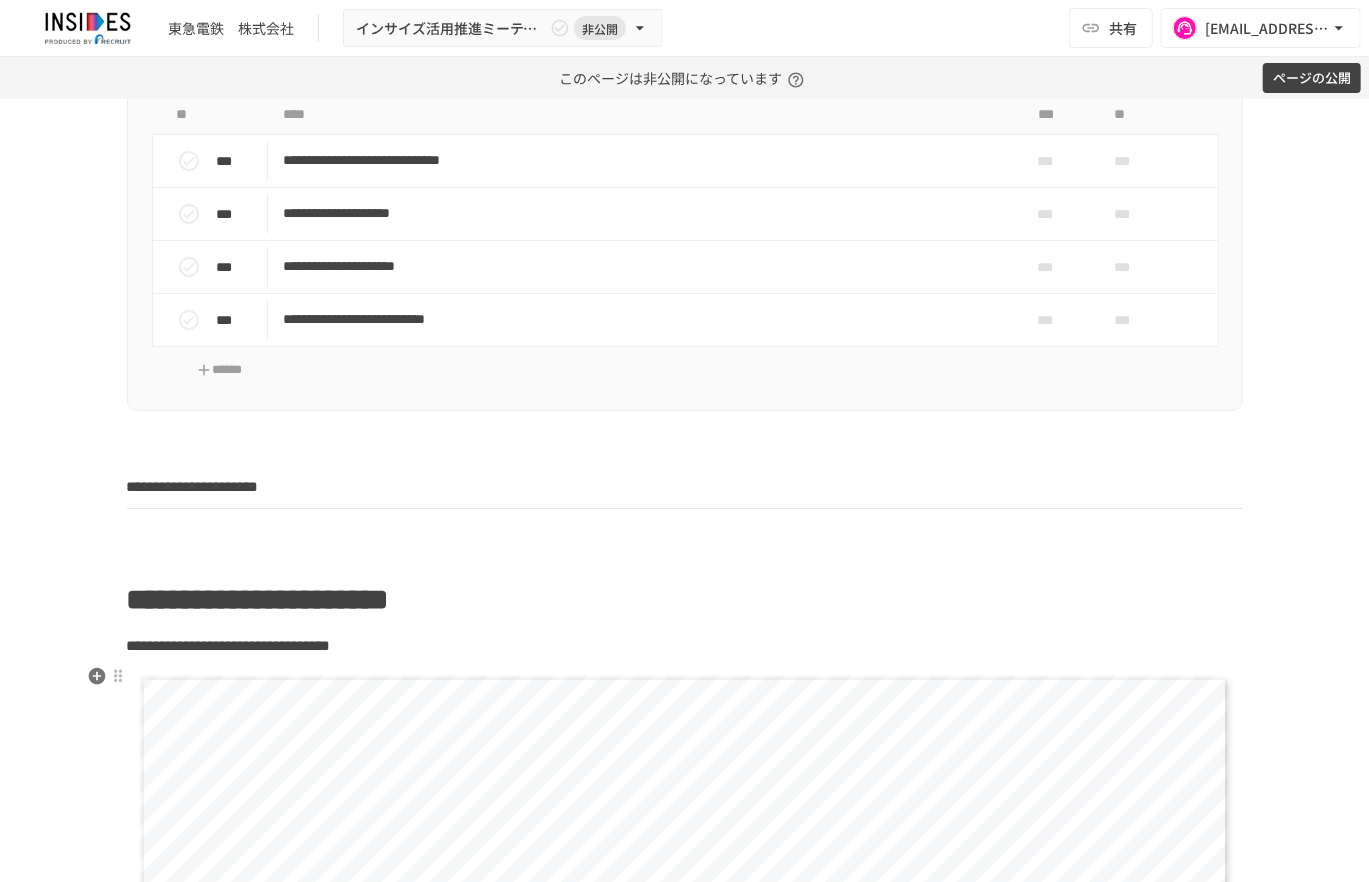 scroll, scrollTop: 900, scrollLeft: 0, axis: vertical 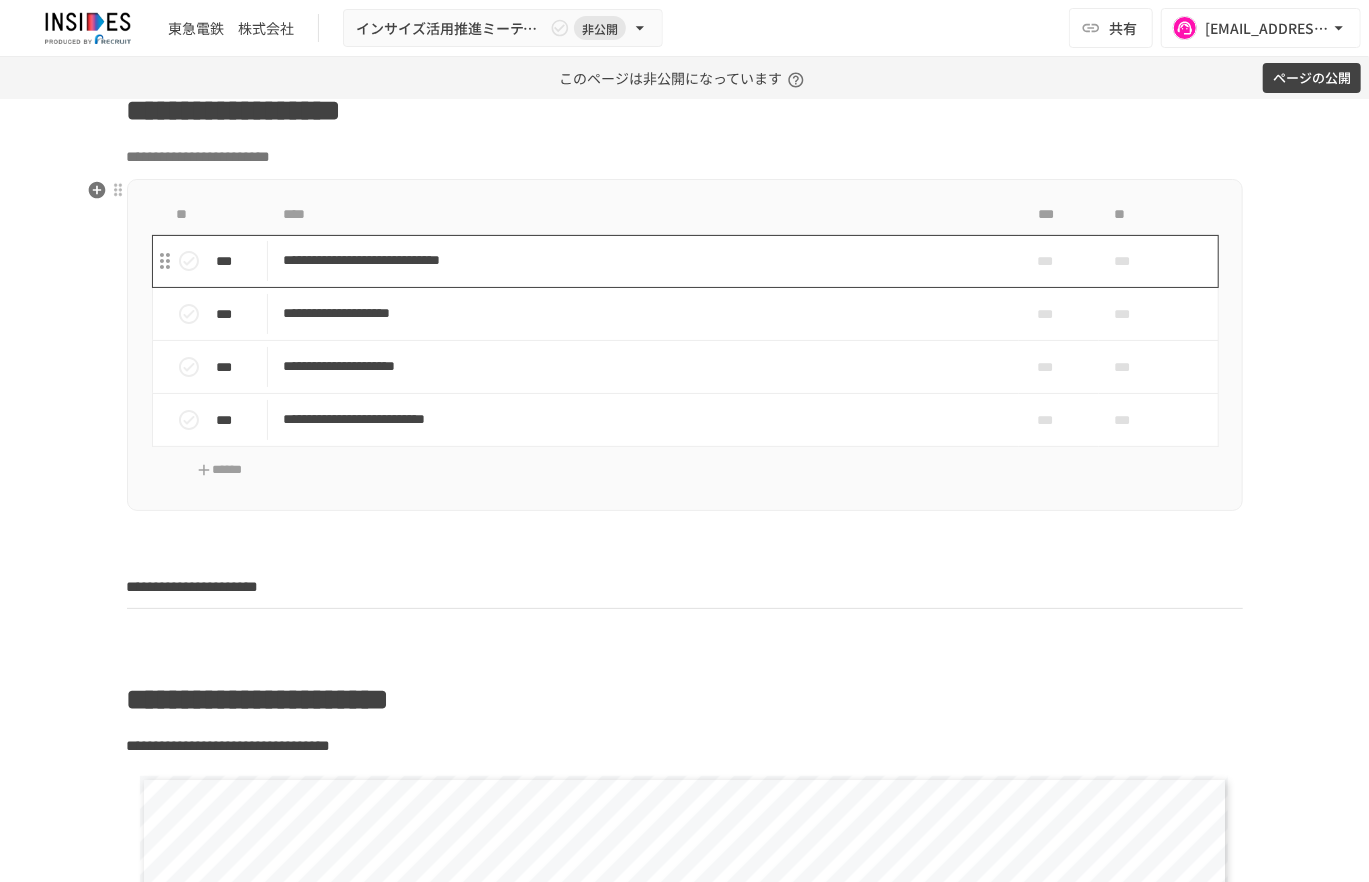 click on "**********" at bounding box center [643, 260] 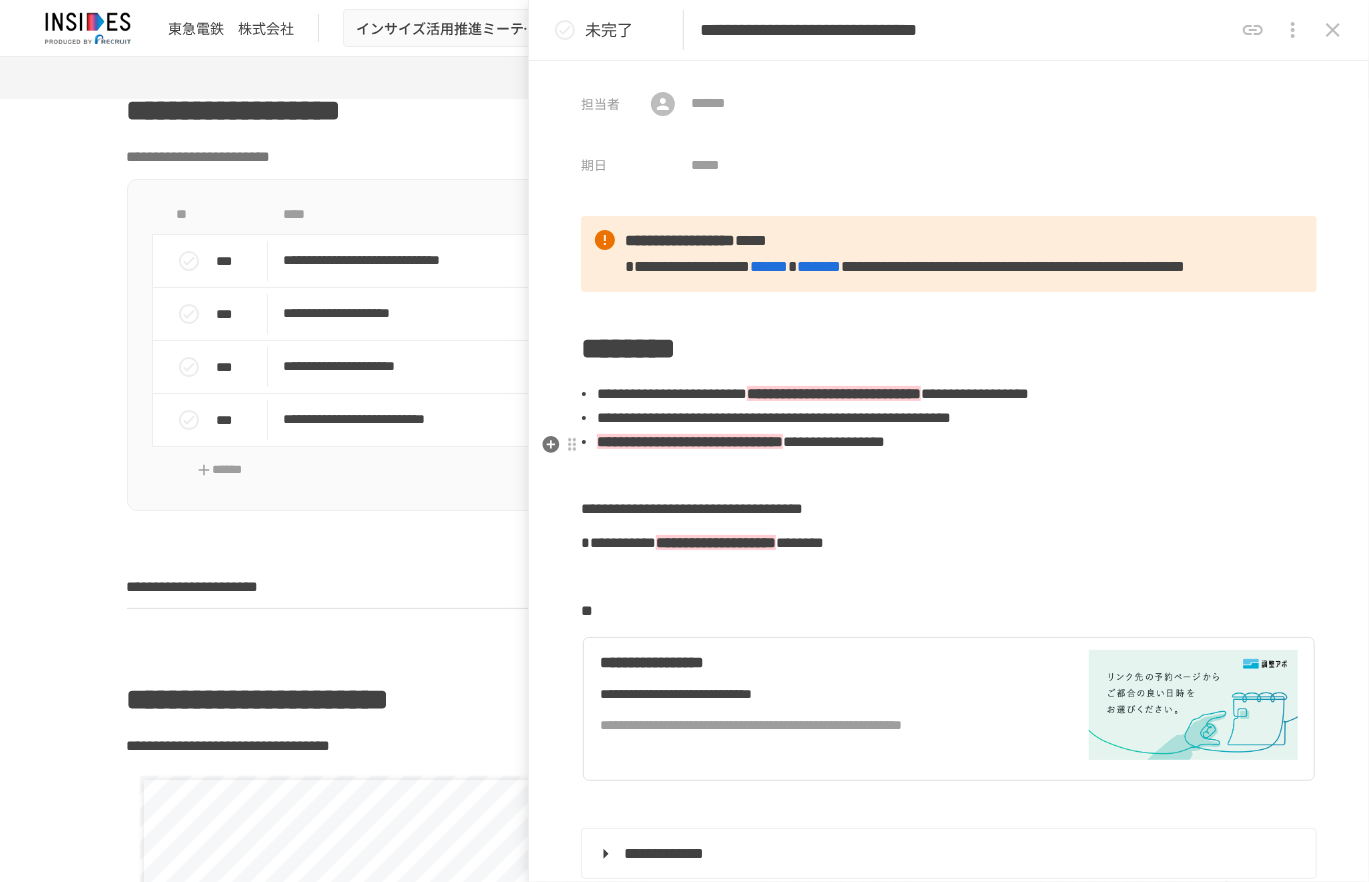 scroll, scrollTop: 300, scrollLeft: 0, axis: vertical 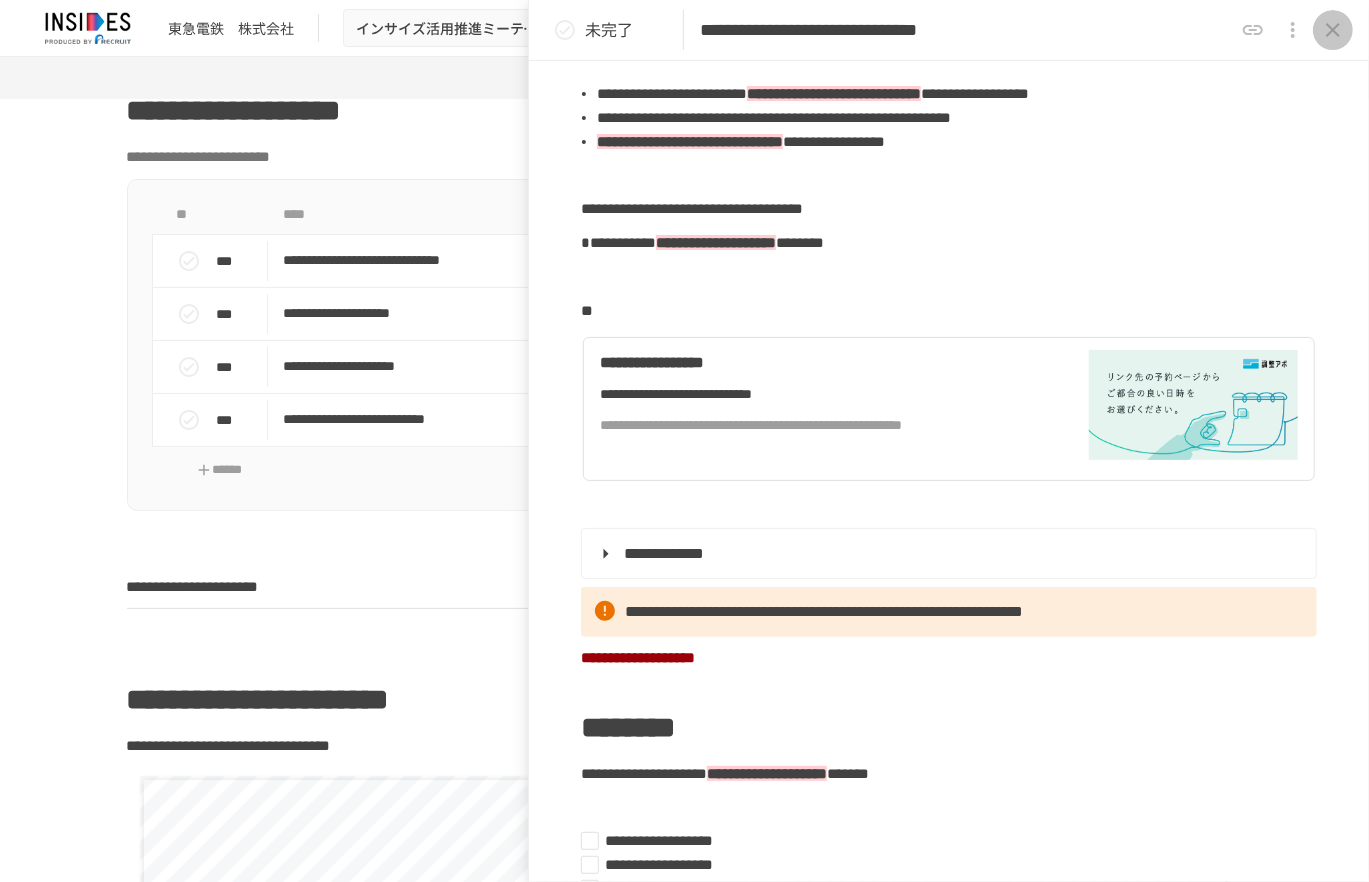 click 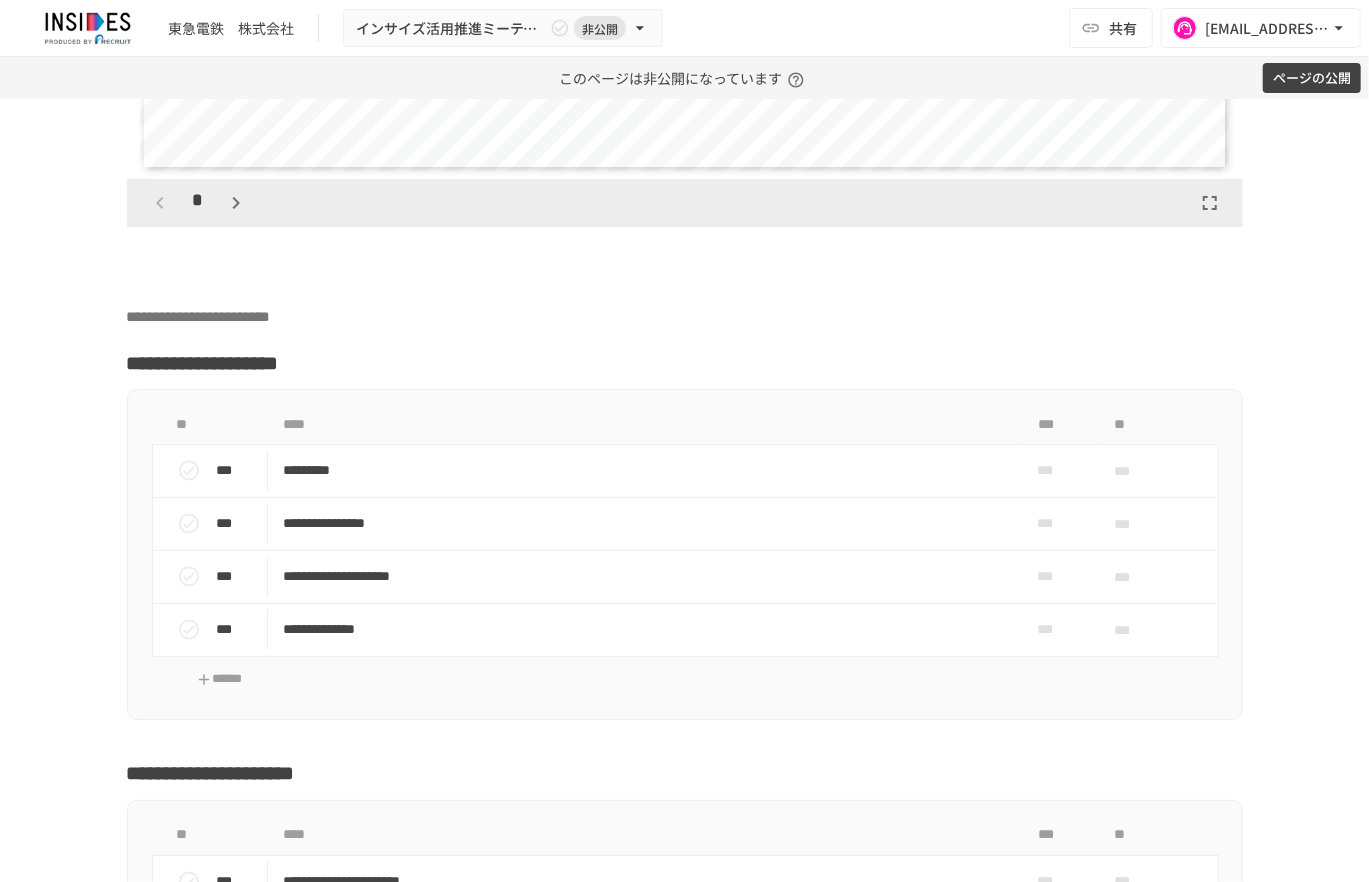 scroll, scrollTop: 6100, scrollLeft: 0, axis: vertical 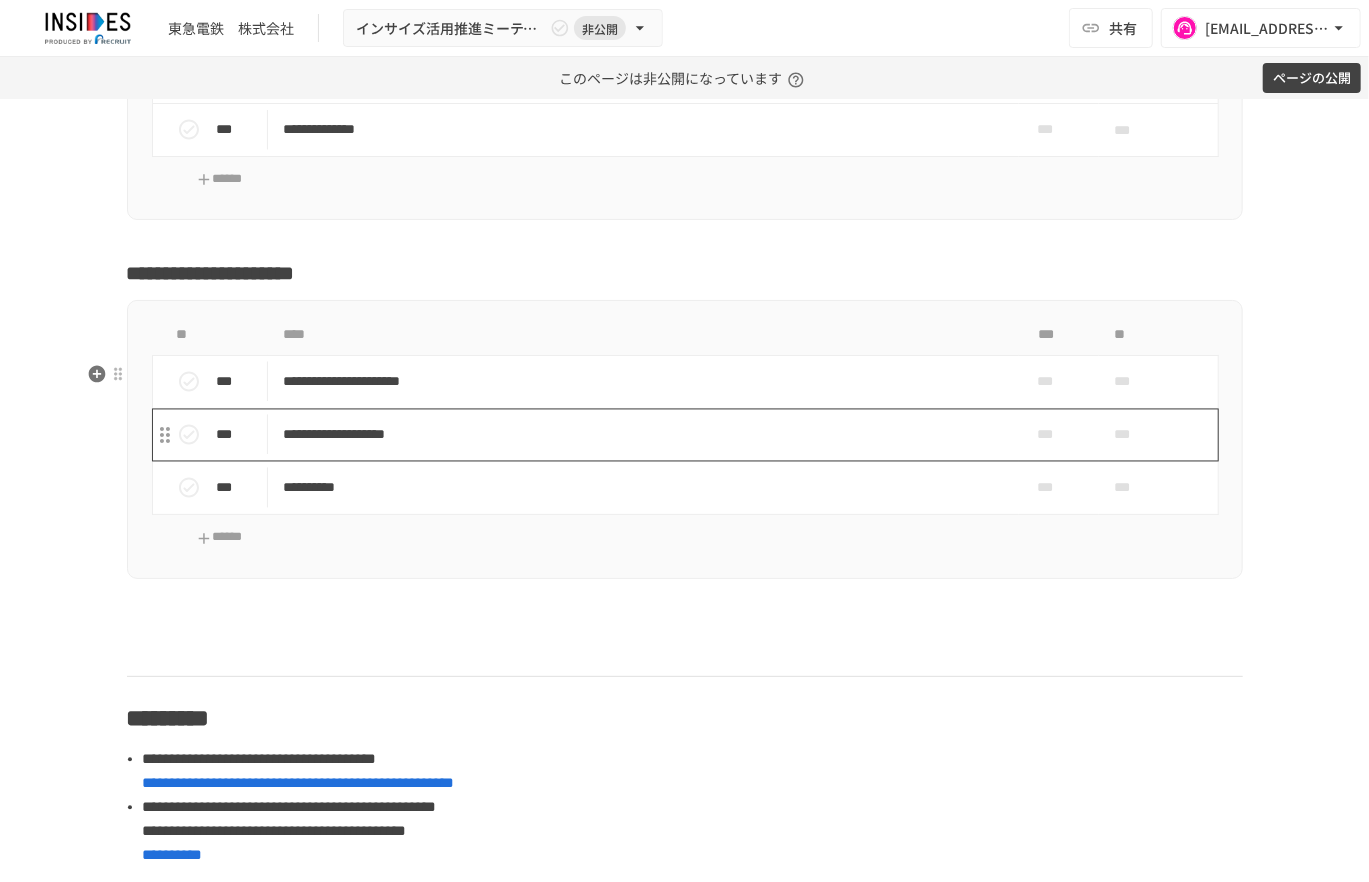 click on "**********" at bounding box center (643, 435) 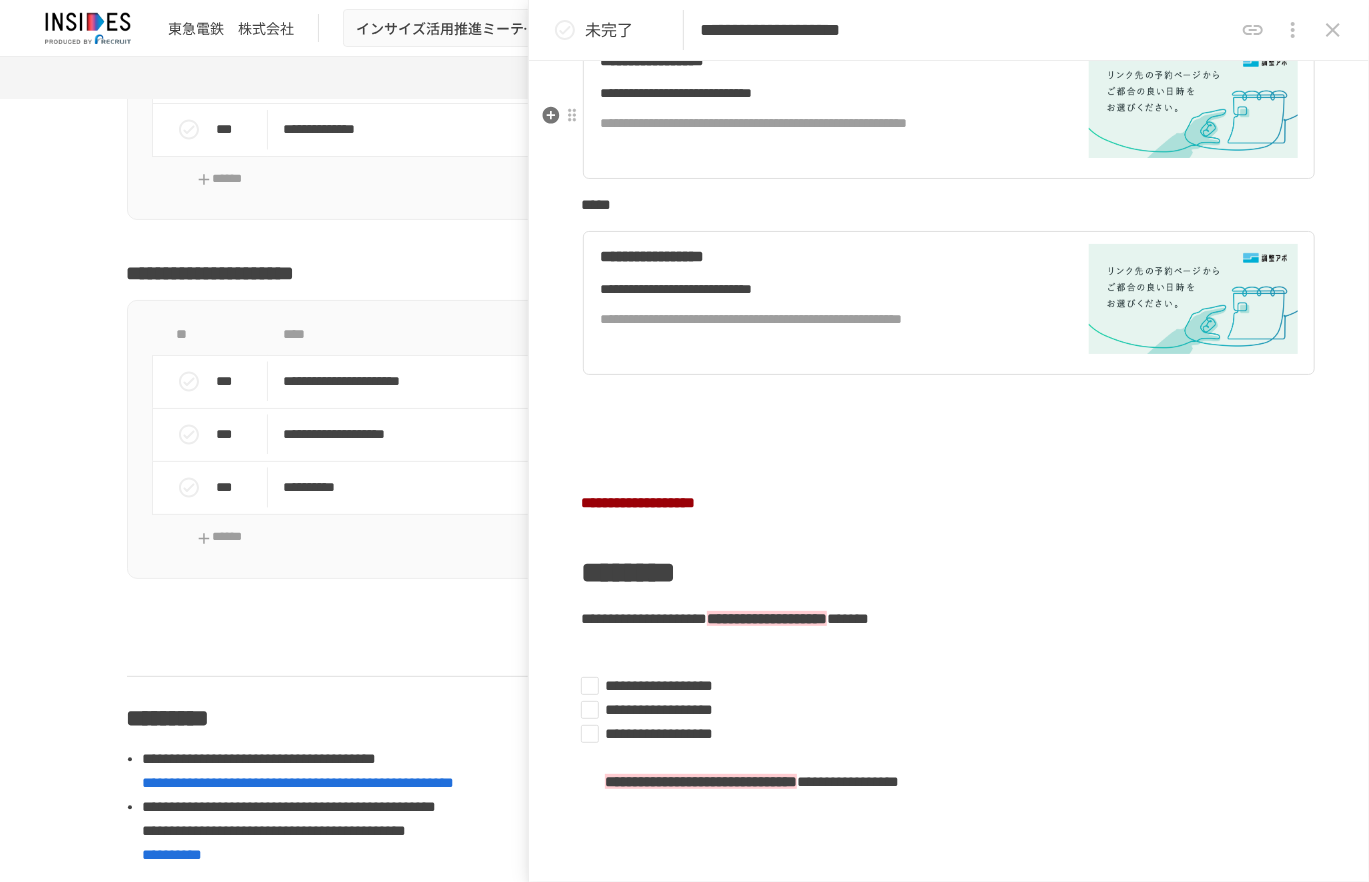 scroll, scrollTop: 400, scrollLeft: 0, axis: vertical 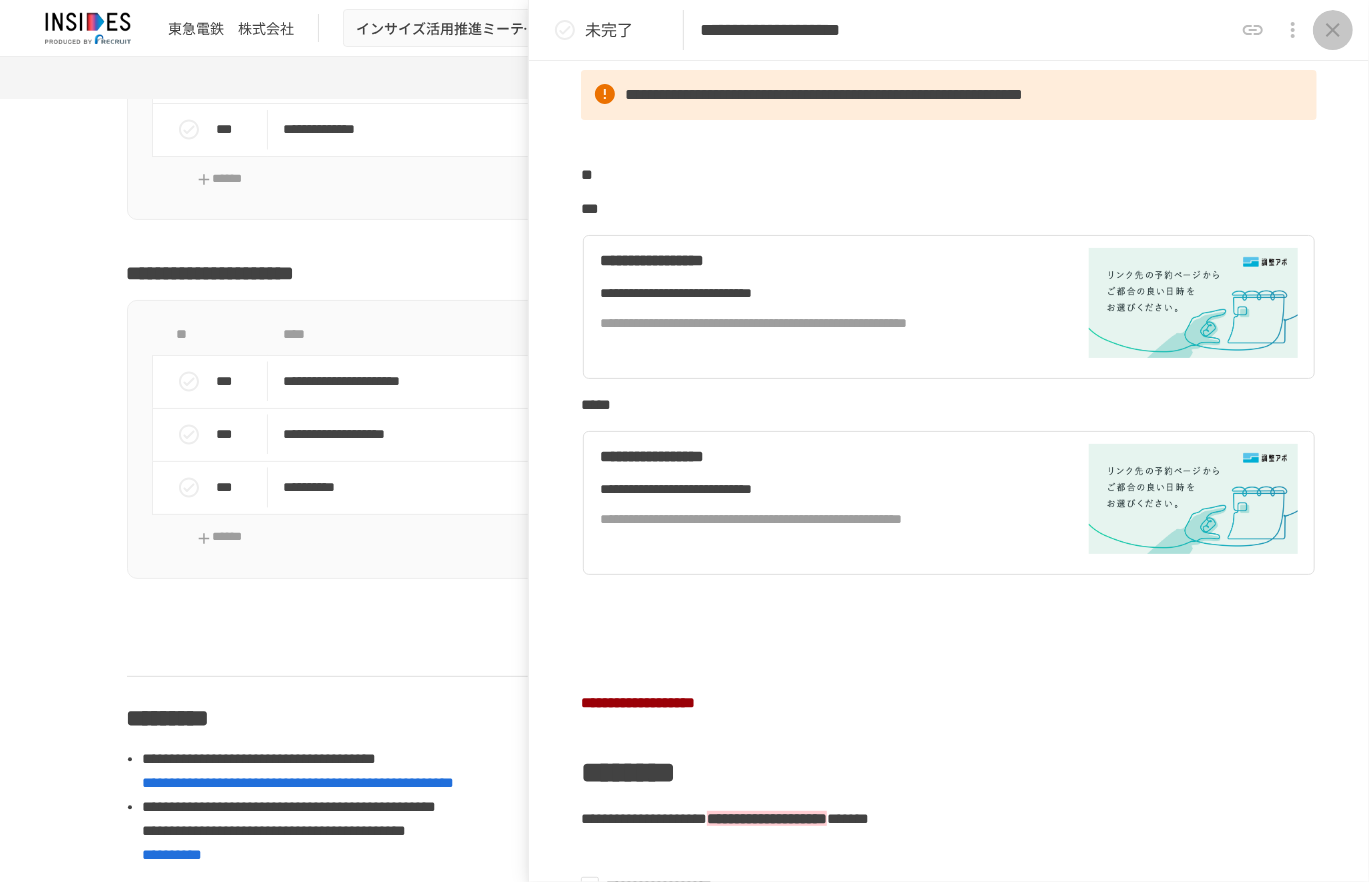 click 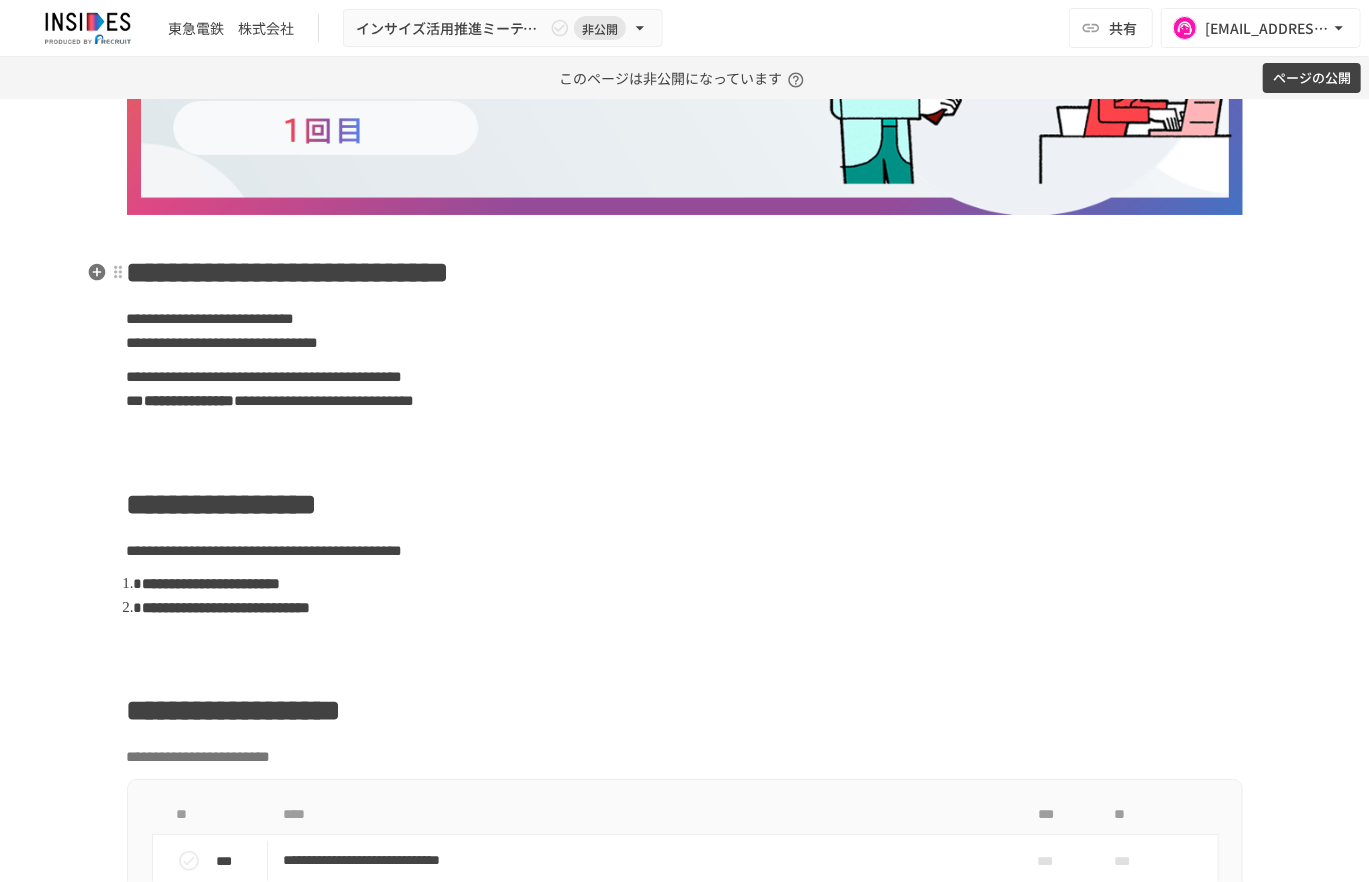 scroll, scrollTop: 0, scrollLeft: 0, axis: both 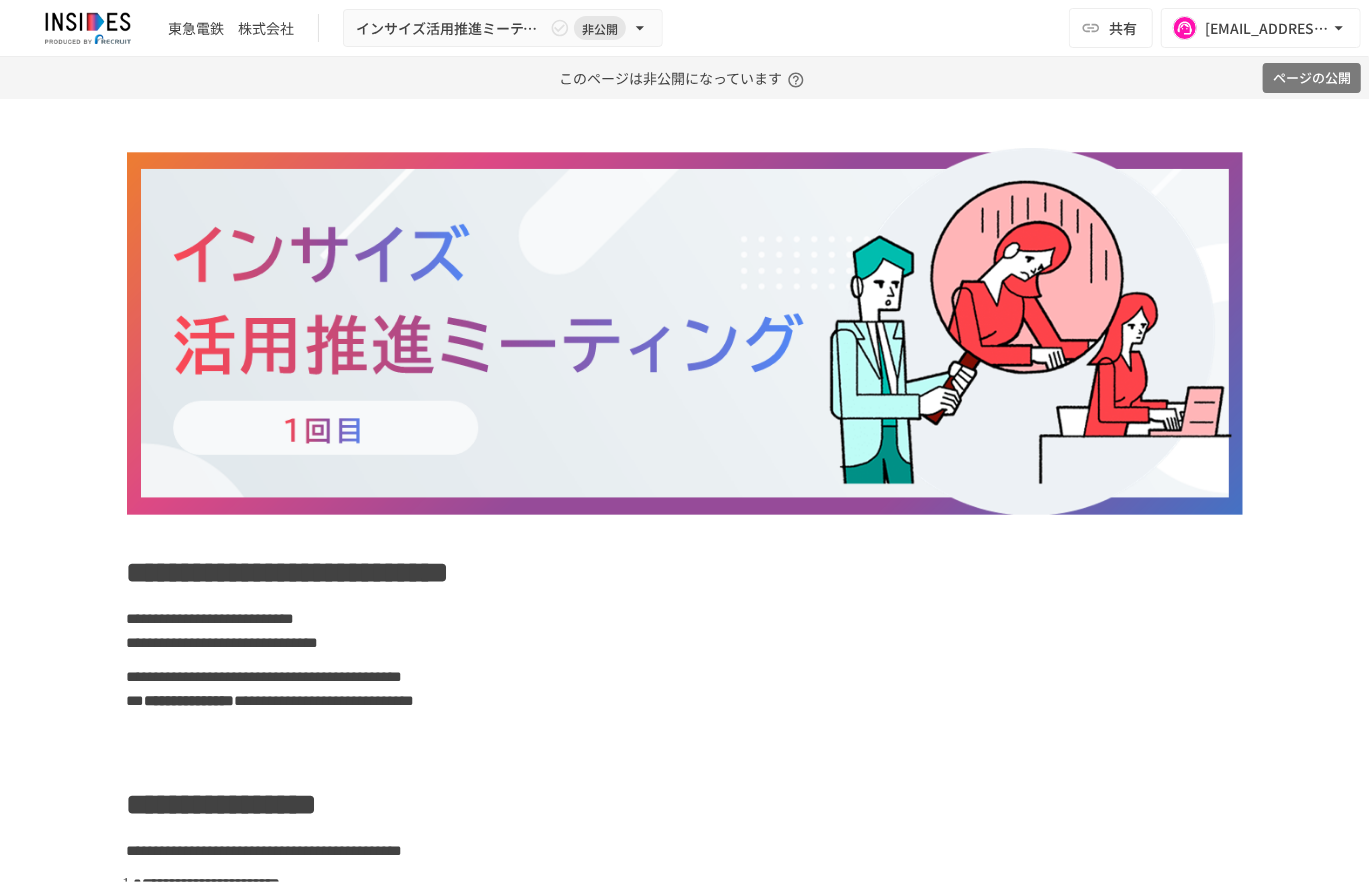 click on "ページの公開" at bounding box center [1312, 78] 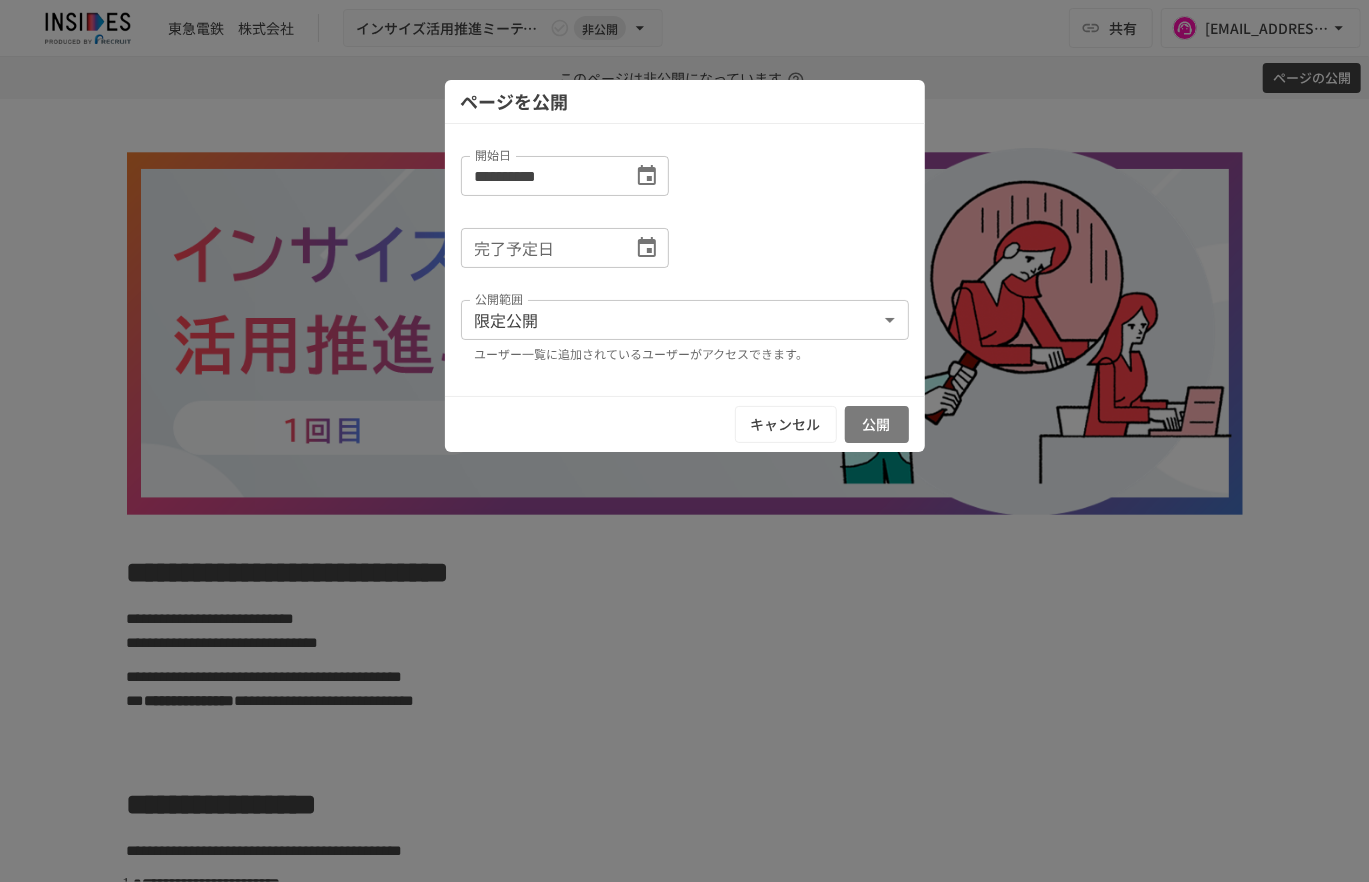 click on "公開" at bounding box center [877, 424] 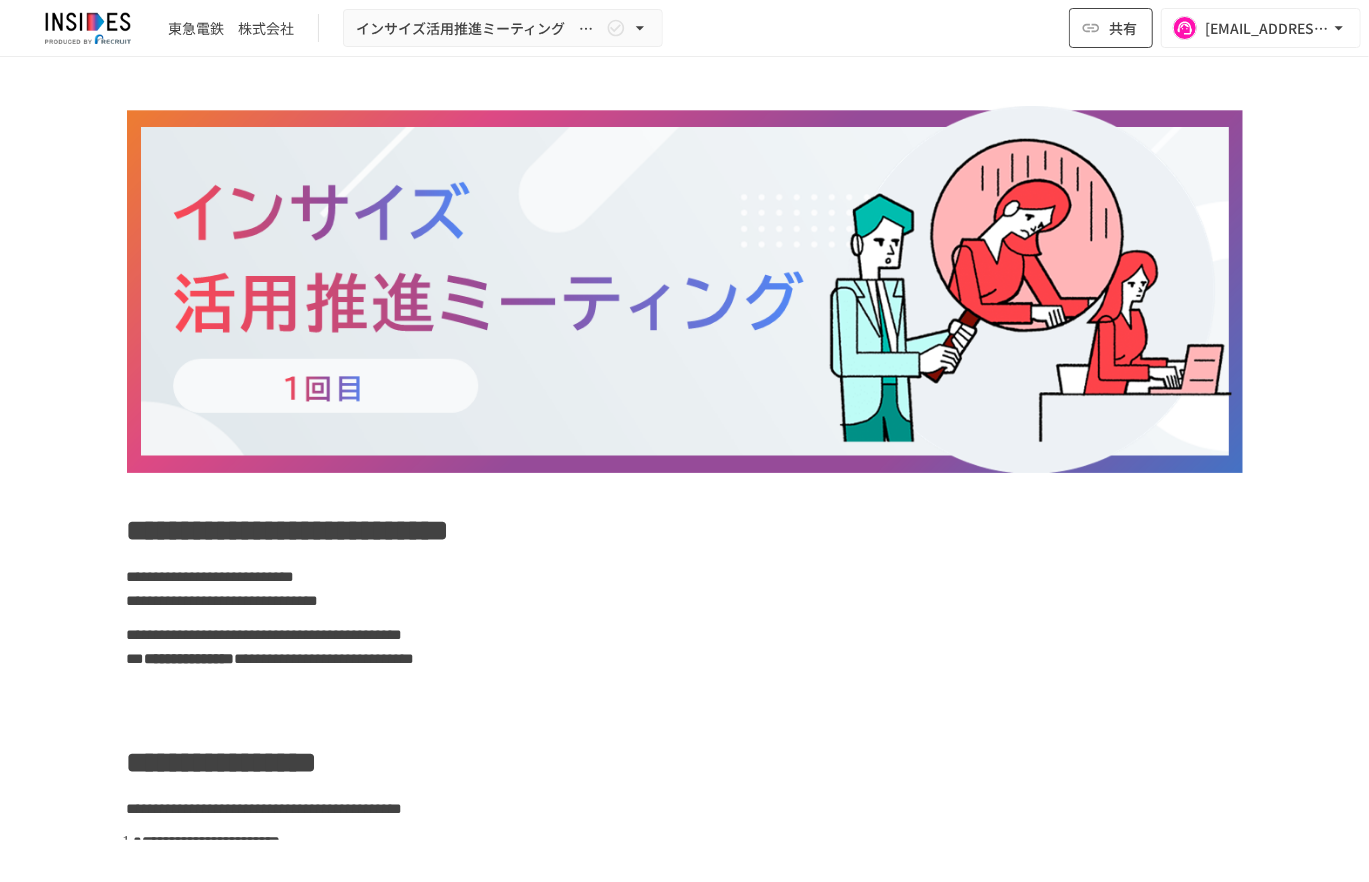 click on "共有" at bounding box center [1123, 28] 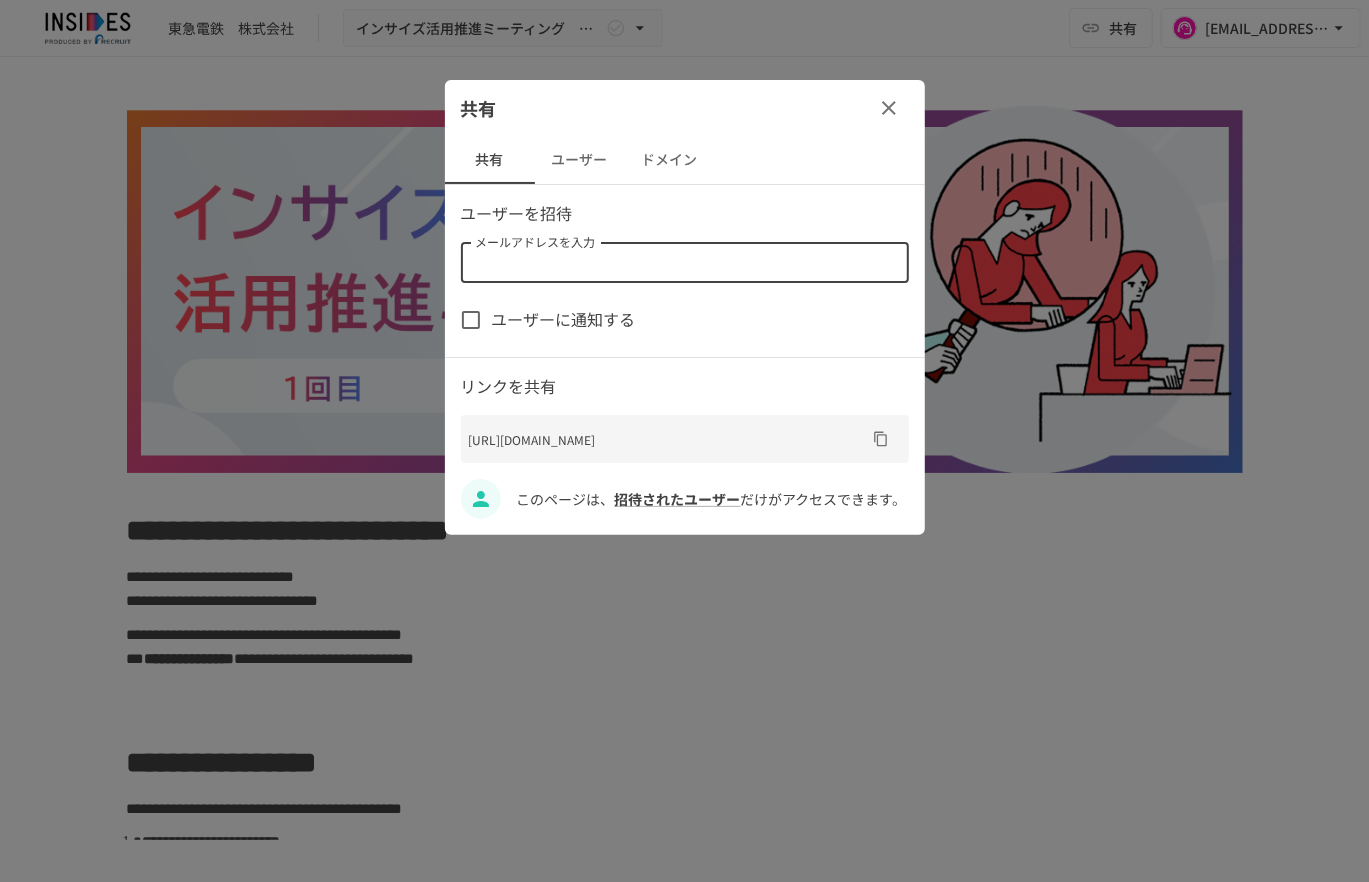 click on "メールアドレスを入力" at bounding box center [683, 263] 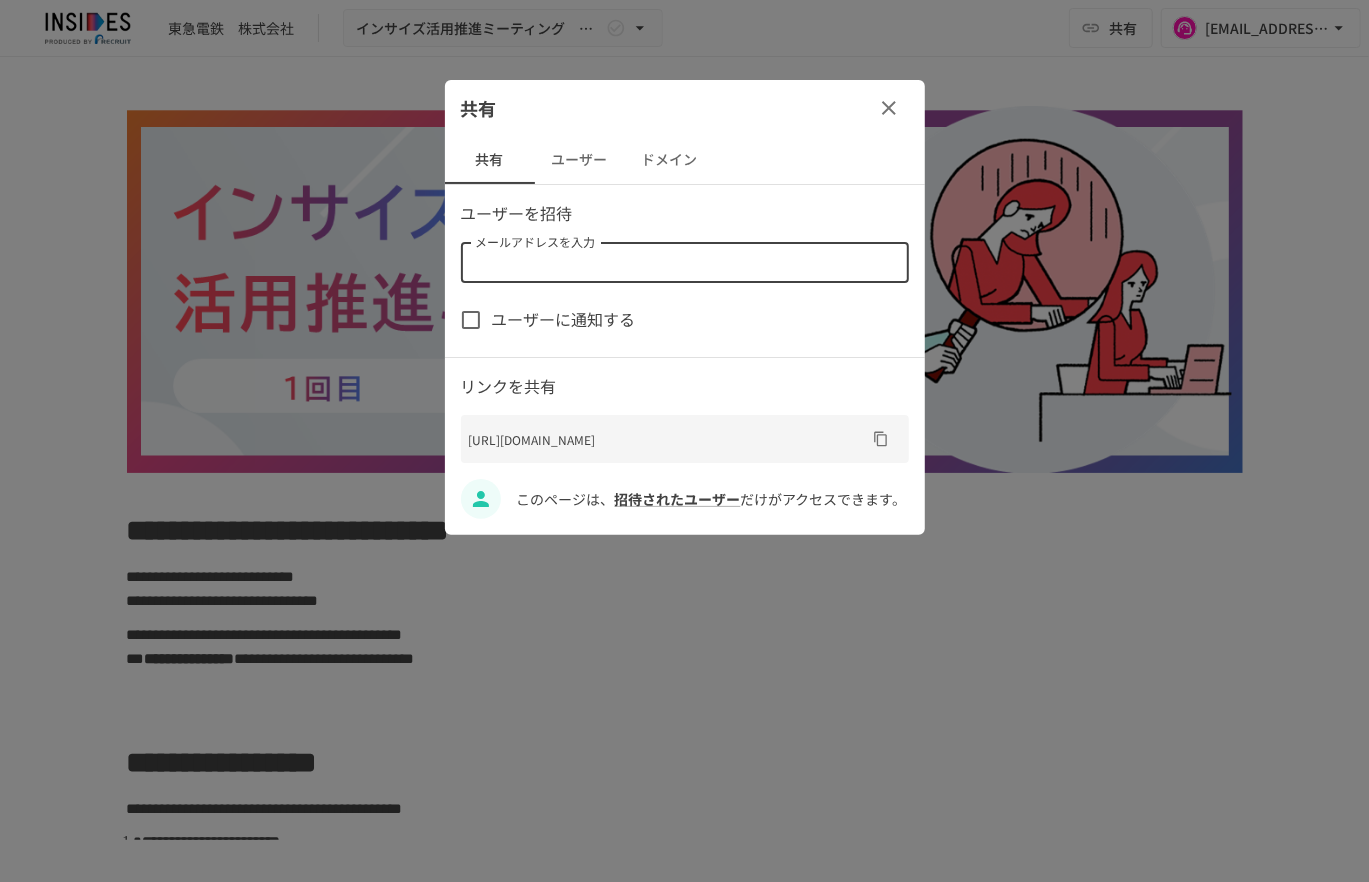 paste on "**********" 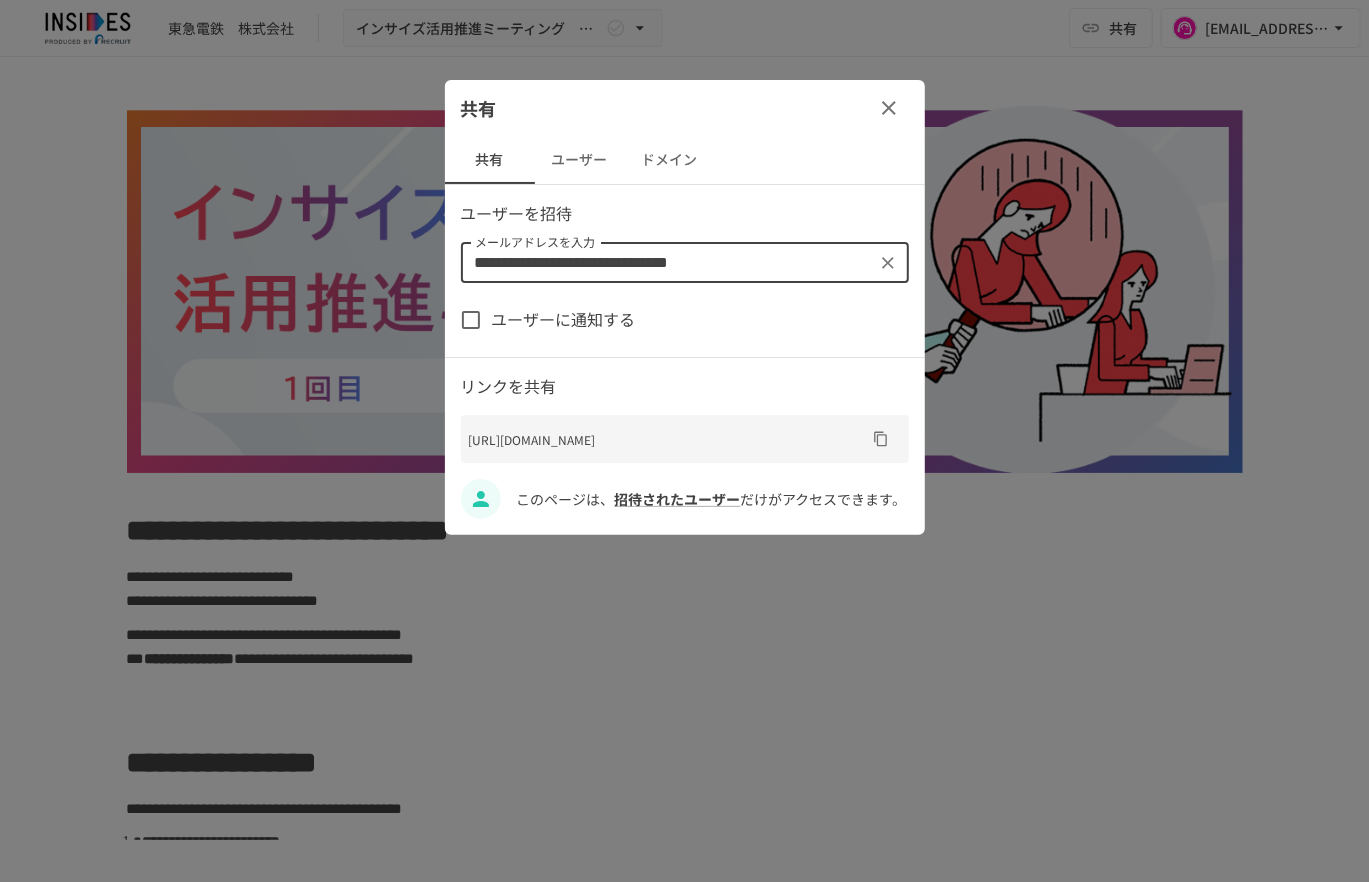 type on "**********" 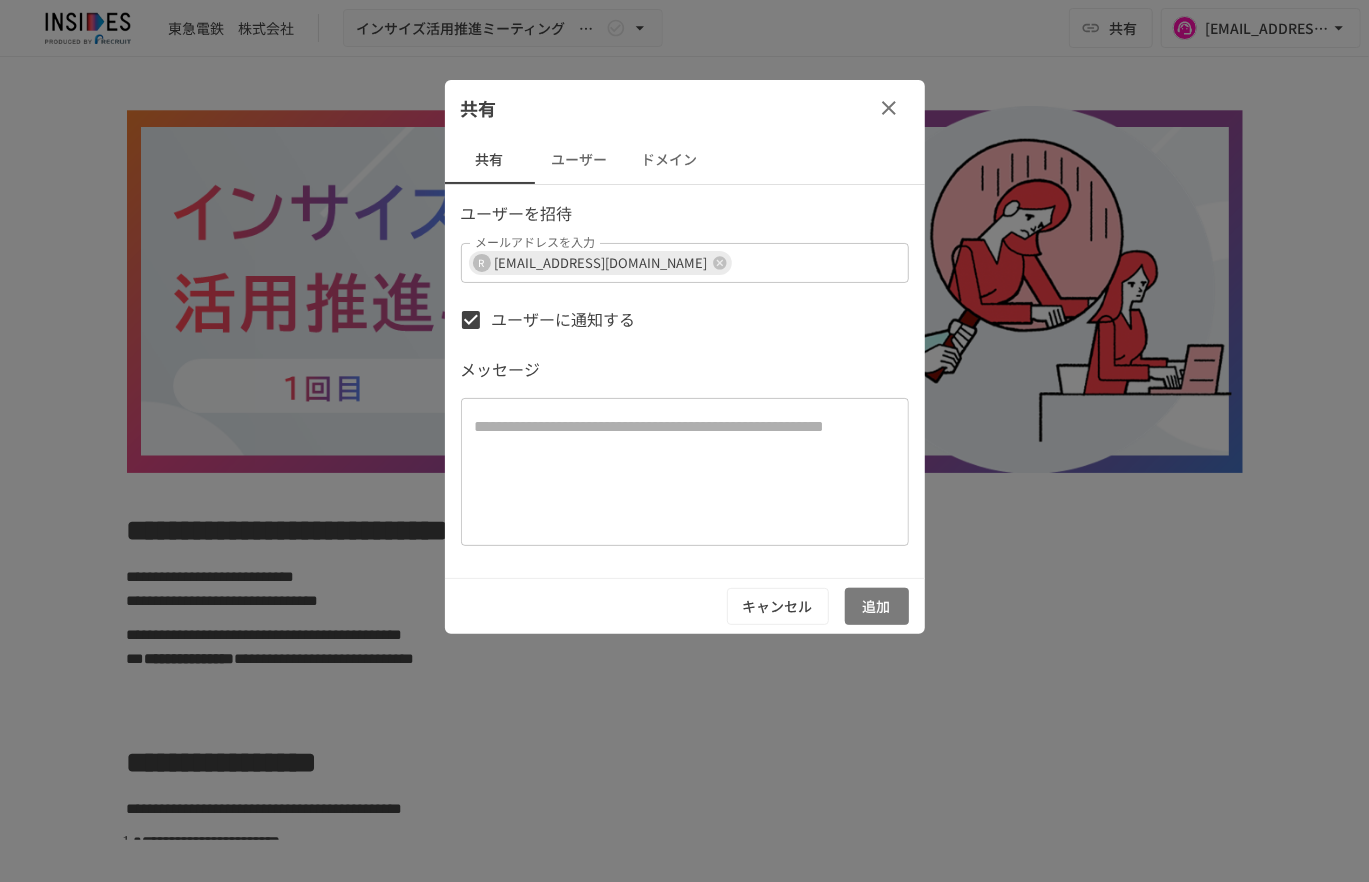 click on "追加" at bounding box center [877, 606] 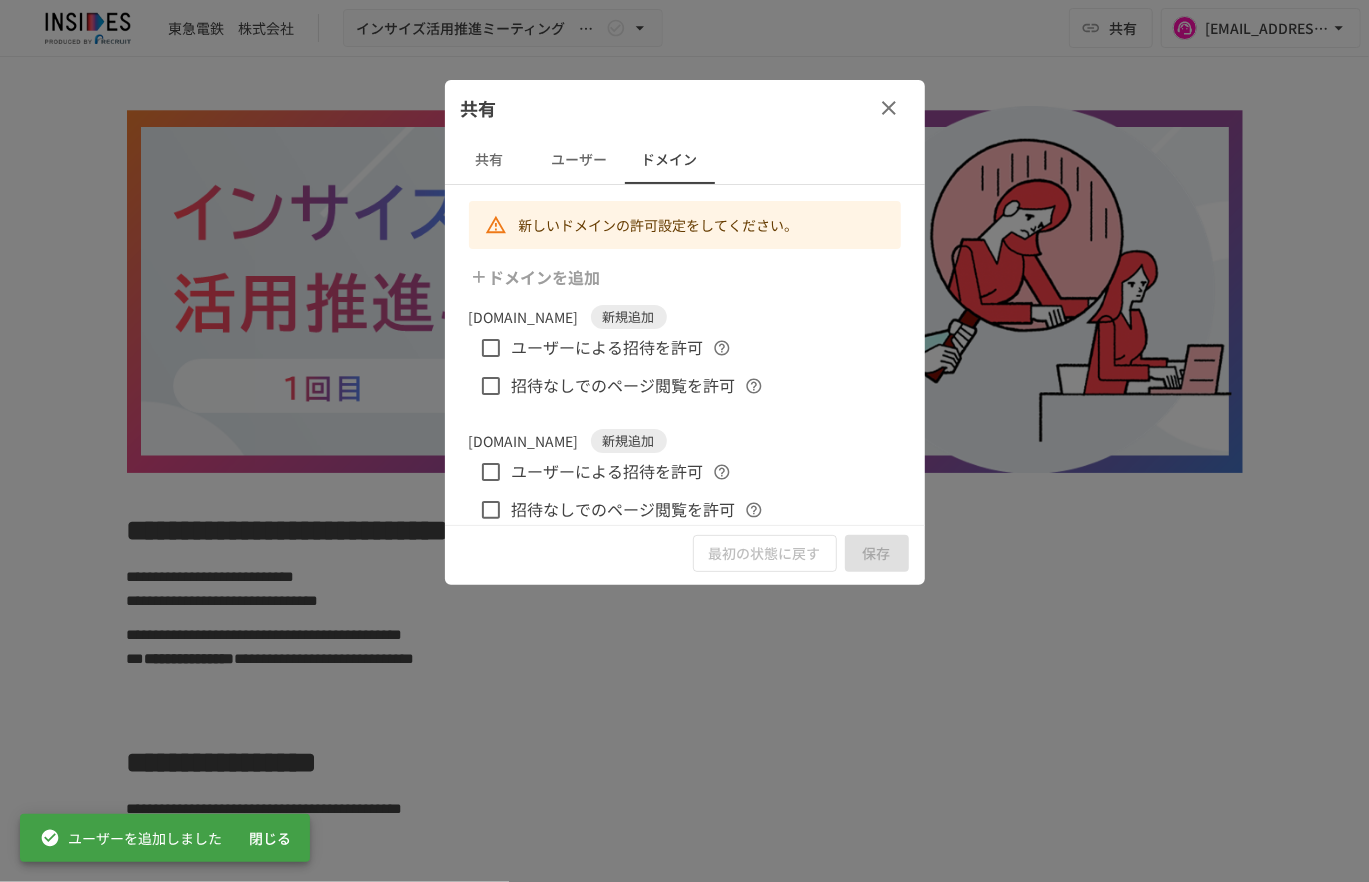 click 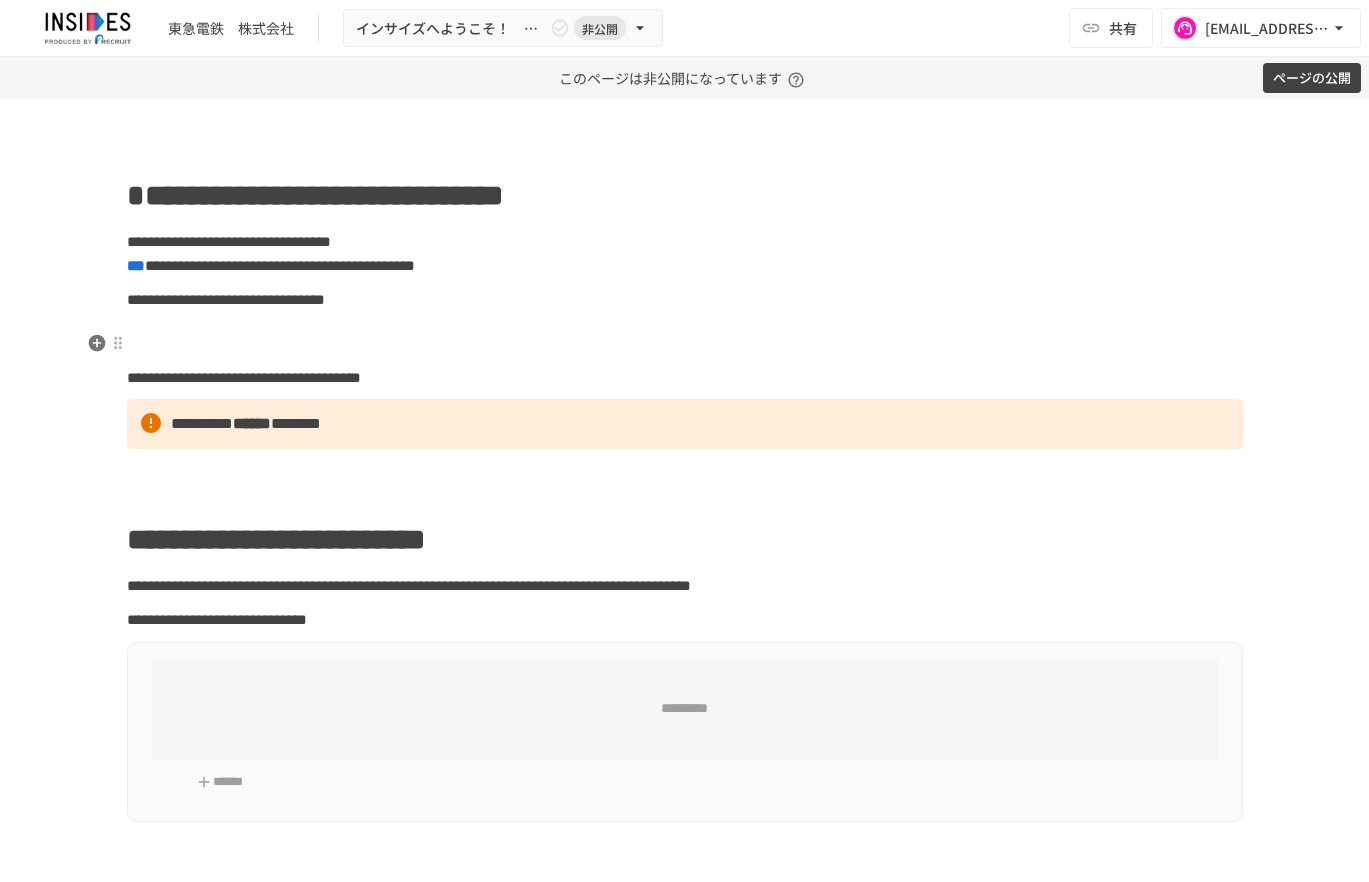 scroll, scrollTop: 0, scrollLeft: 0, axis: both 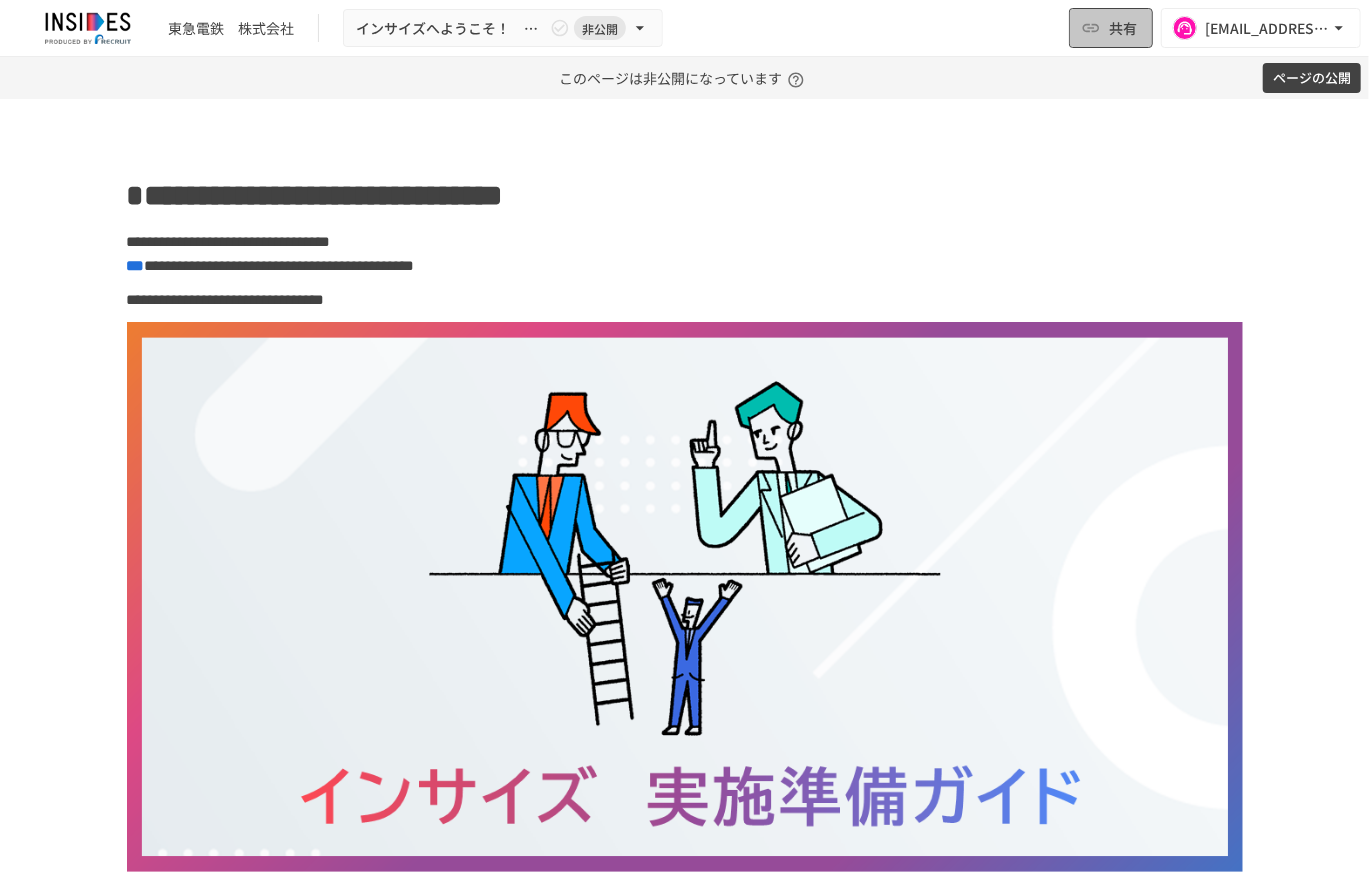 click on "共有" at bounding box center [1111, 28] 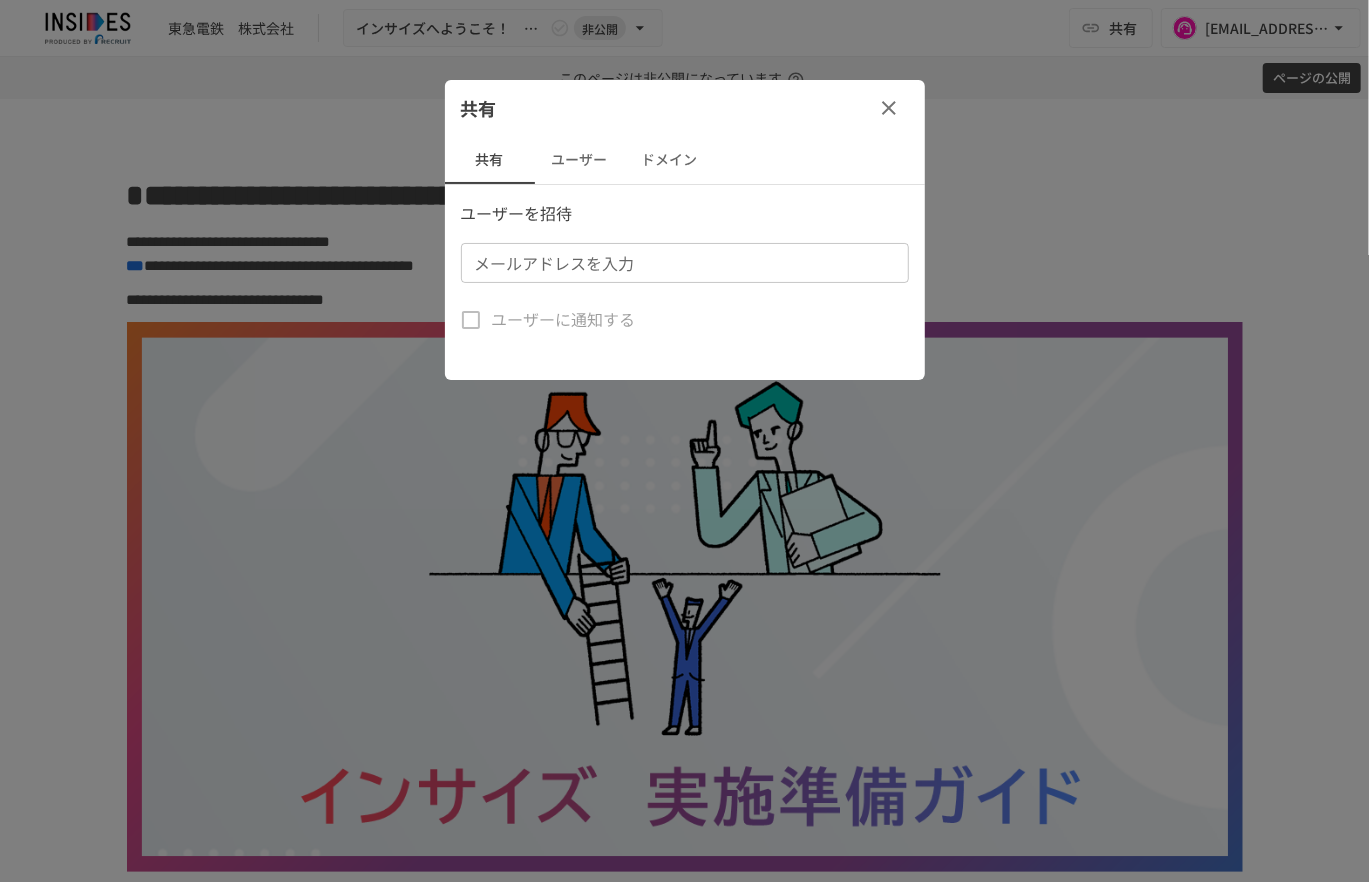 click on "メールアドレスを入力" at bounding box center (683, 263) 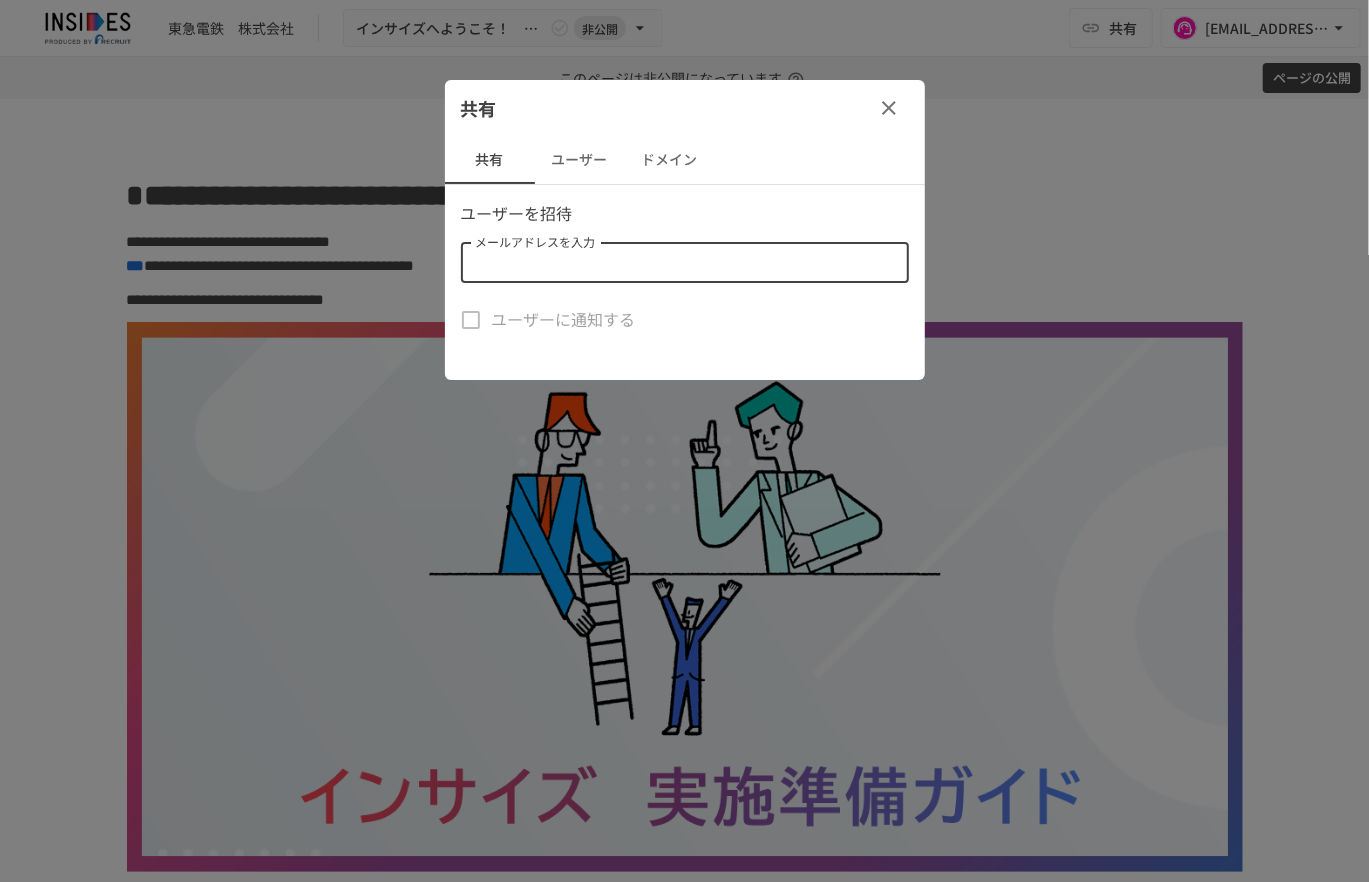 paste on "**********" 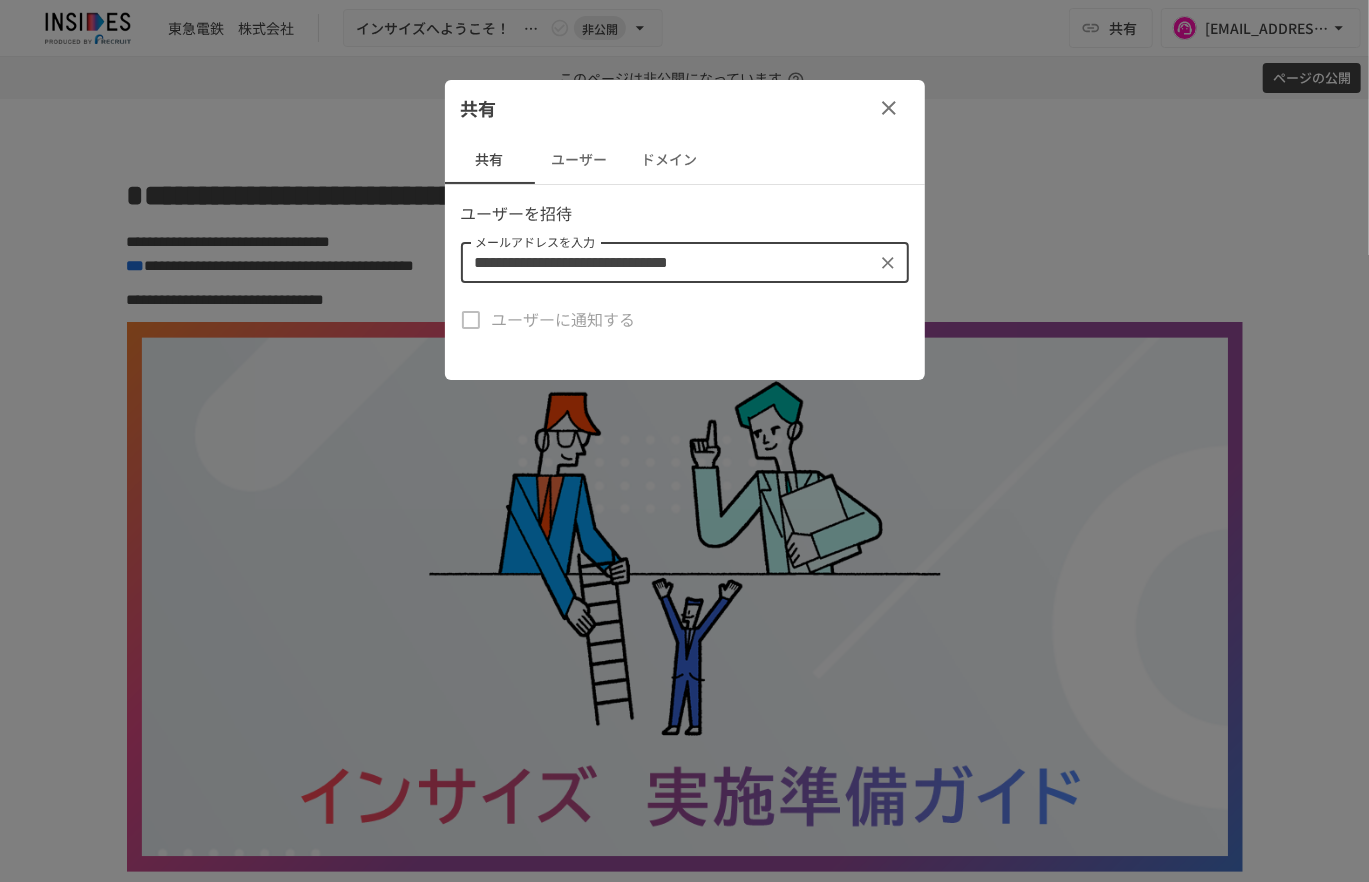 type on "**********" 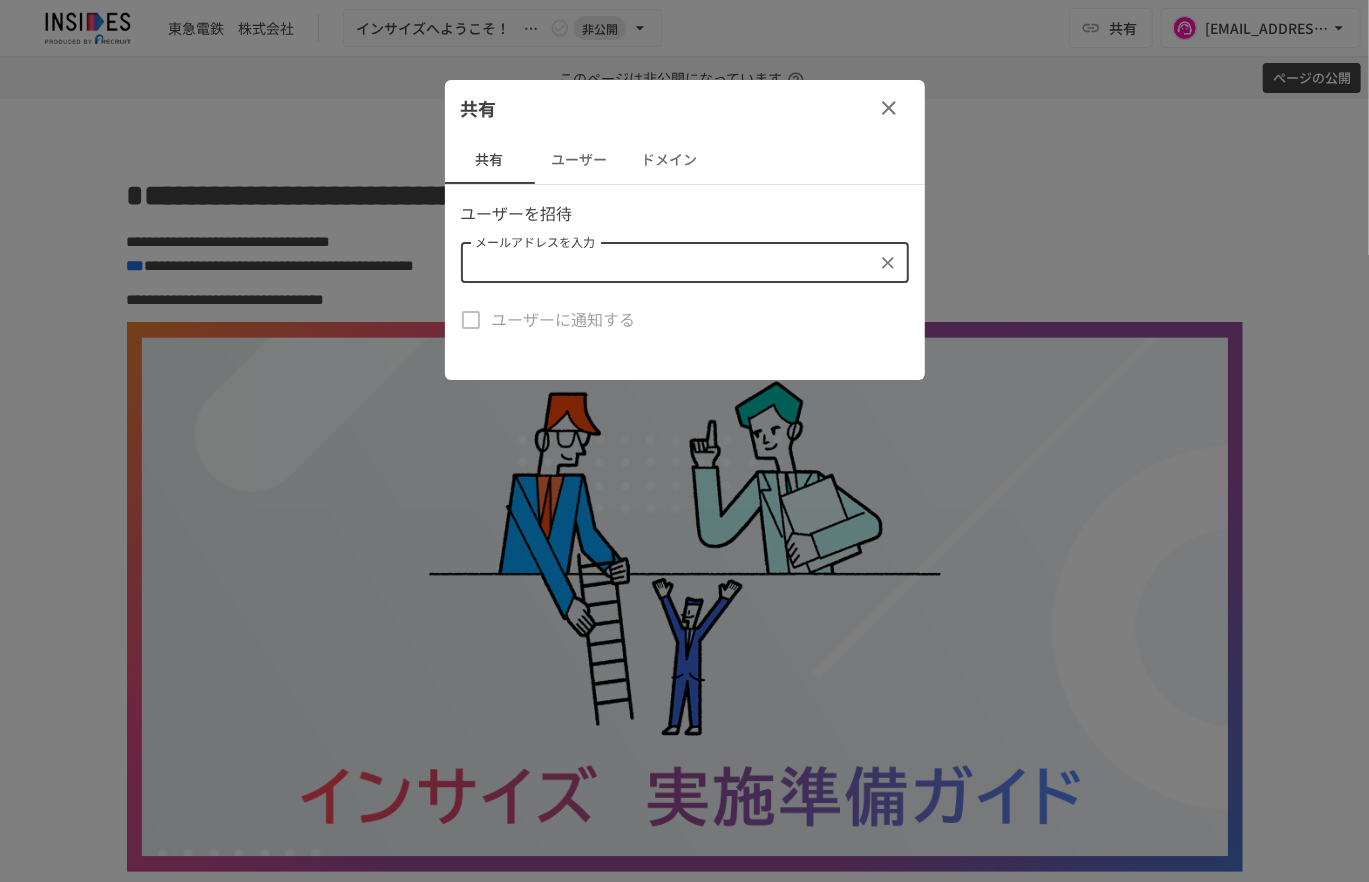 click on "共有" at bounding box center (685, 108) 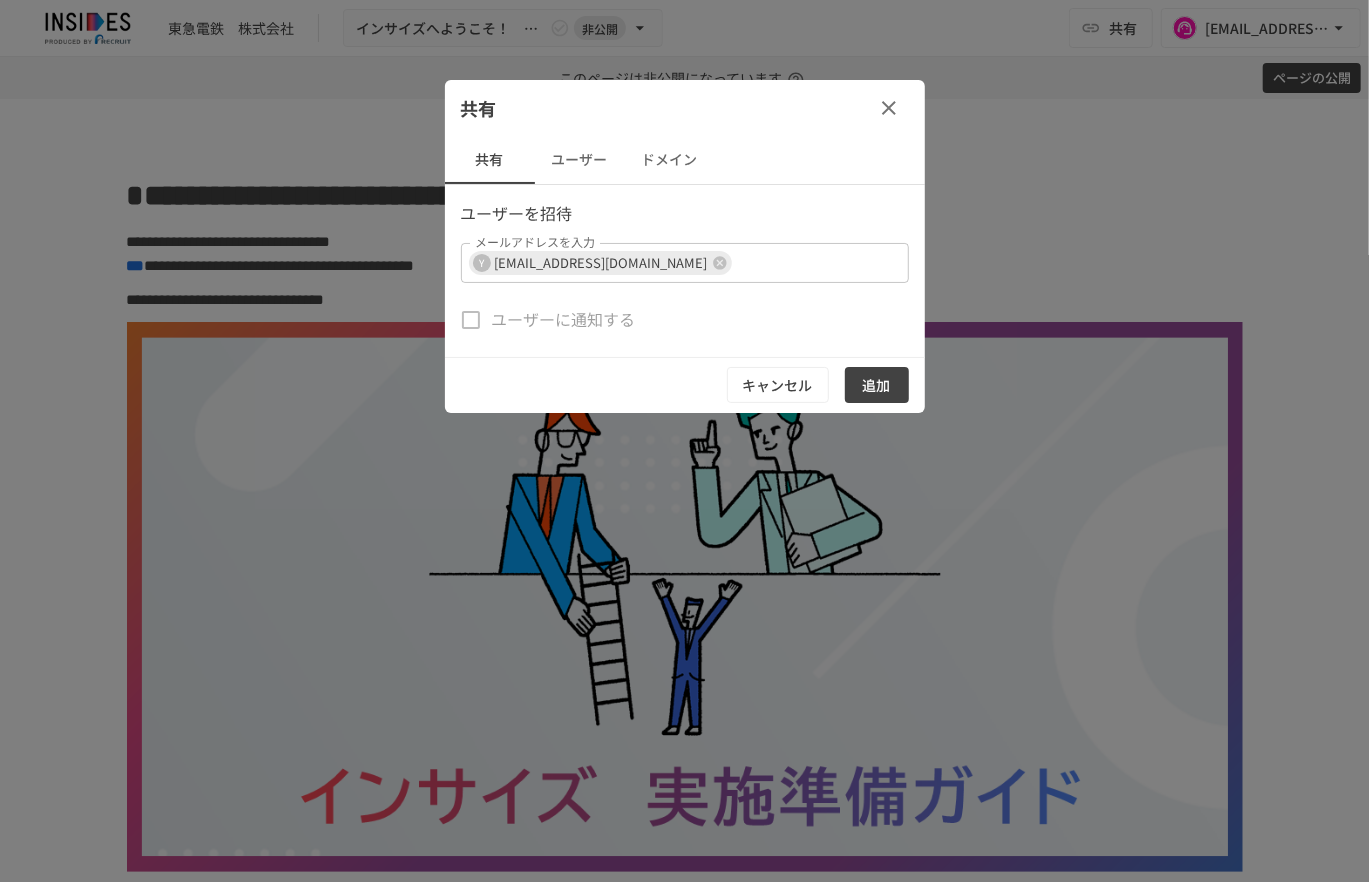 click on "追加" at bounding box center [877, 385] 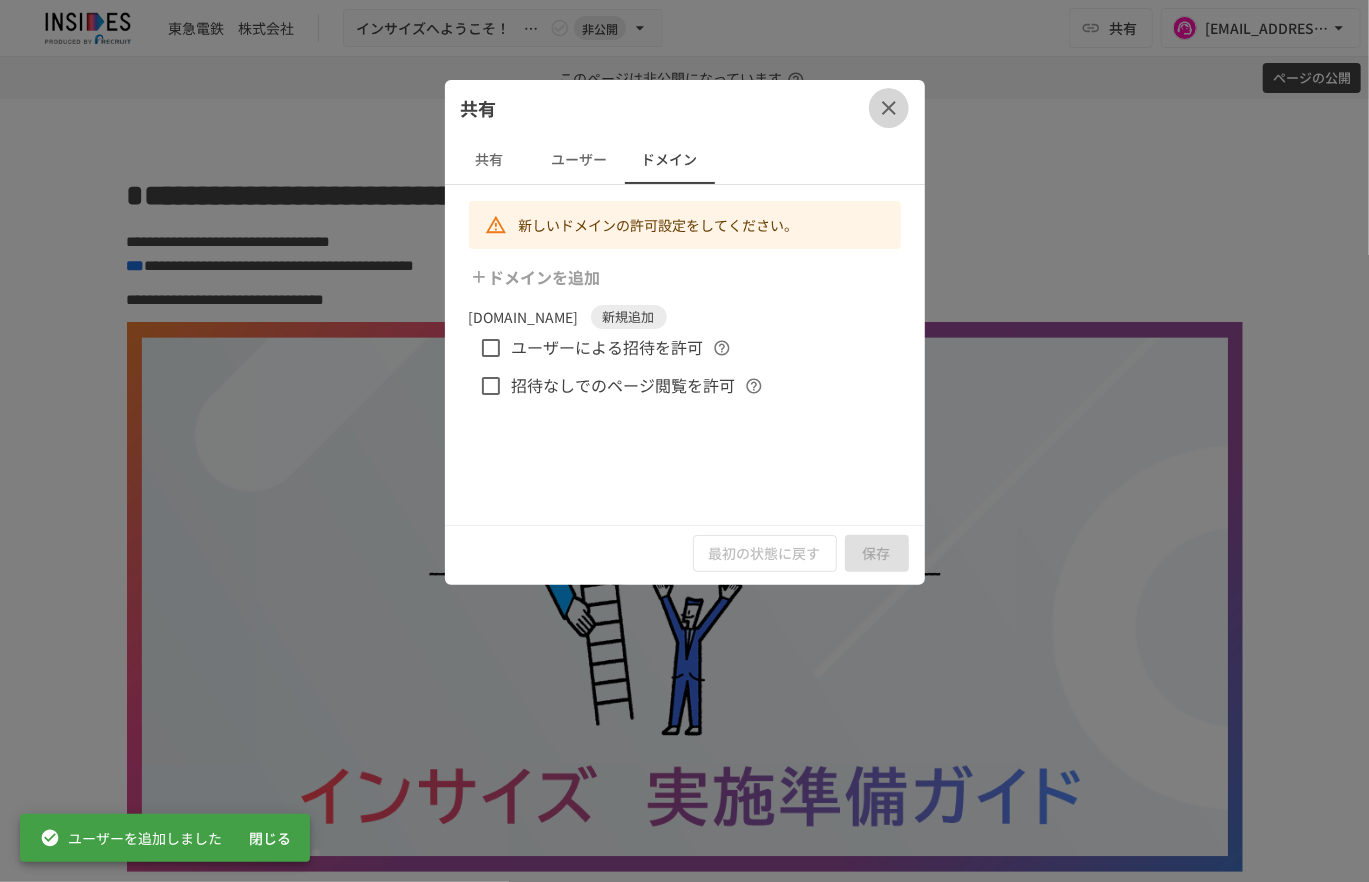 click 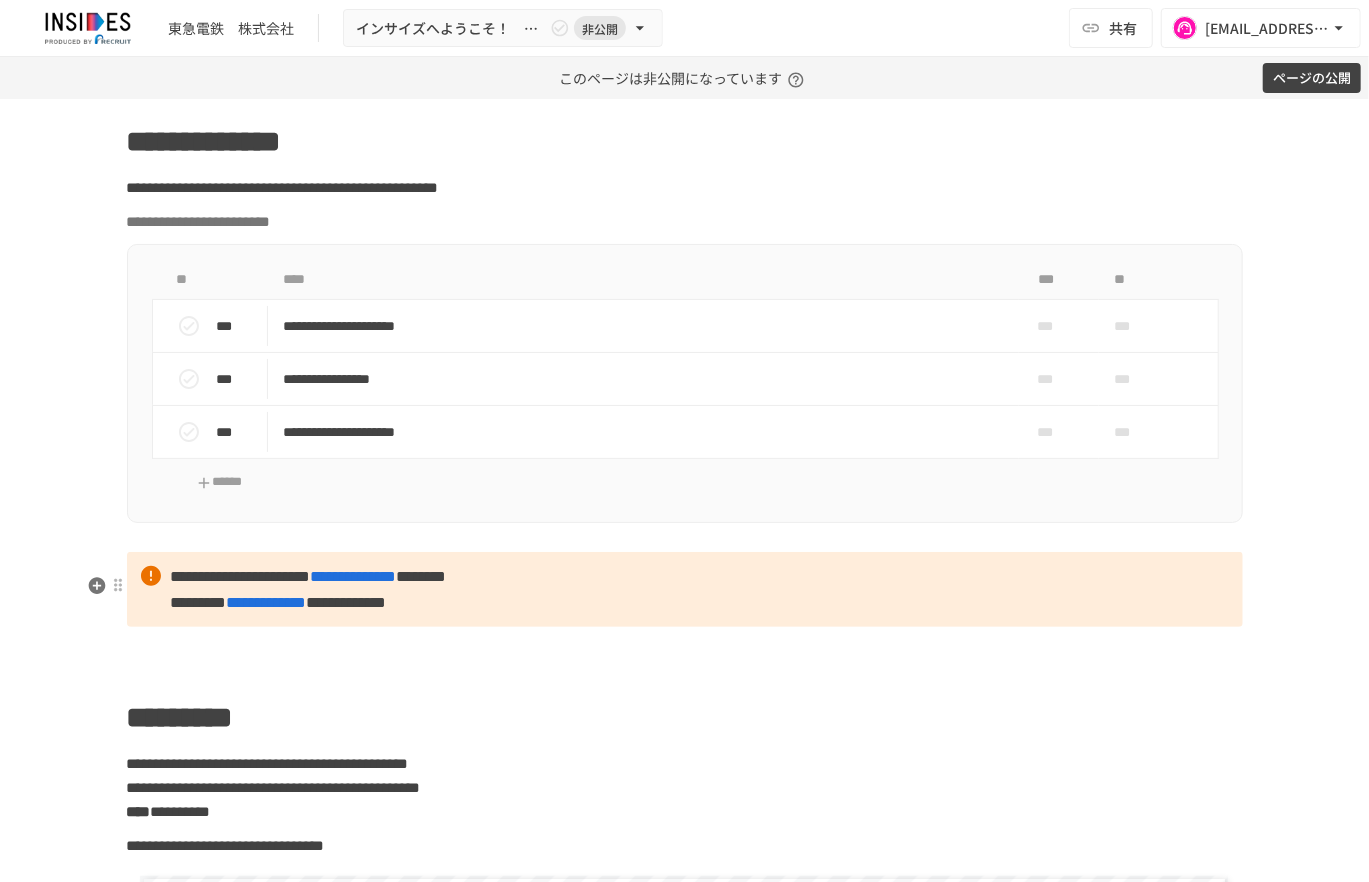 scroll, scrollTop: 1200, scrollLeft: 0, axis: vertical 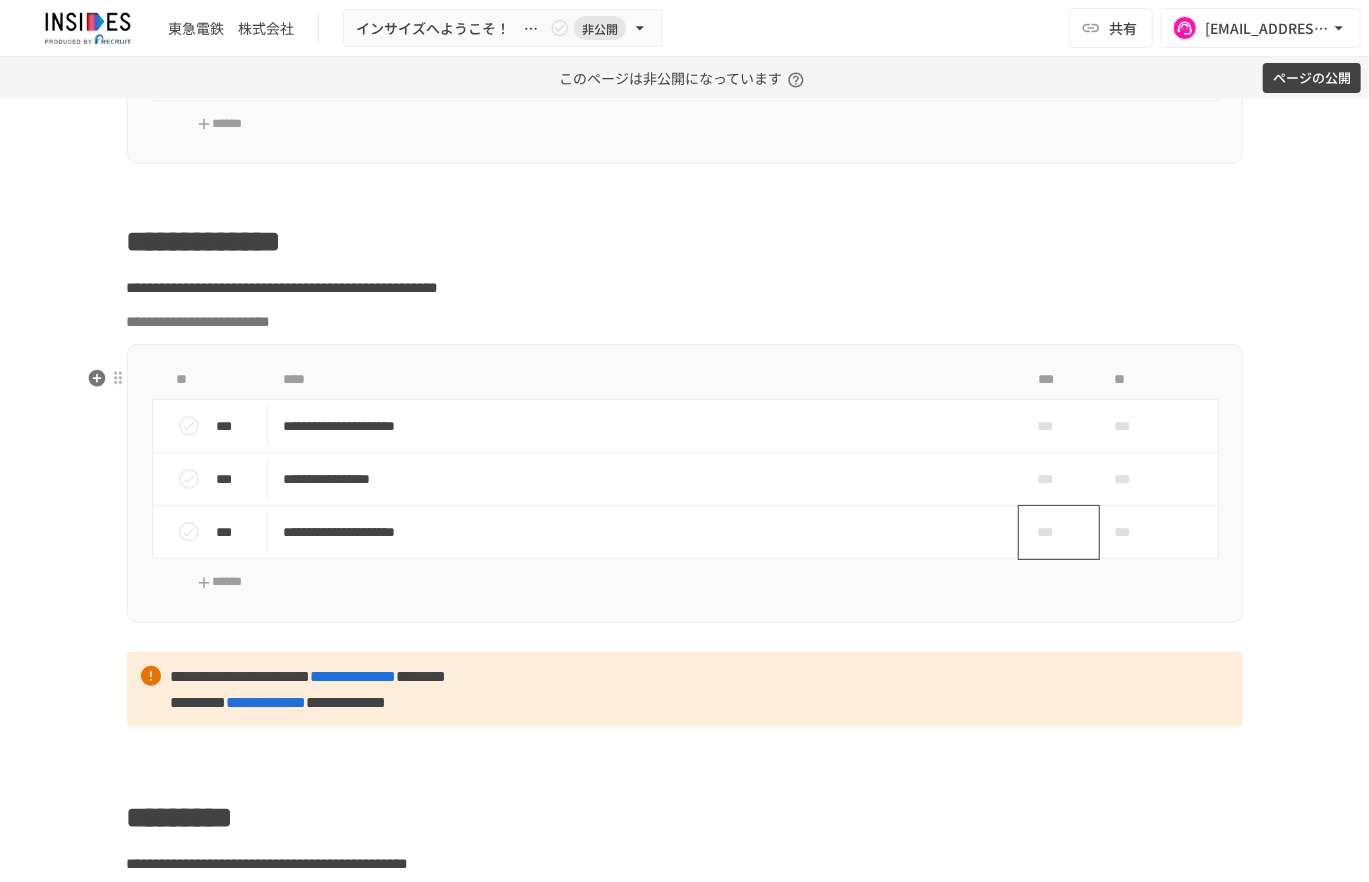 click on "***" at bounding box center (1051, 532) 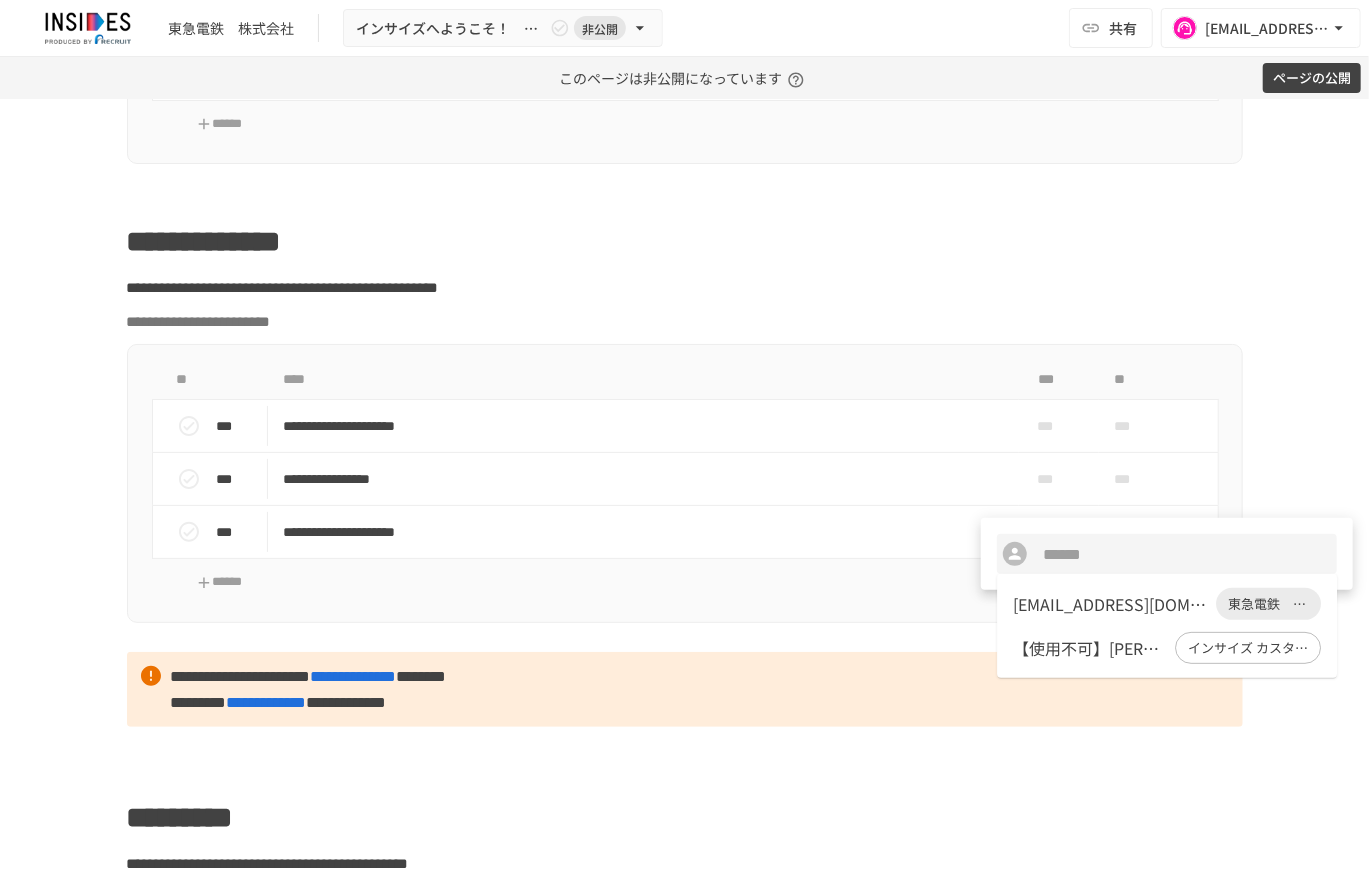 click on "youhei.hashimoto@tkk.tokyu.co.jp" at bounding box center [1110, 604] 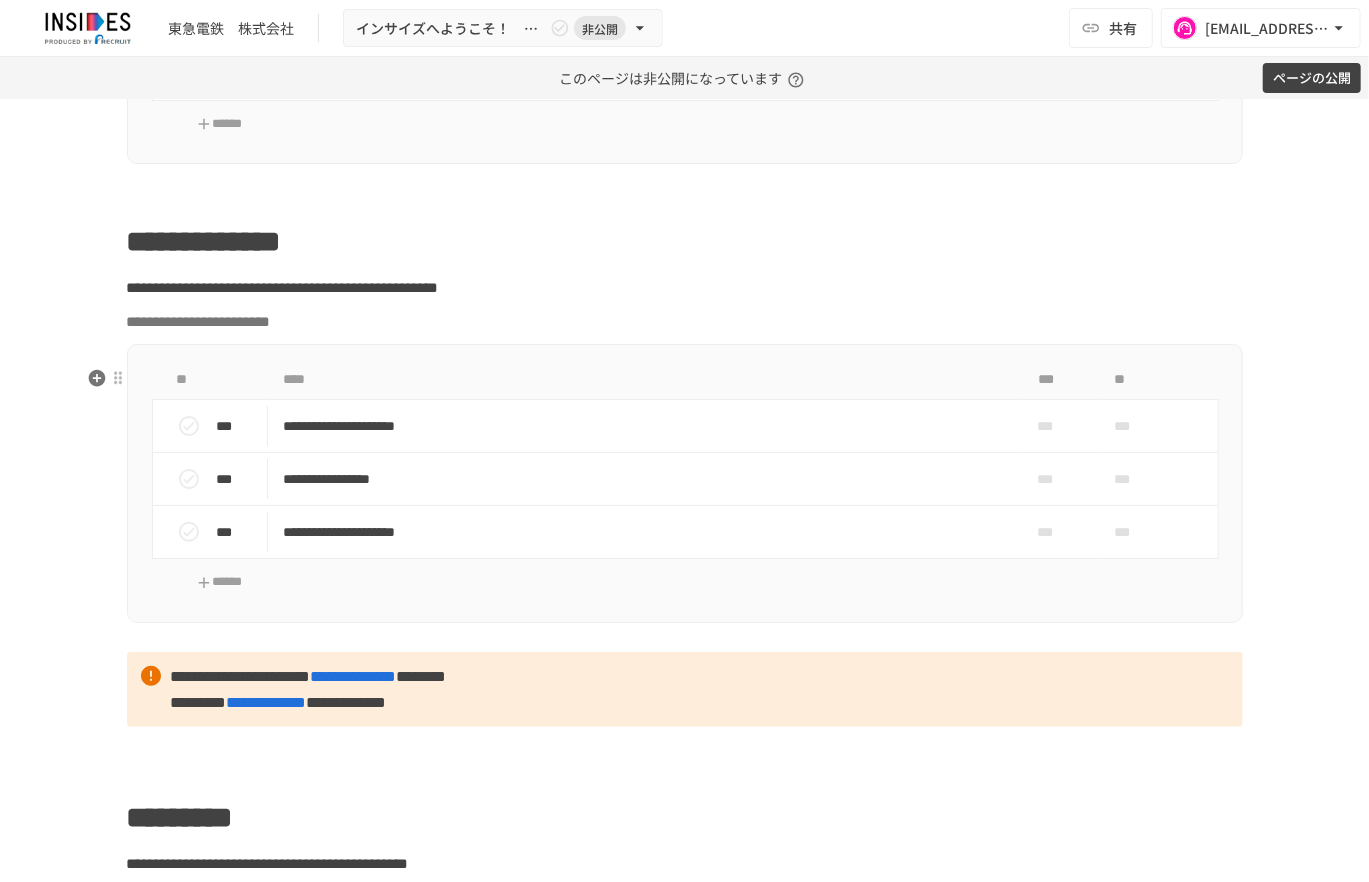 click on "**********" at bounding box center [685, 1511] 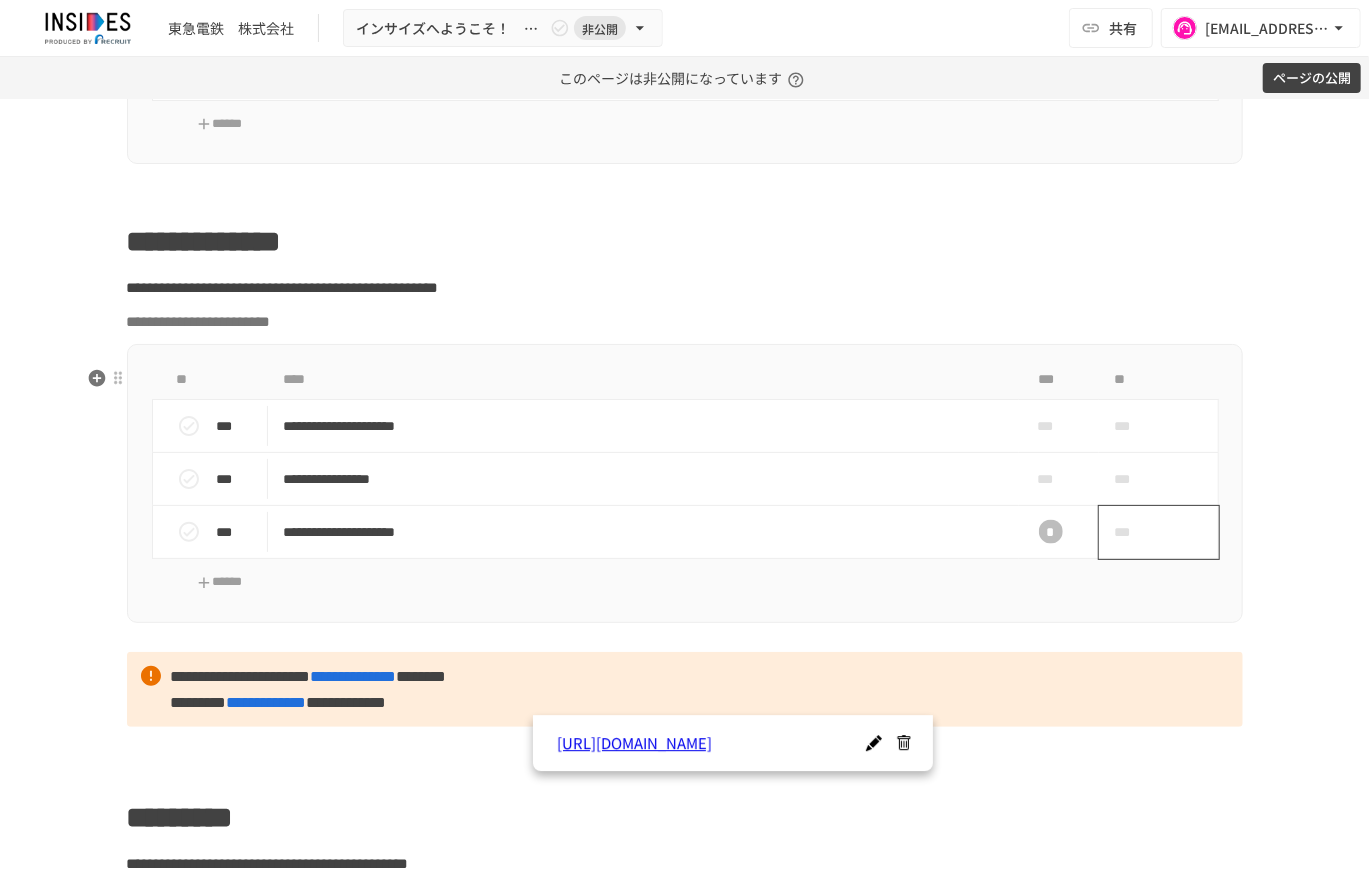 click on "***" at bounding box center [1136, 532] 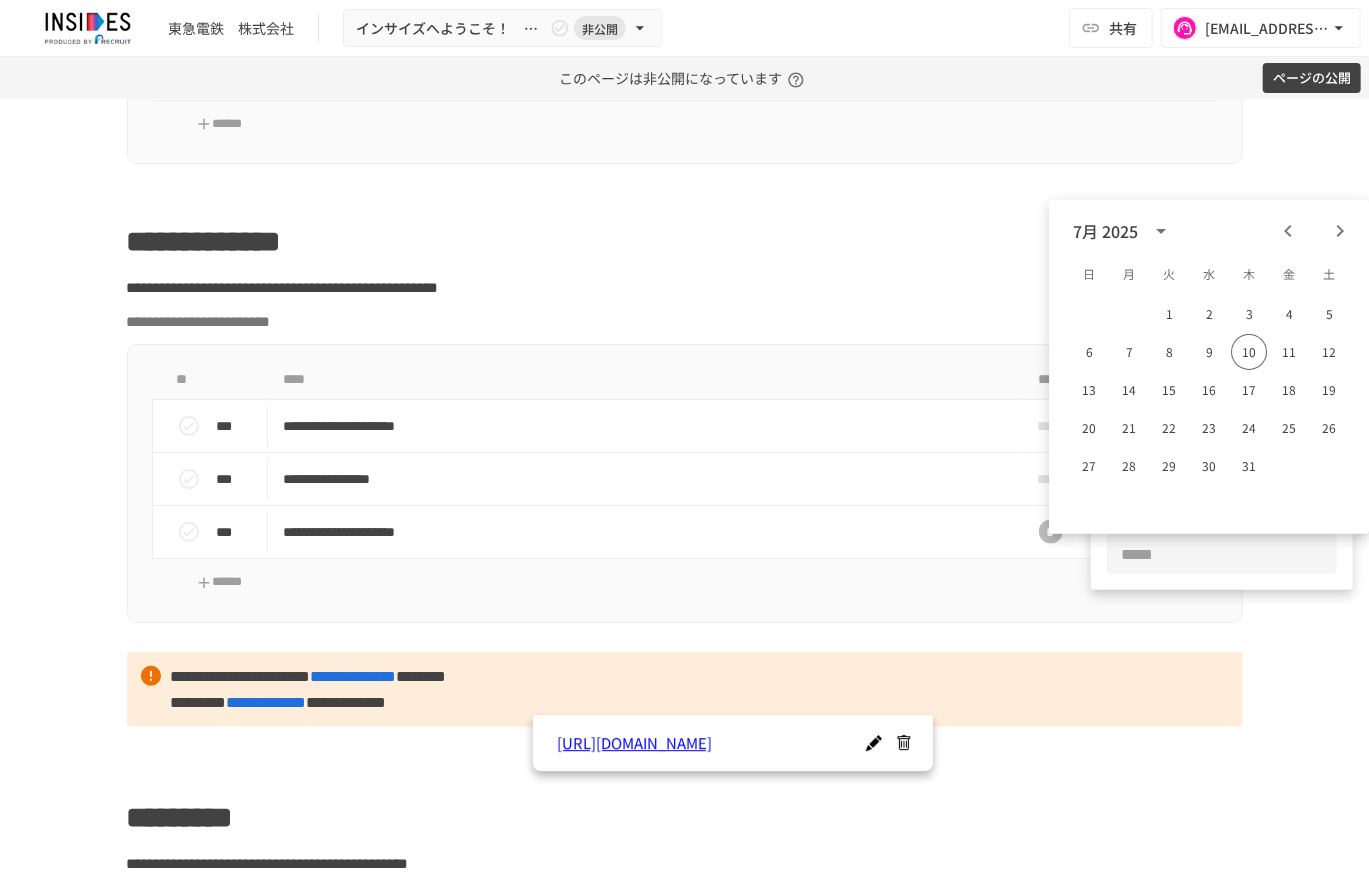 click at bounding box center [684, 441] 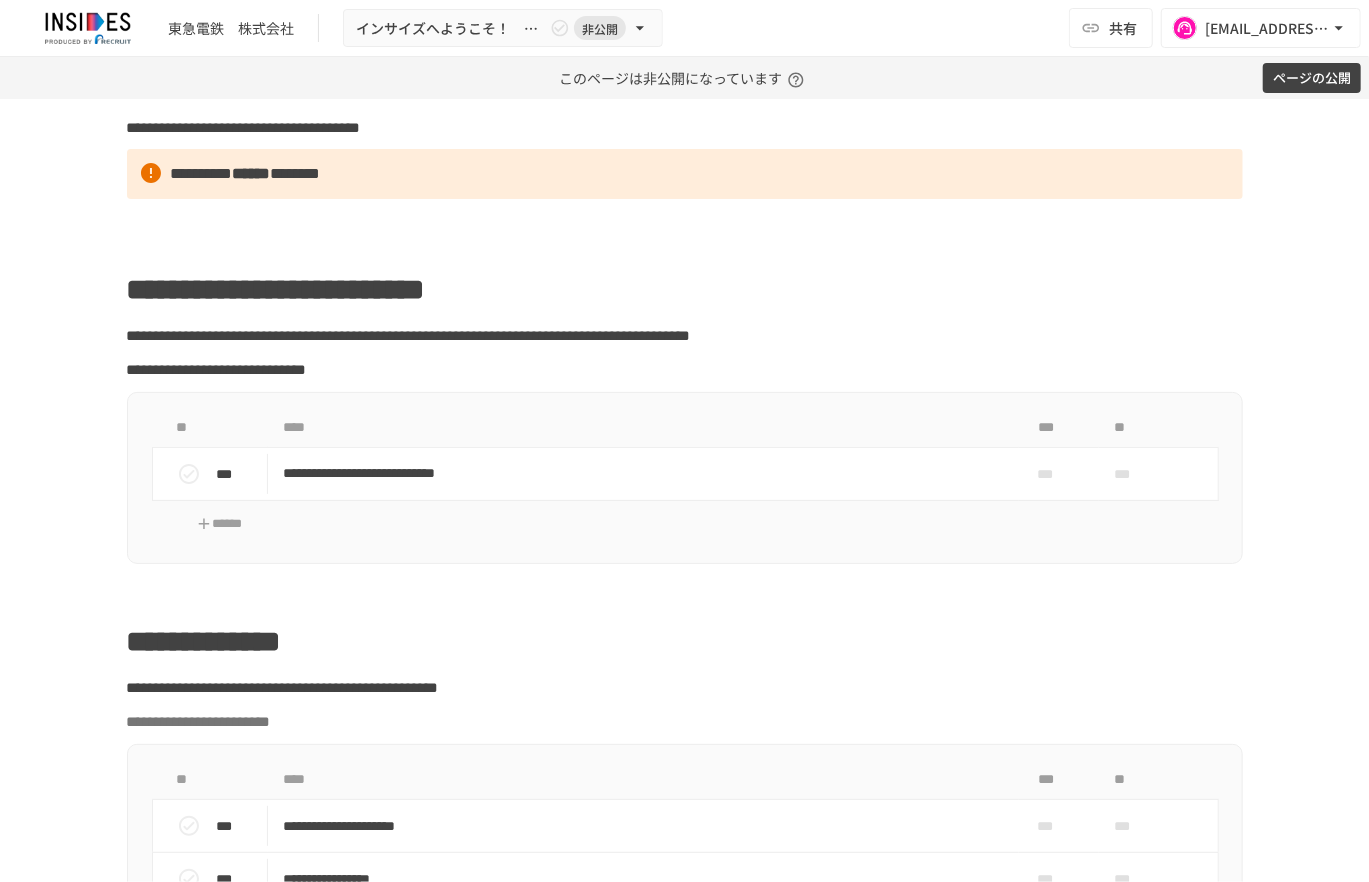 scroll, scrollTop: 1200, scrollLeft: 0, axis: vertical 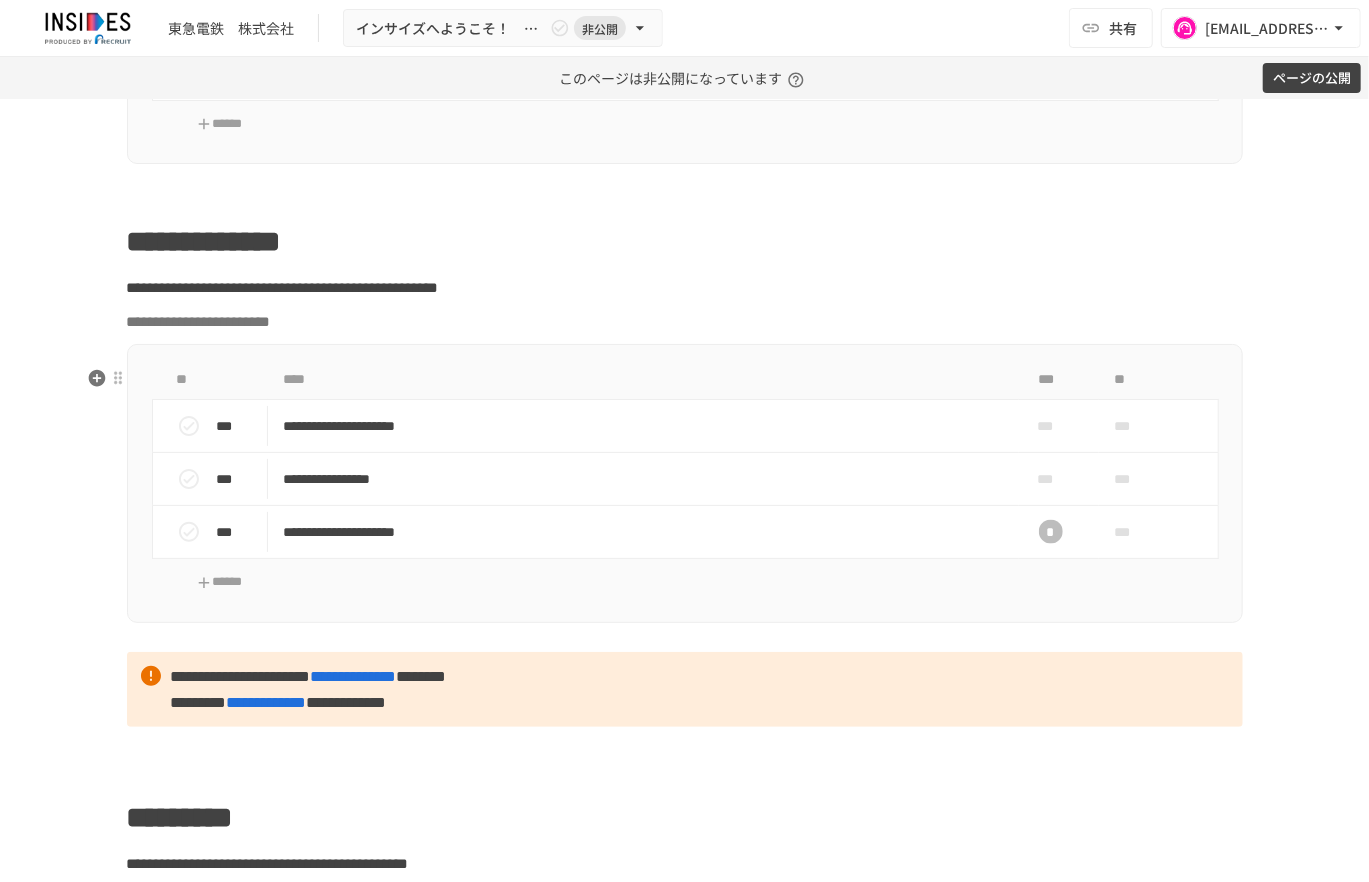 click on "**********" at bounding box center [685, 483] 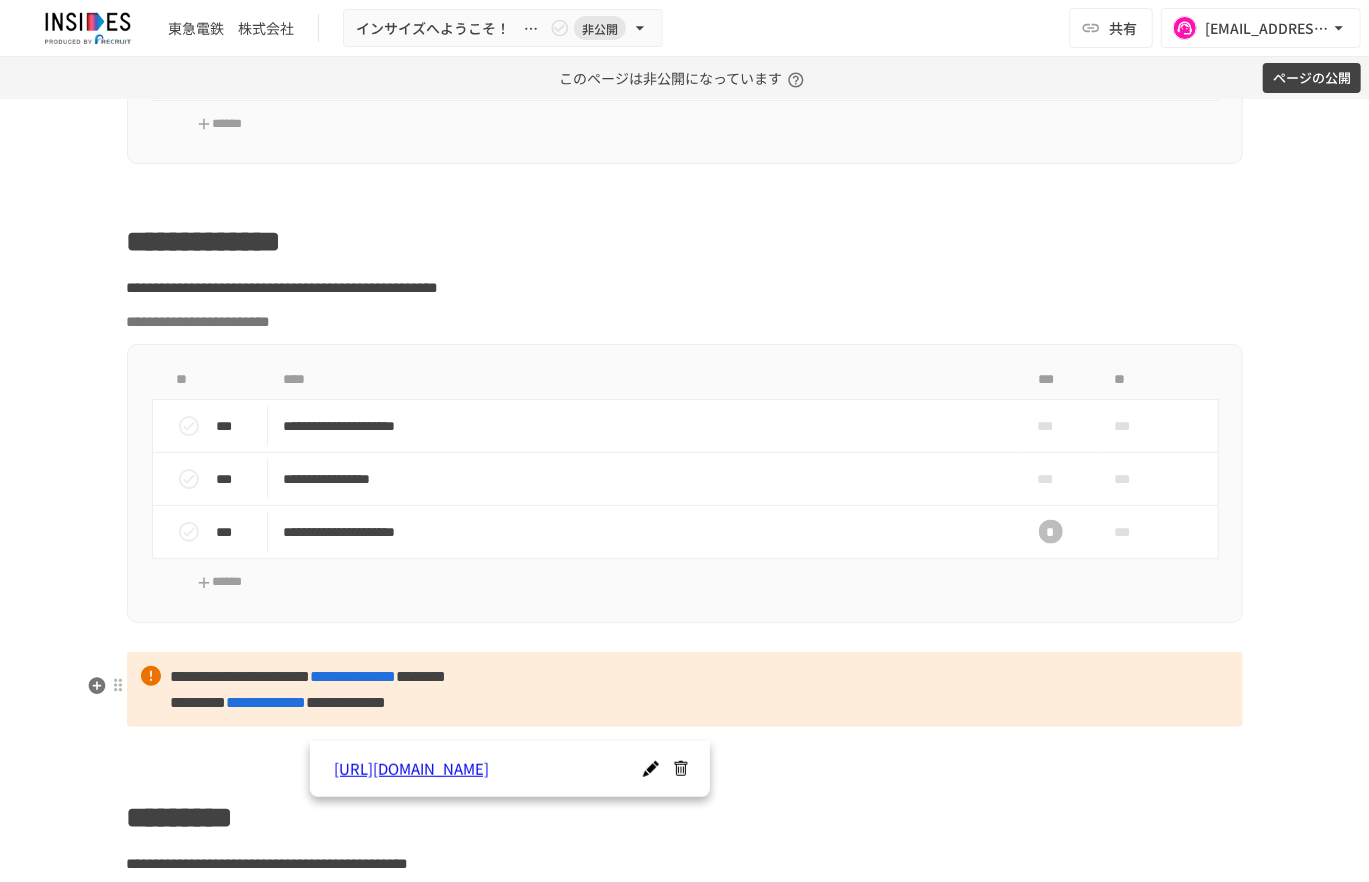 click on "**********" at bounding box center [267, 702] 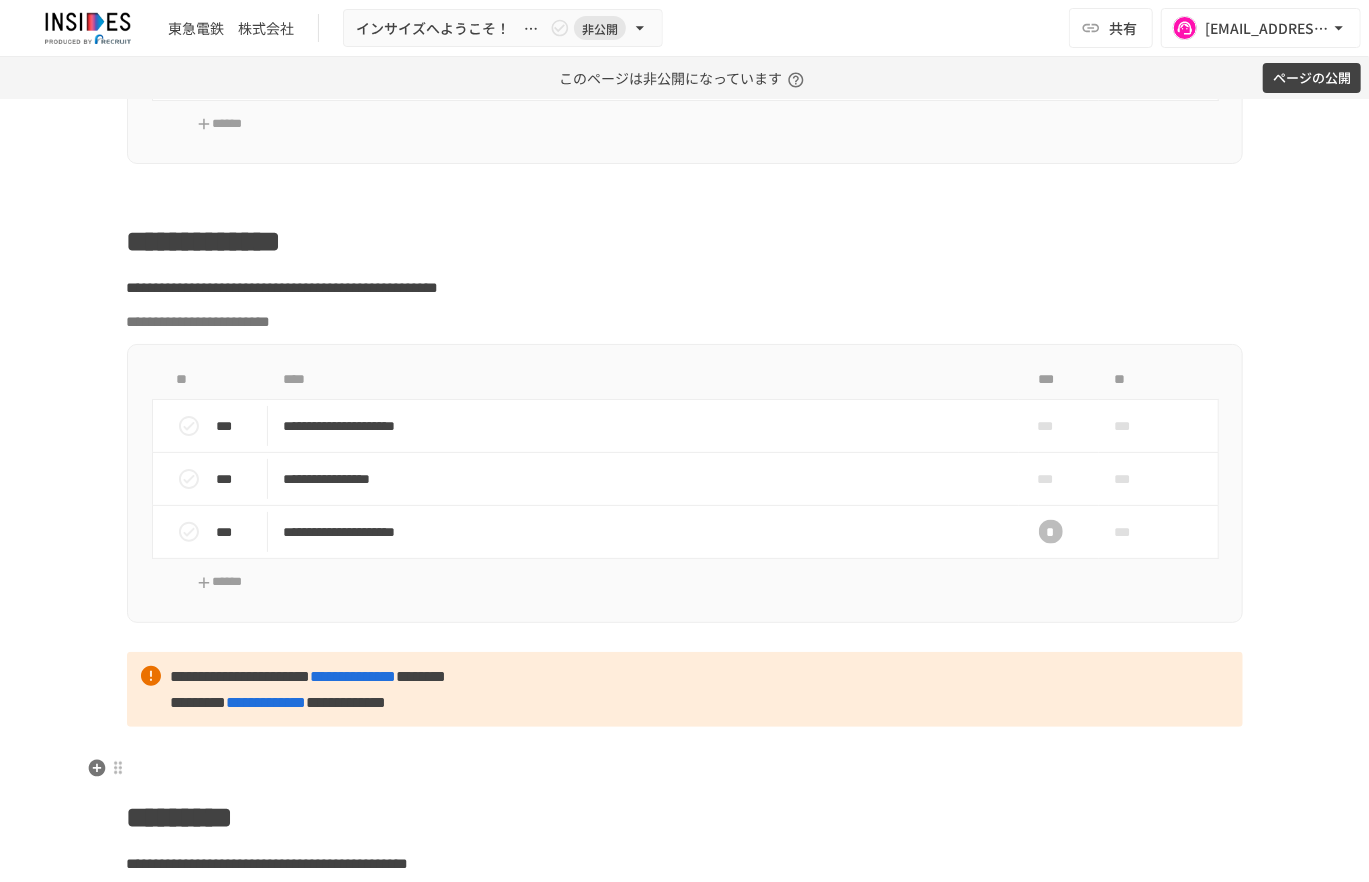 click at bounding box center [685, 748] 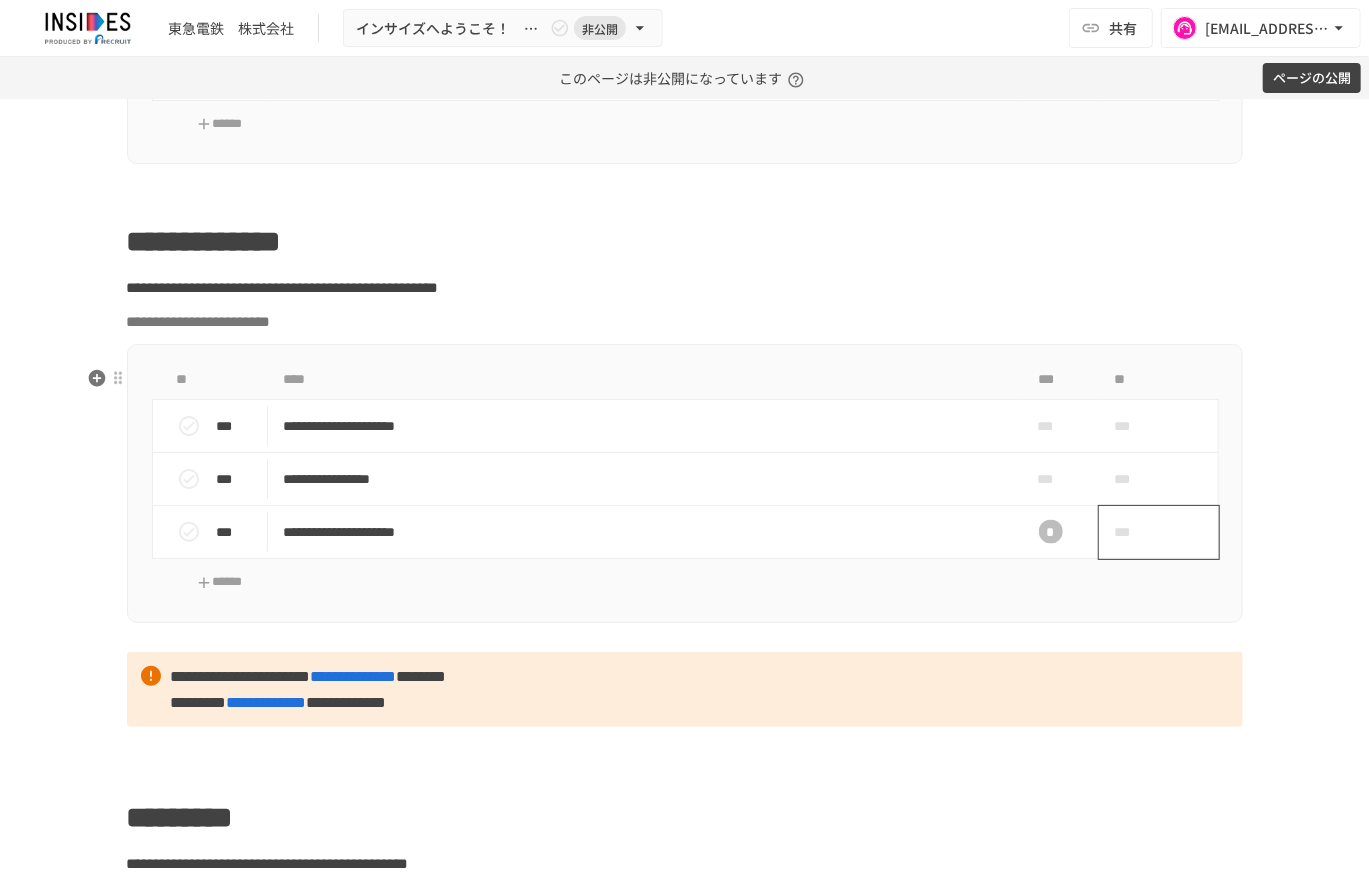 click on "***" at bounding box center [1159, 532] 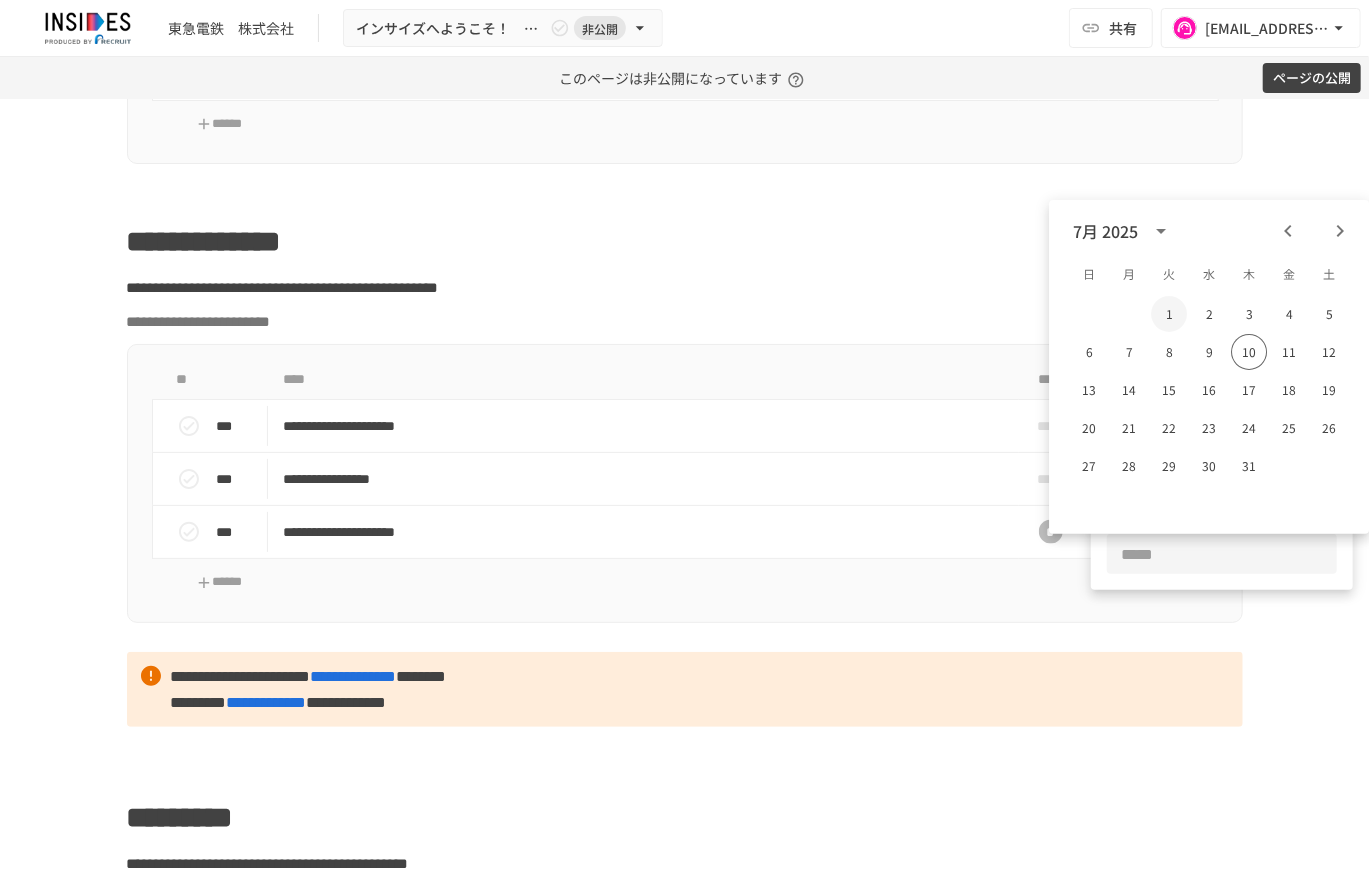 click on "1" at bounding box center (1169, 314) 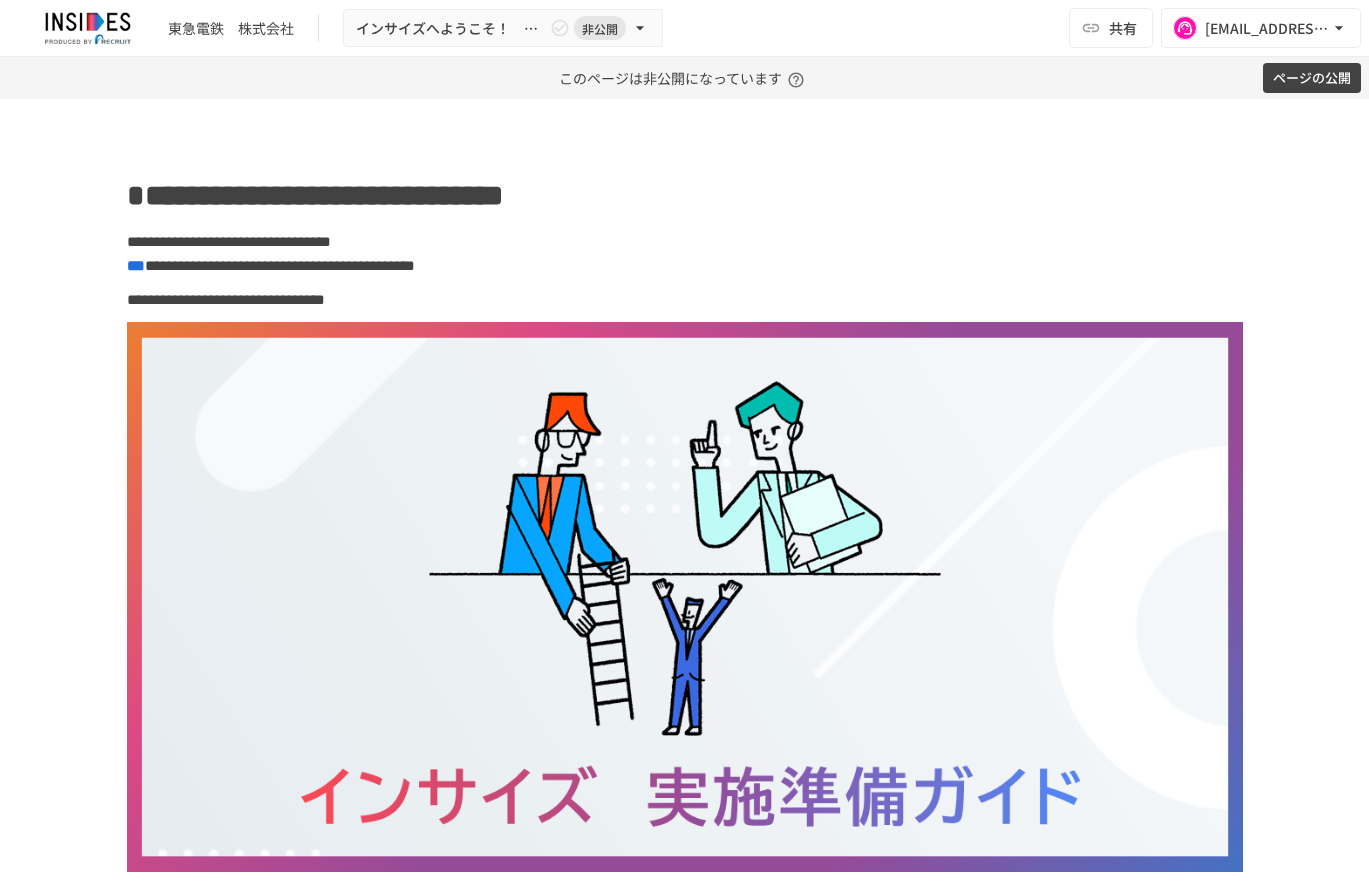 scroll, scrollTop: 0, scrollLeft: 0, axis: both 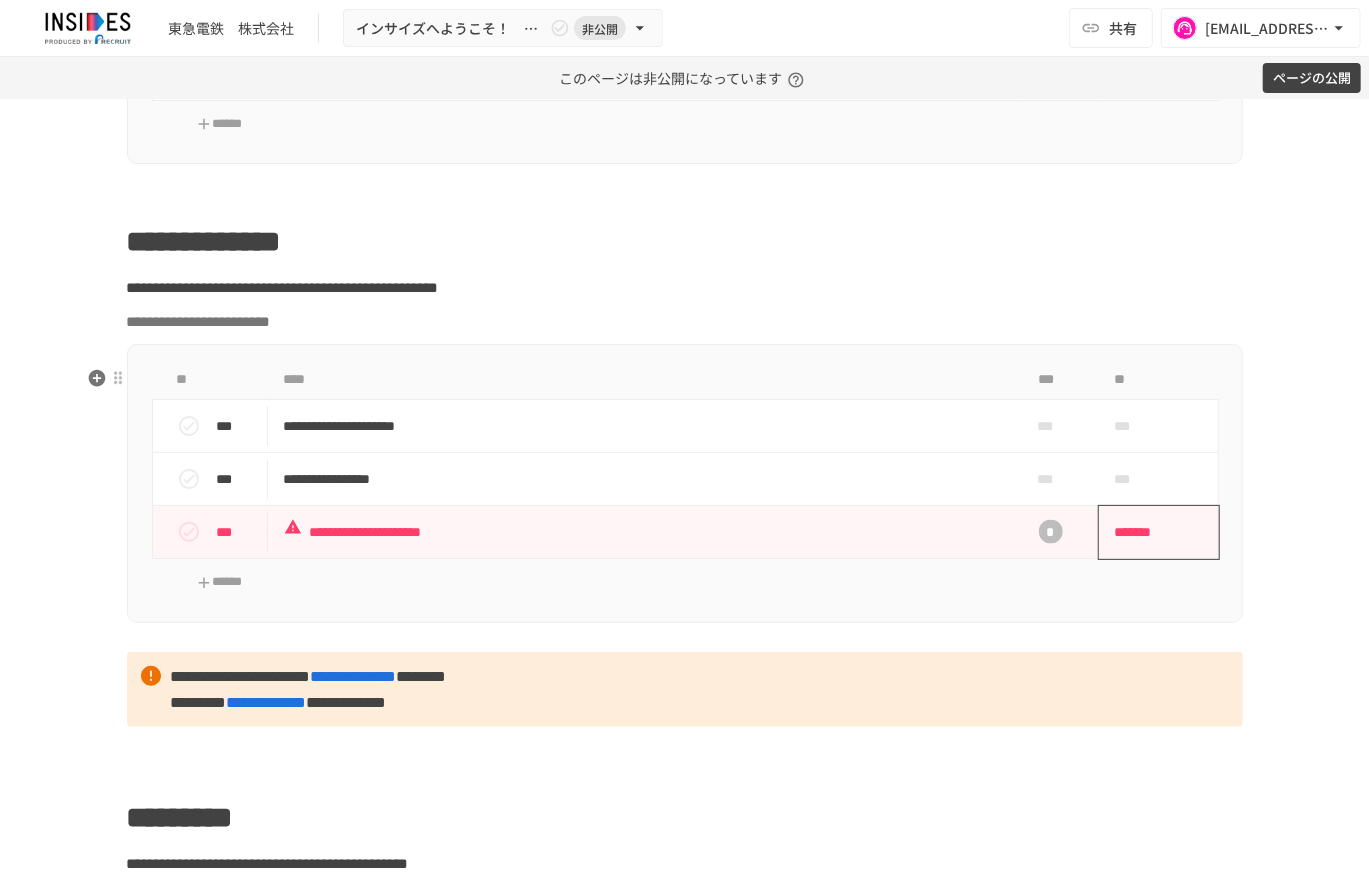 click on "*******" at bounding box center [1148, 532] 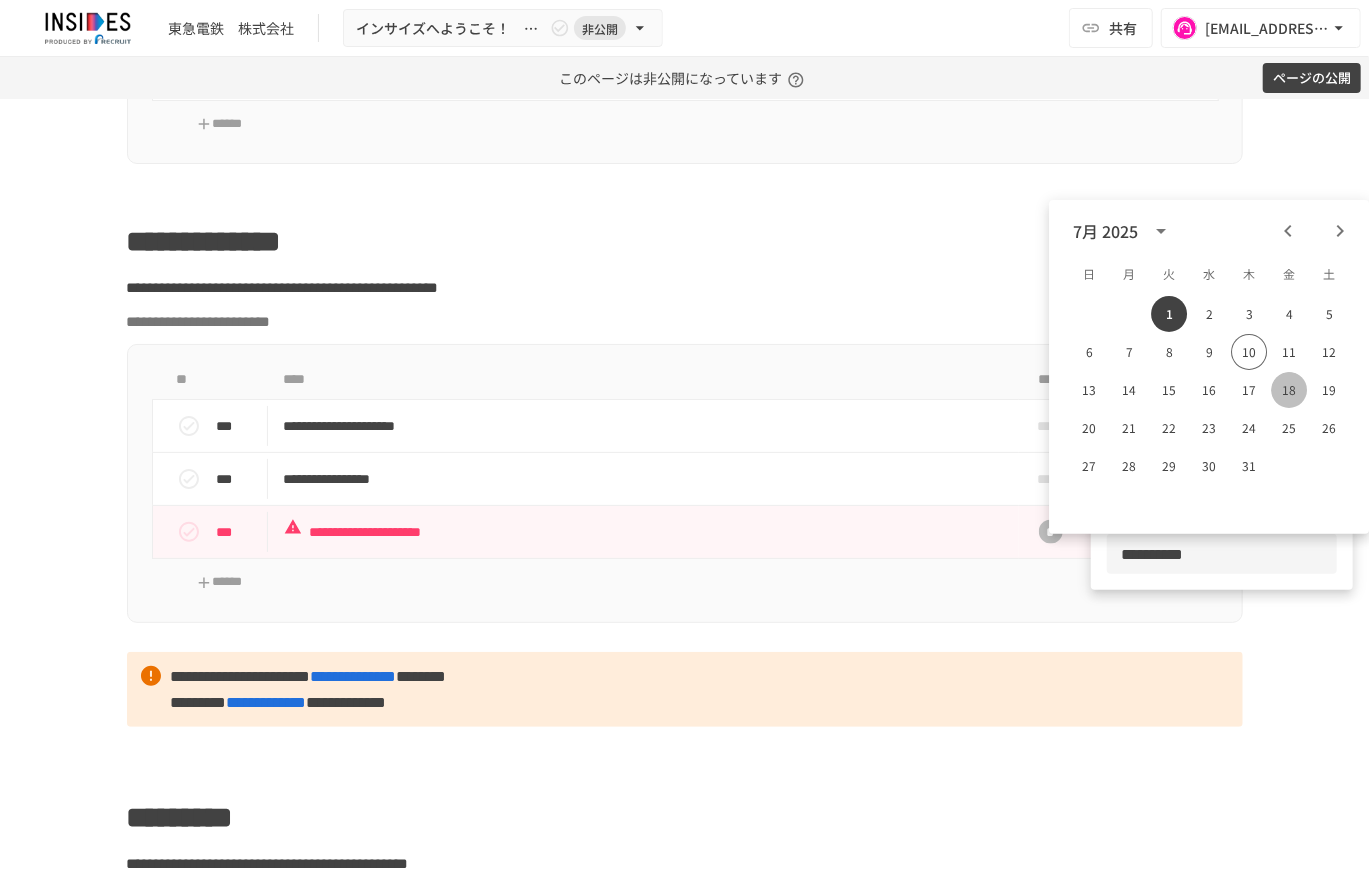 click on "18" at bounding box center [1289, 390] 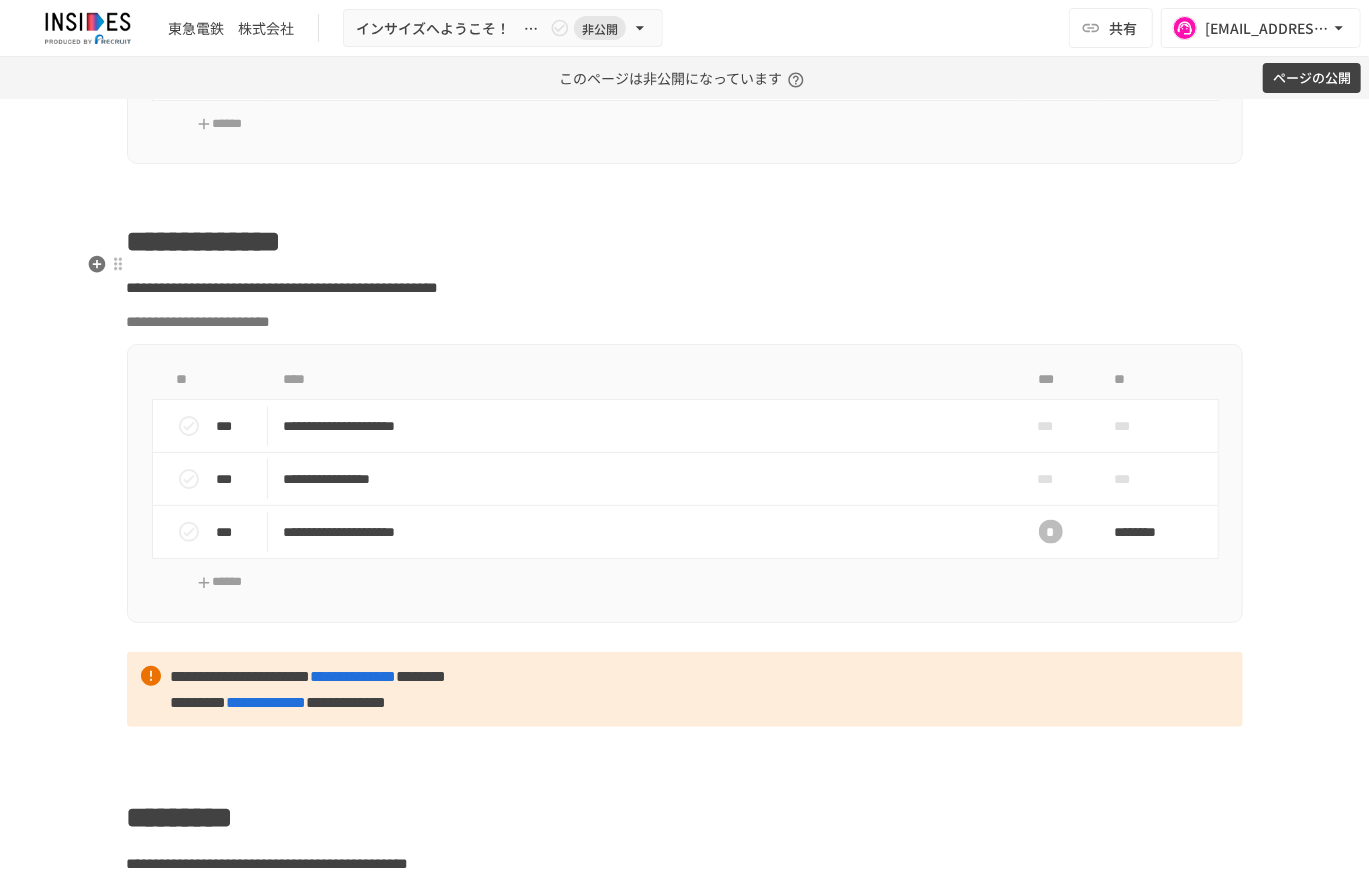 click on "**********" at bounding box center [685, 1511] 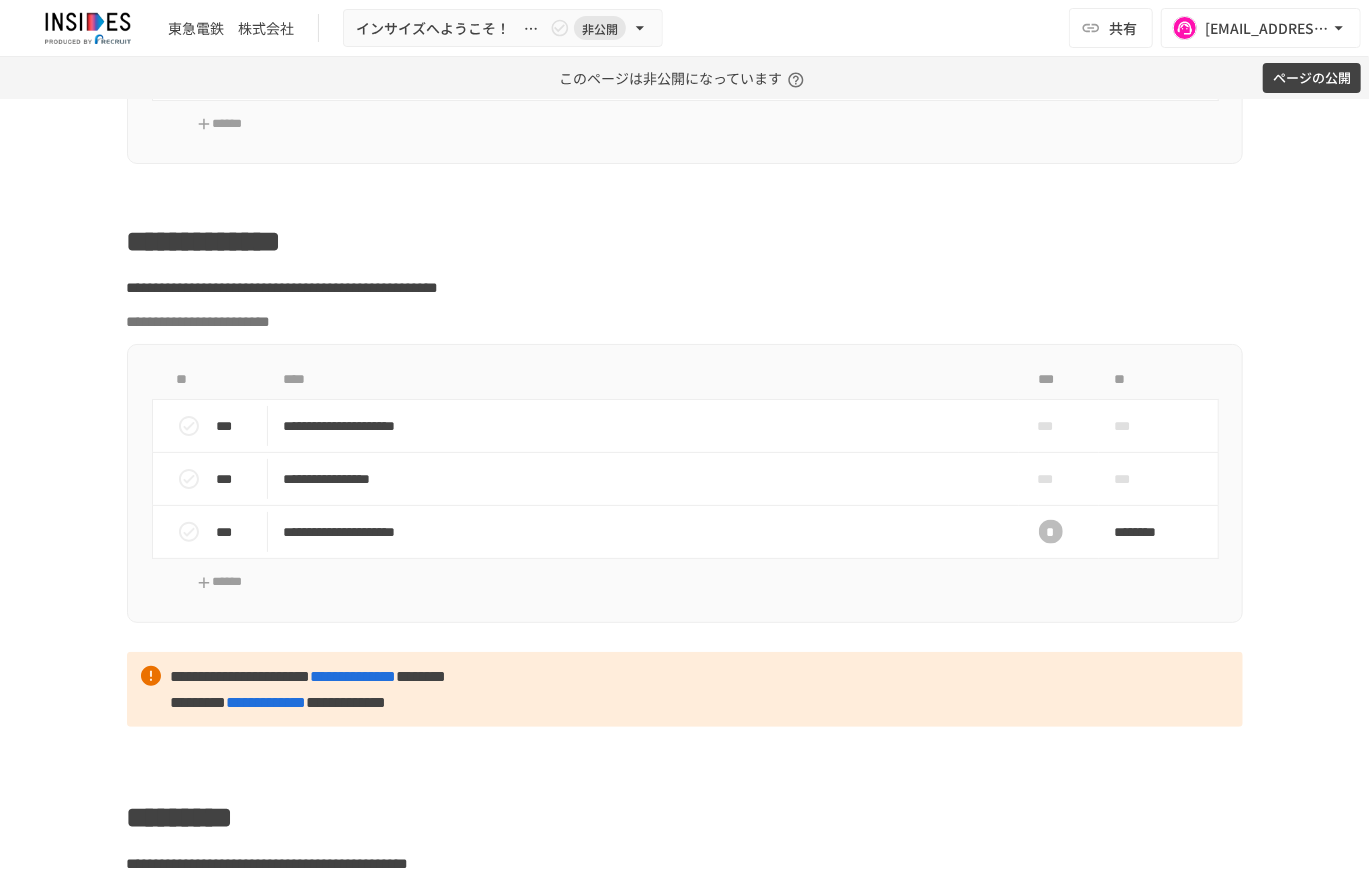 click on "**********" at bounding box center (684, 490) 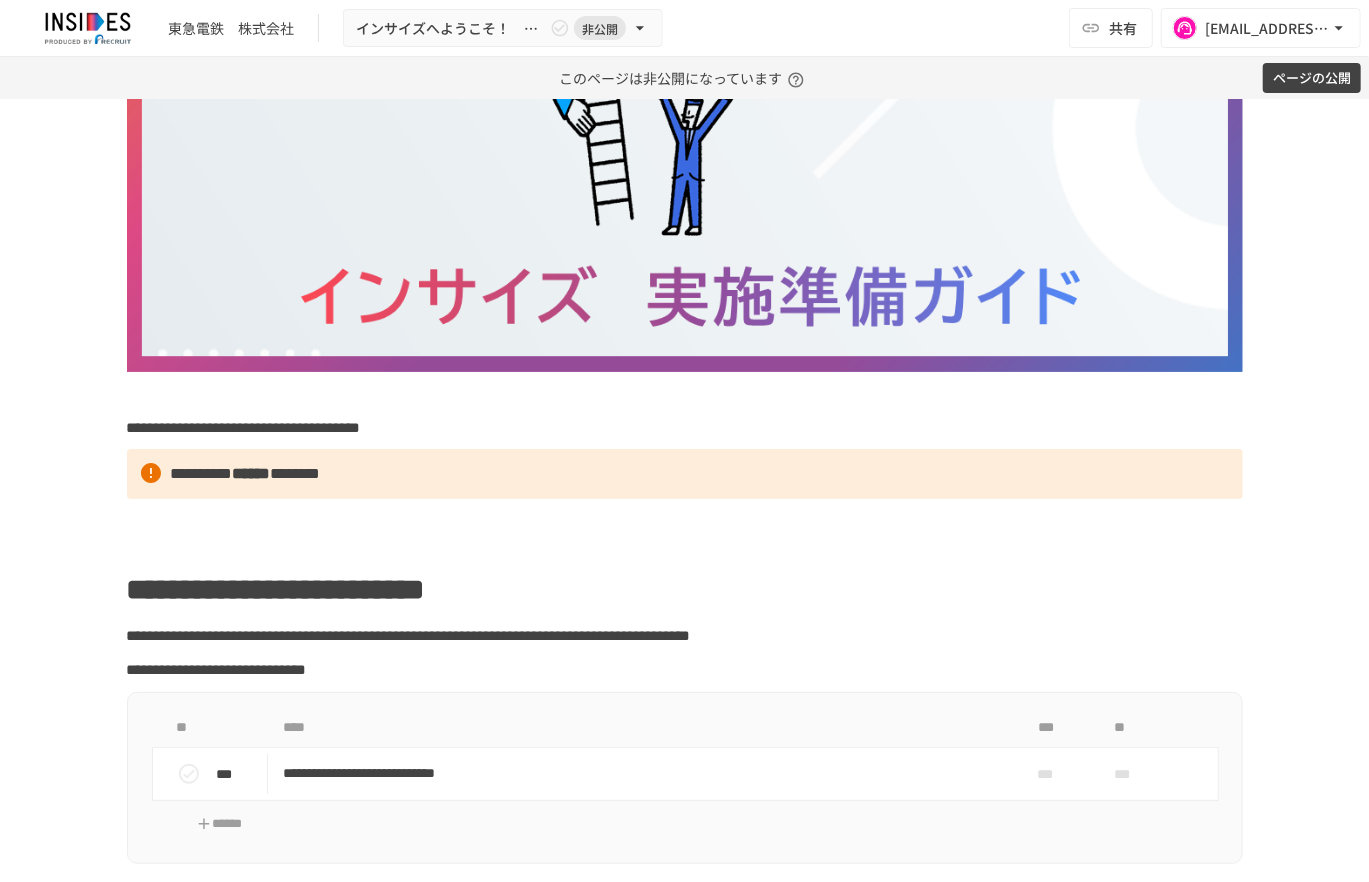 scroll, scrollTop: 0, scrollLeft: 0, axis: both 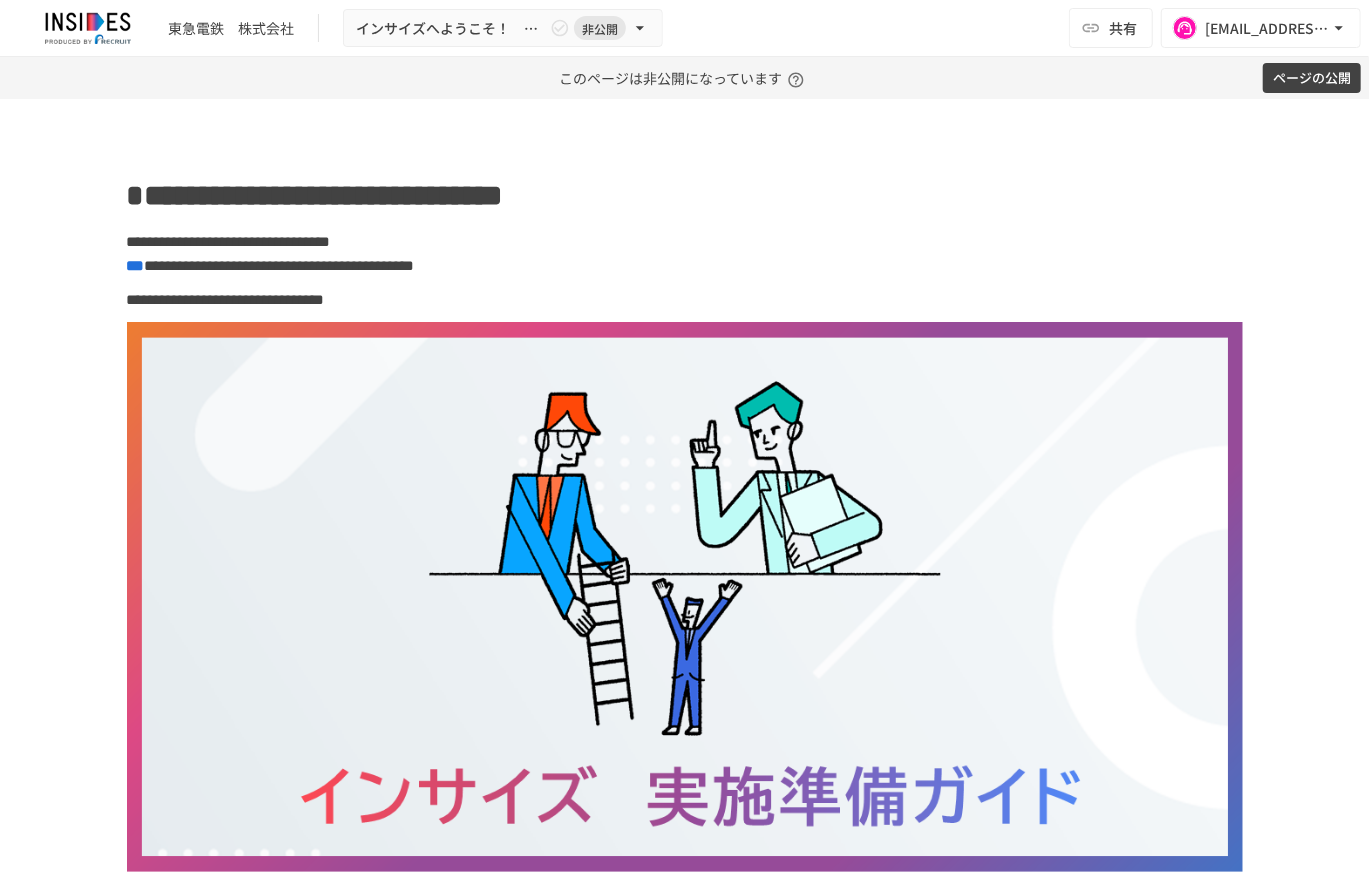 click on "ページの公開" at bounding box center [1312, 78] 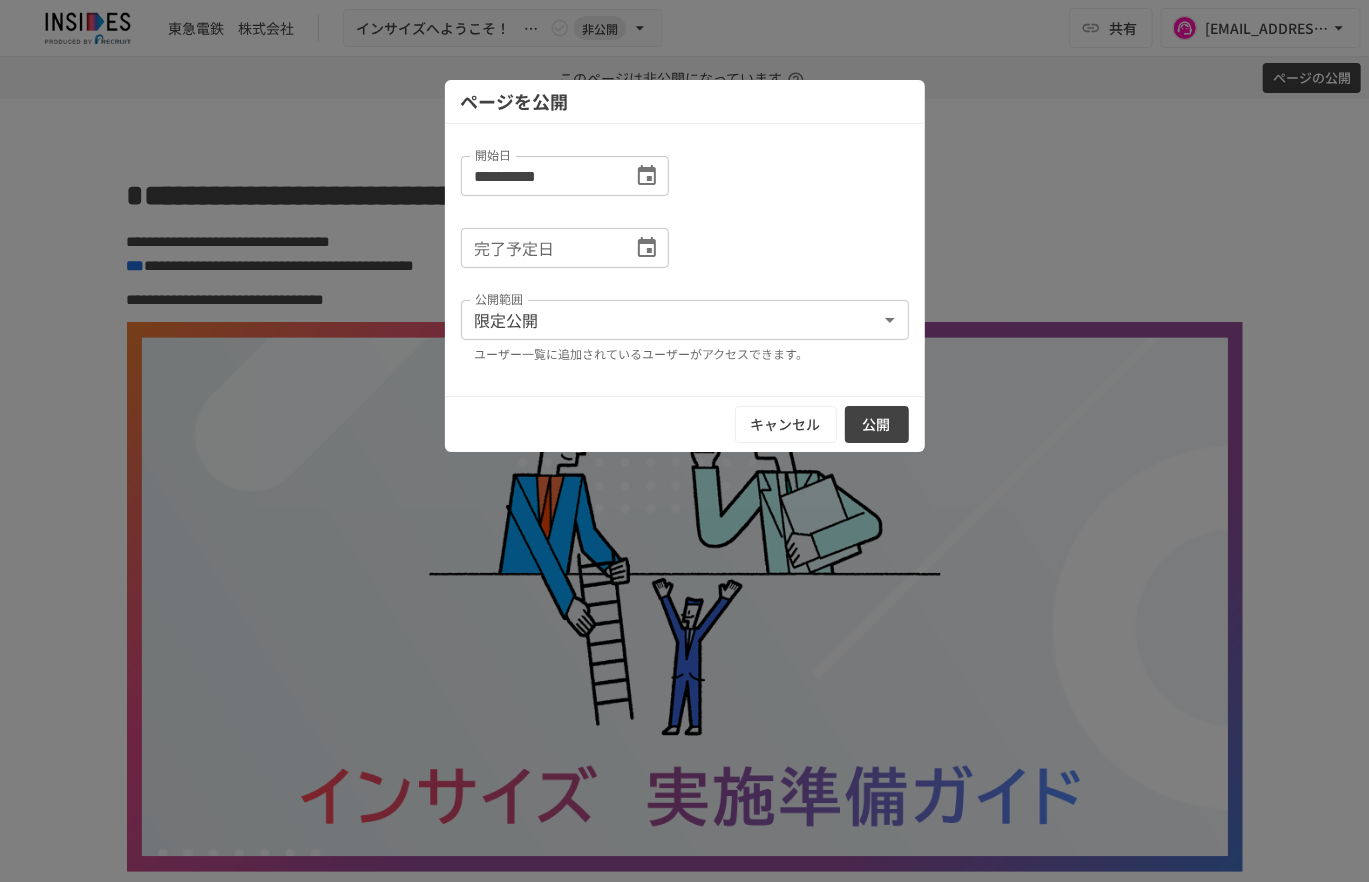 click on "公開" at bounding box center [877, 424] 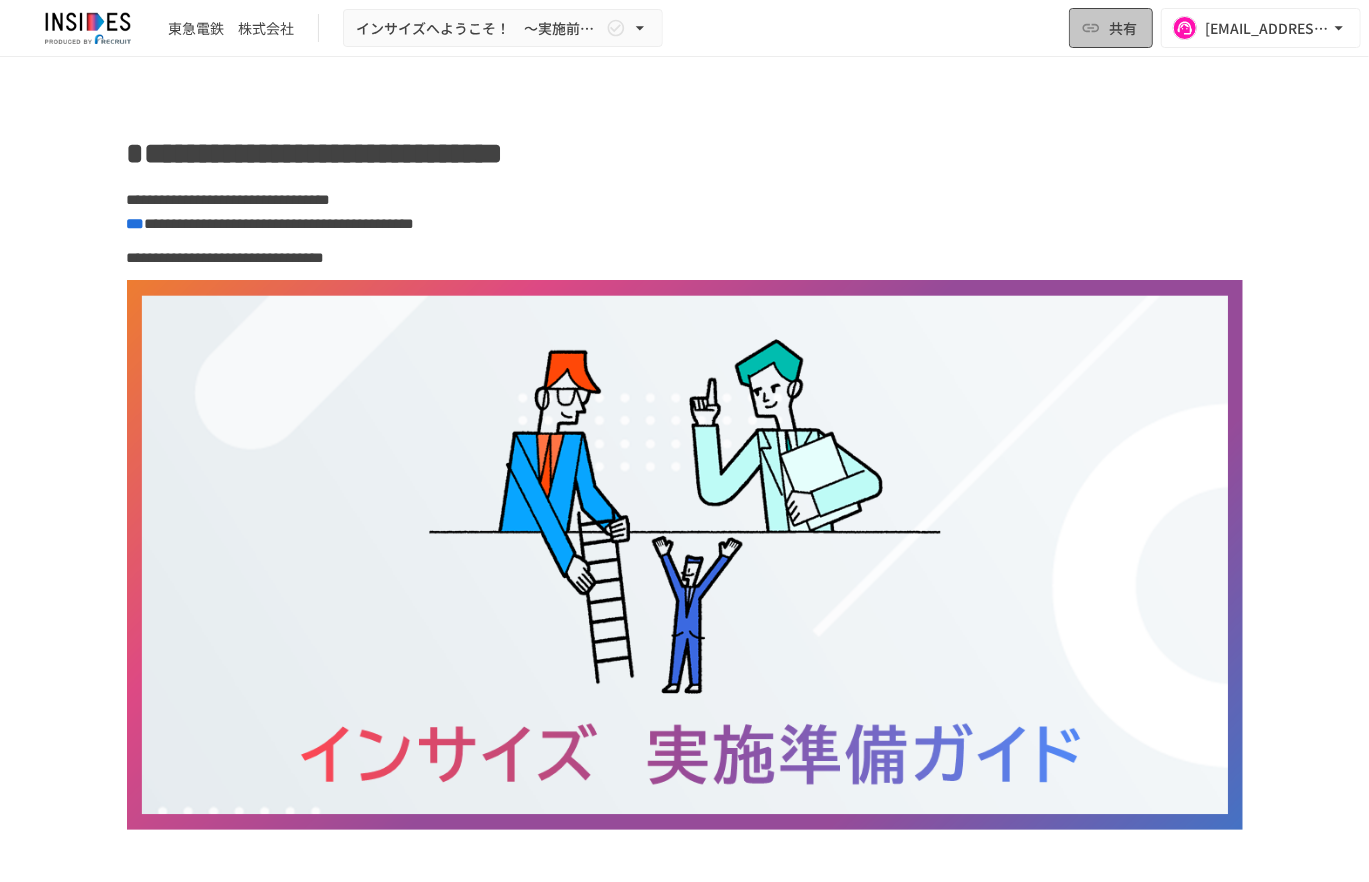 click on "共有" at bounding box center (1111, 28) 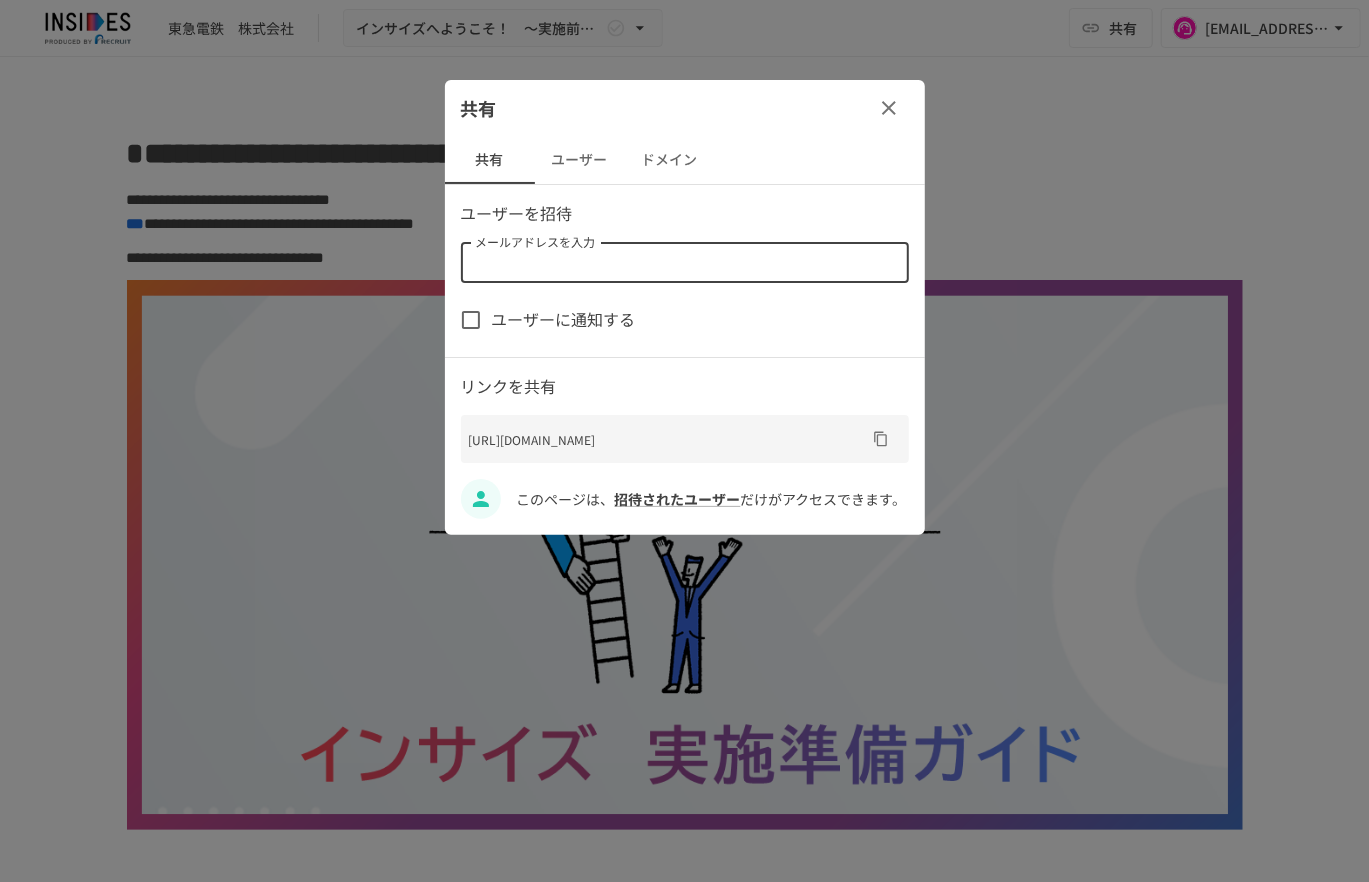 click on "メールアドレスを入力" at bounding box center (683, 263) 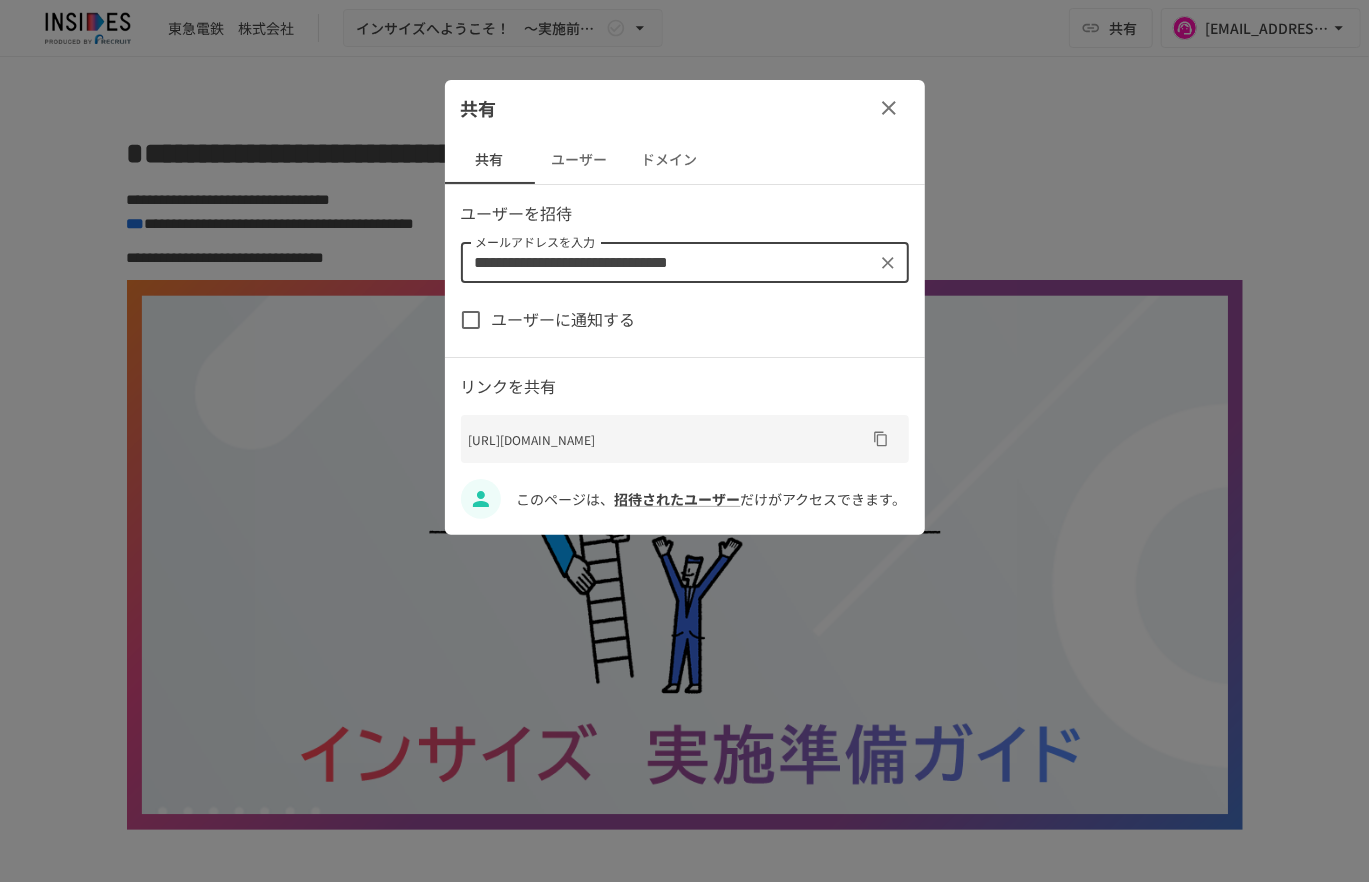 type on "**********" 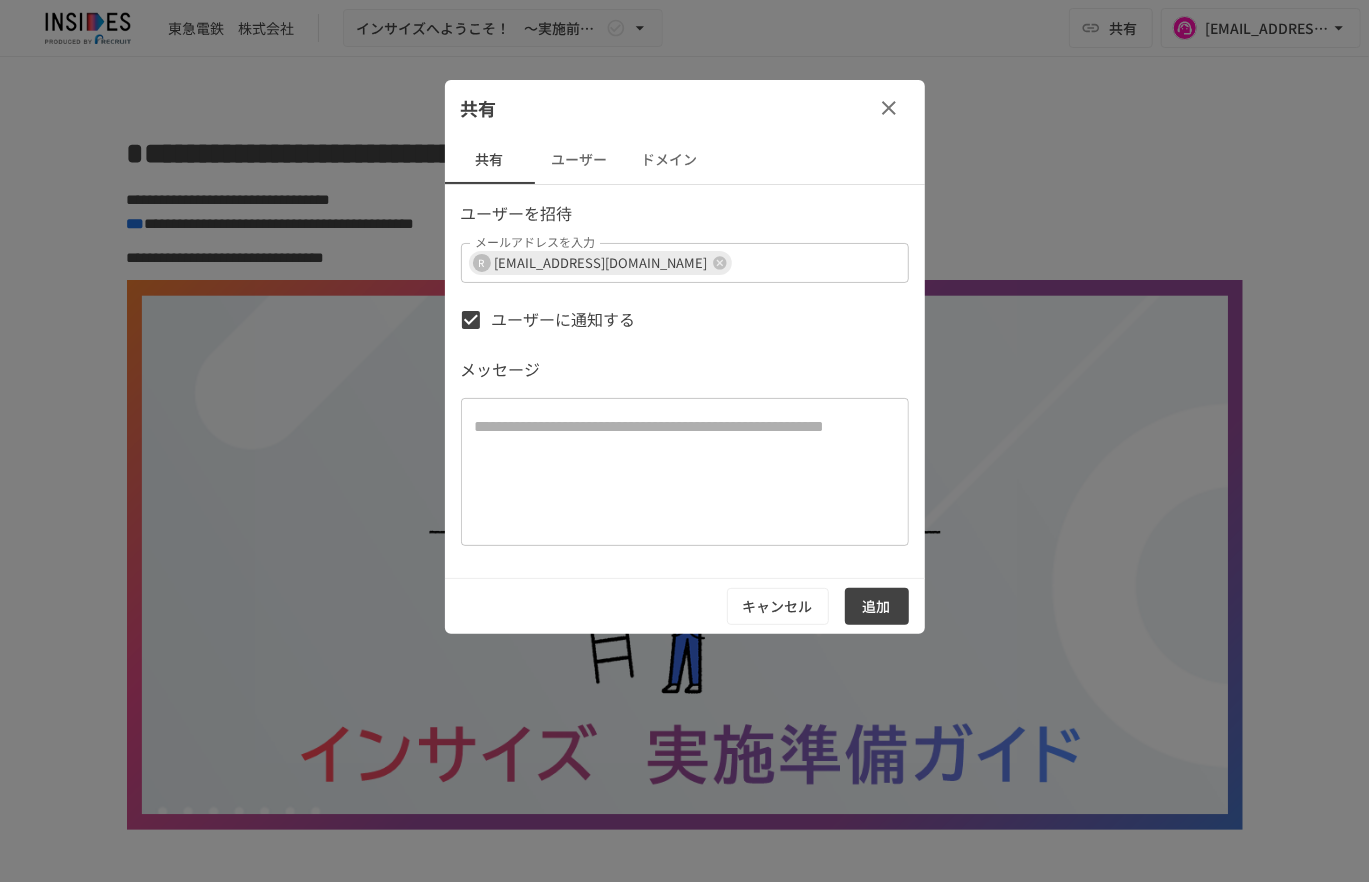 click on "追加" at bounding box center [877, 606] 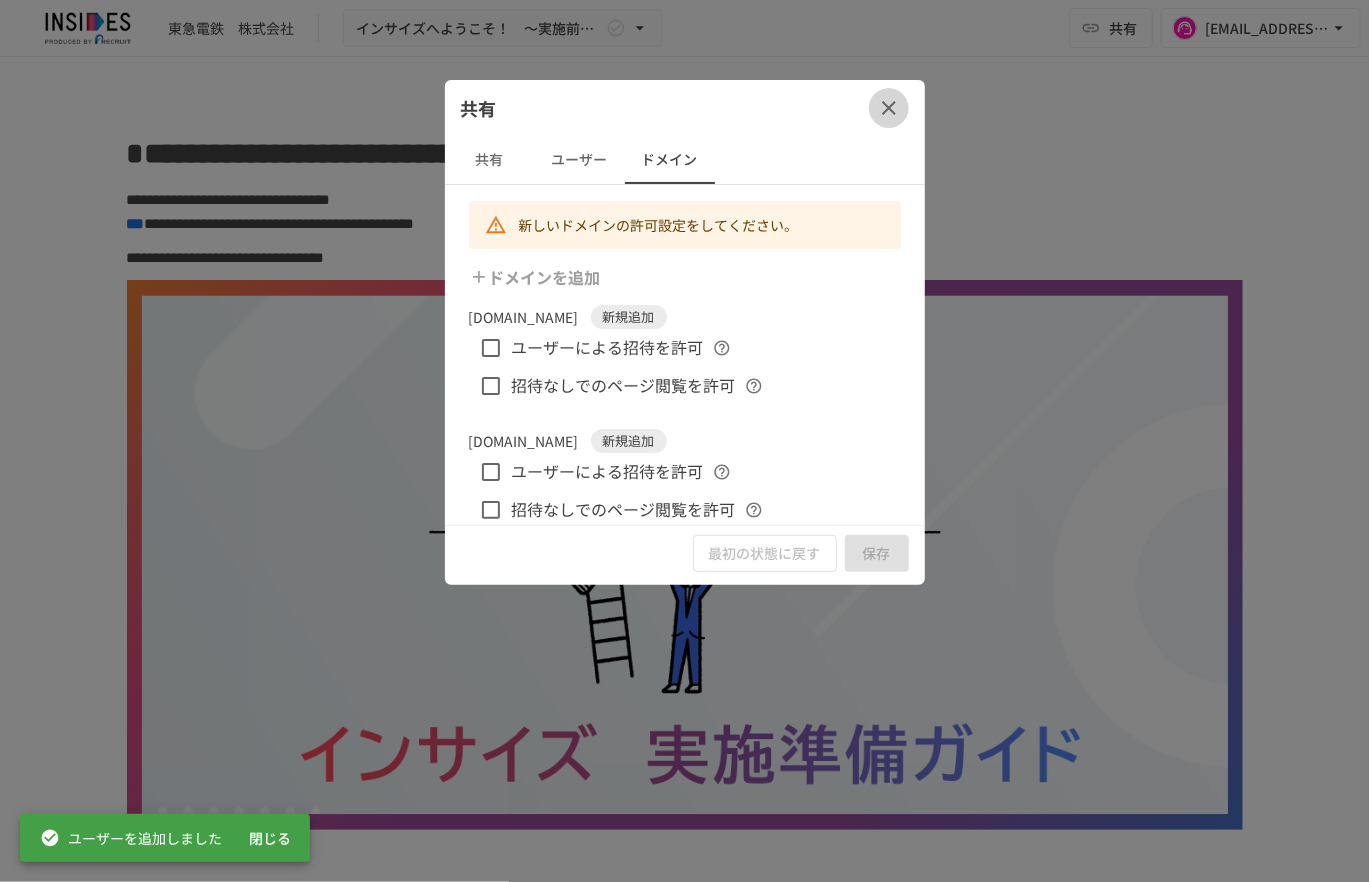 click 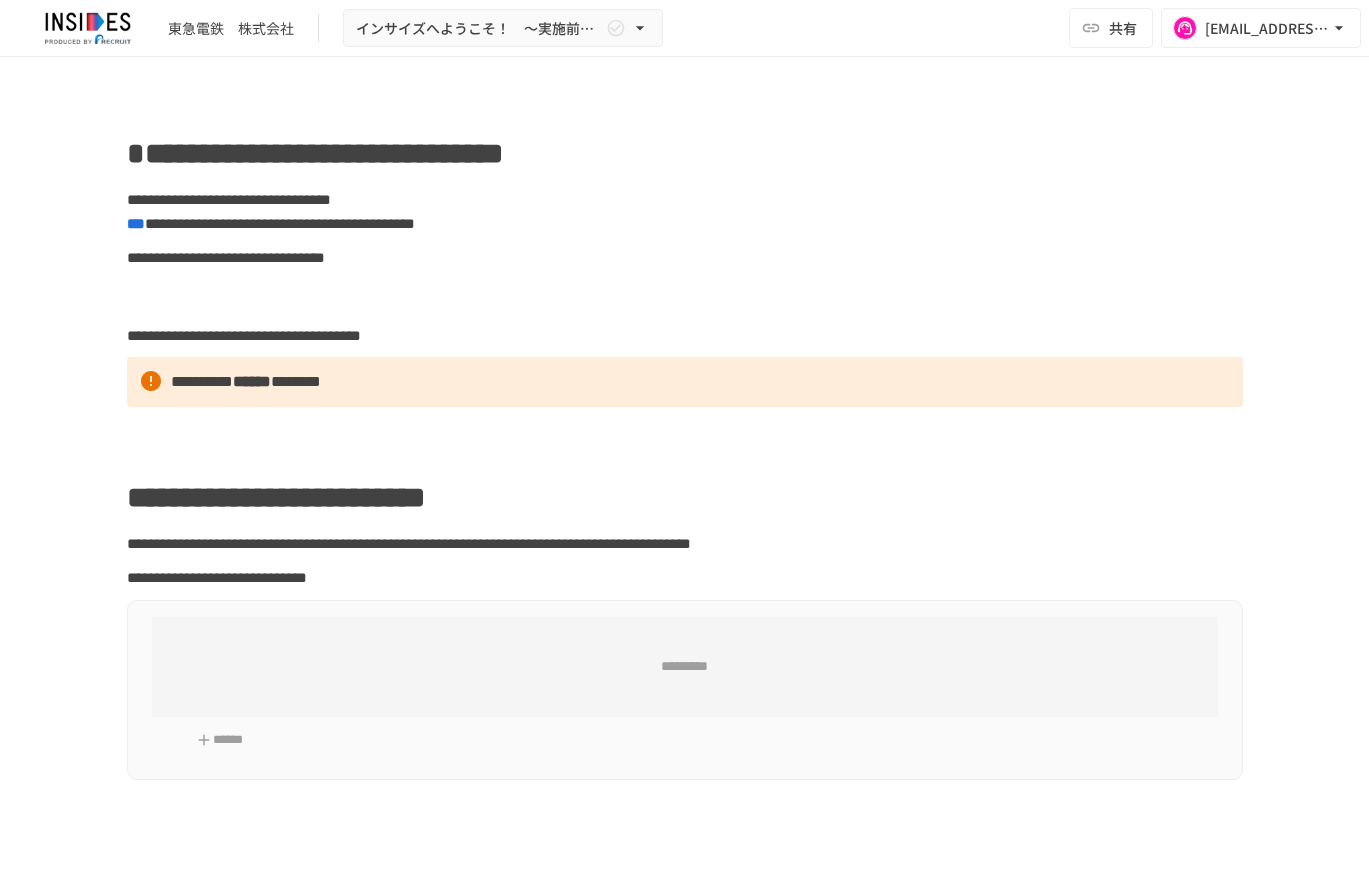 scroll, scrollTop: 0, scrollLeft: 0, axis: both 